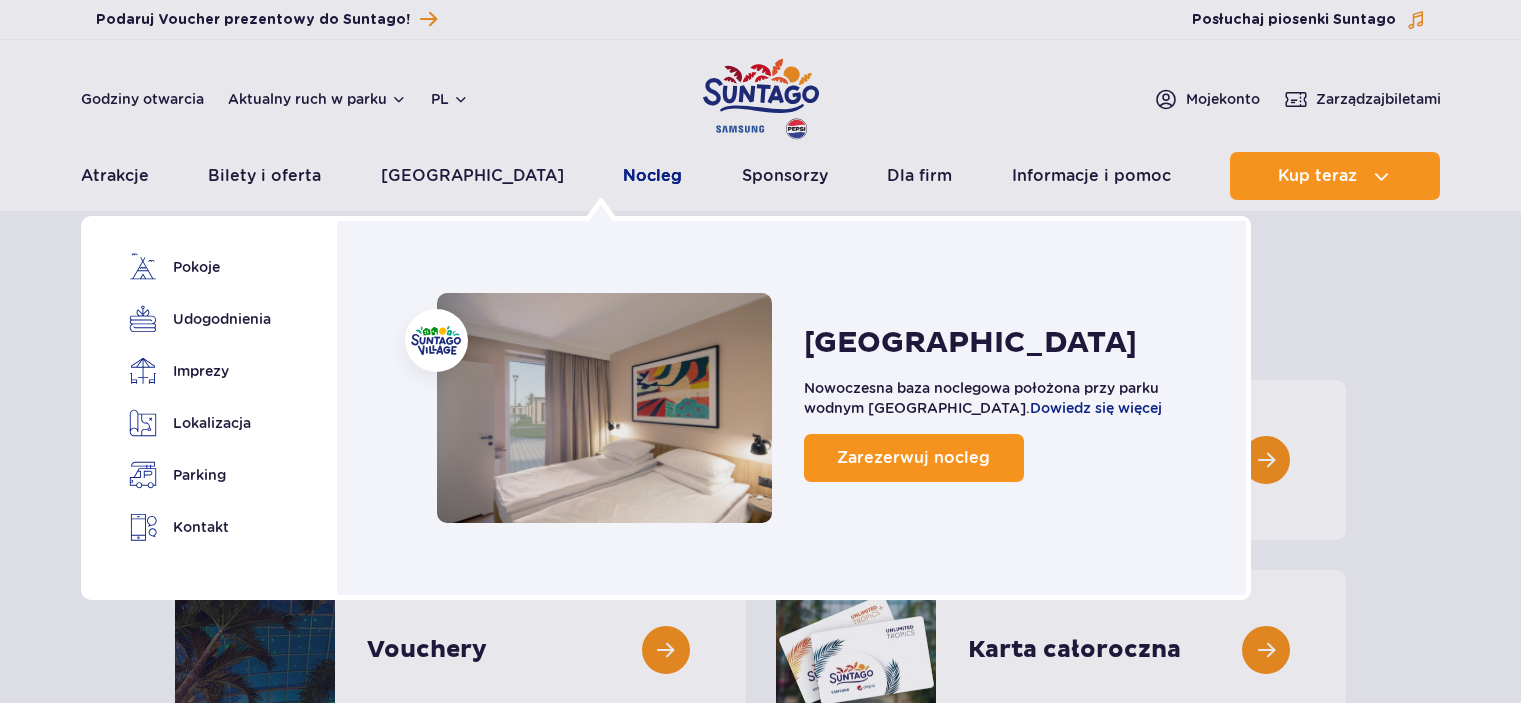 scroll, scrollTop: 0, scrollLeft: 0, axis: both 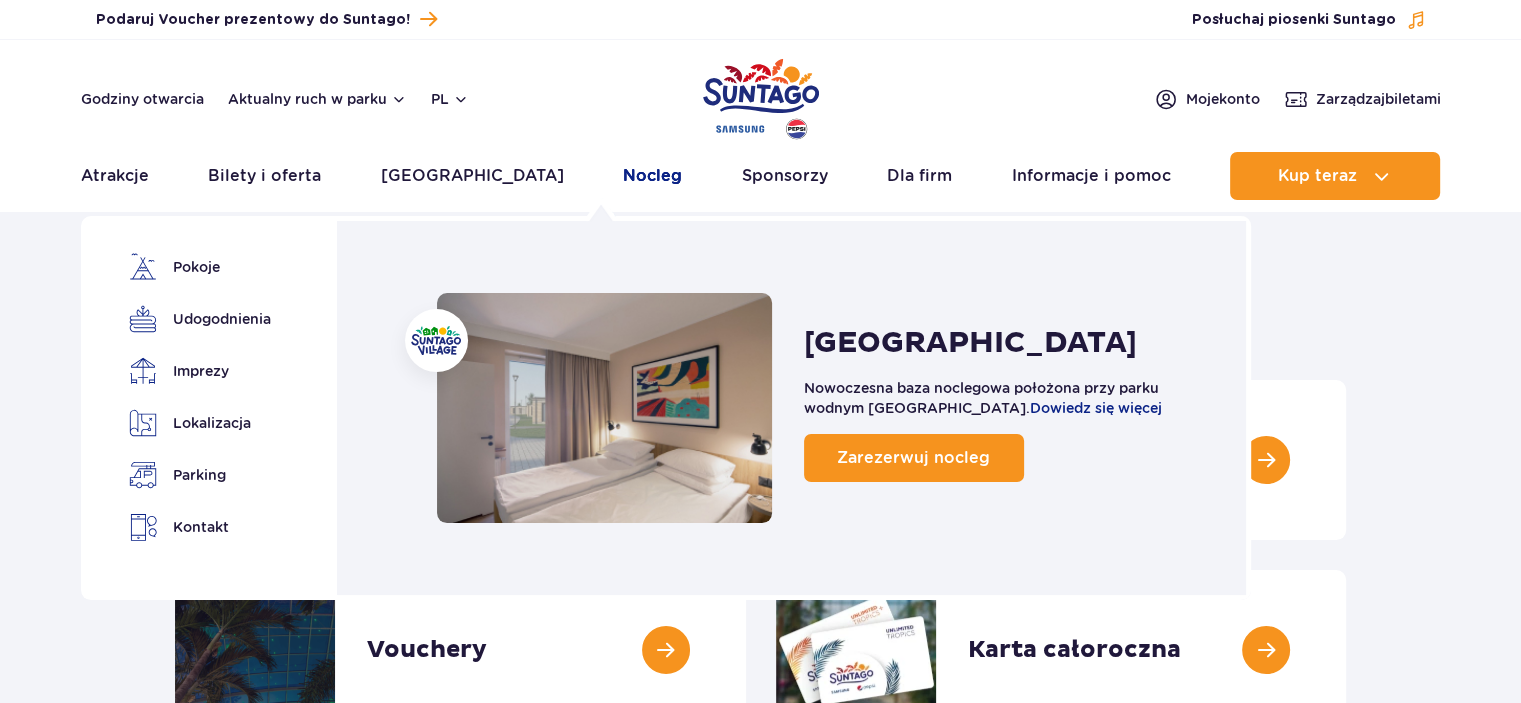 click on "Nocleg" at bounding box center (652, 176) 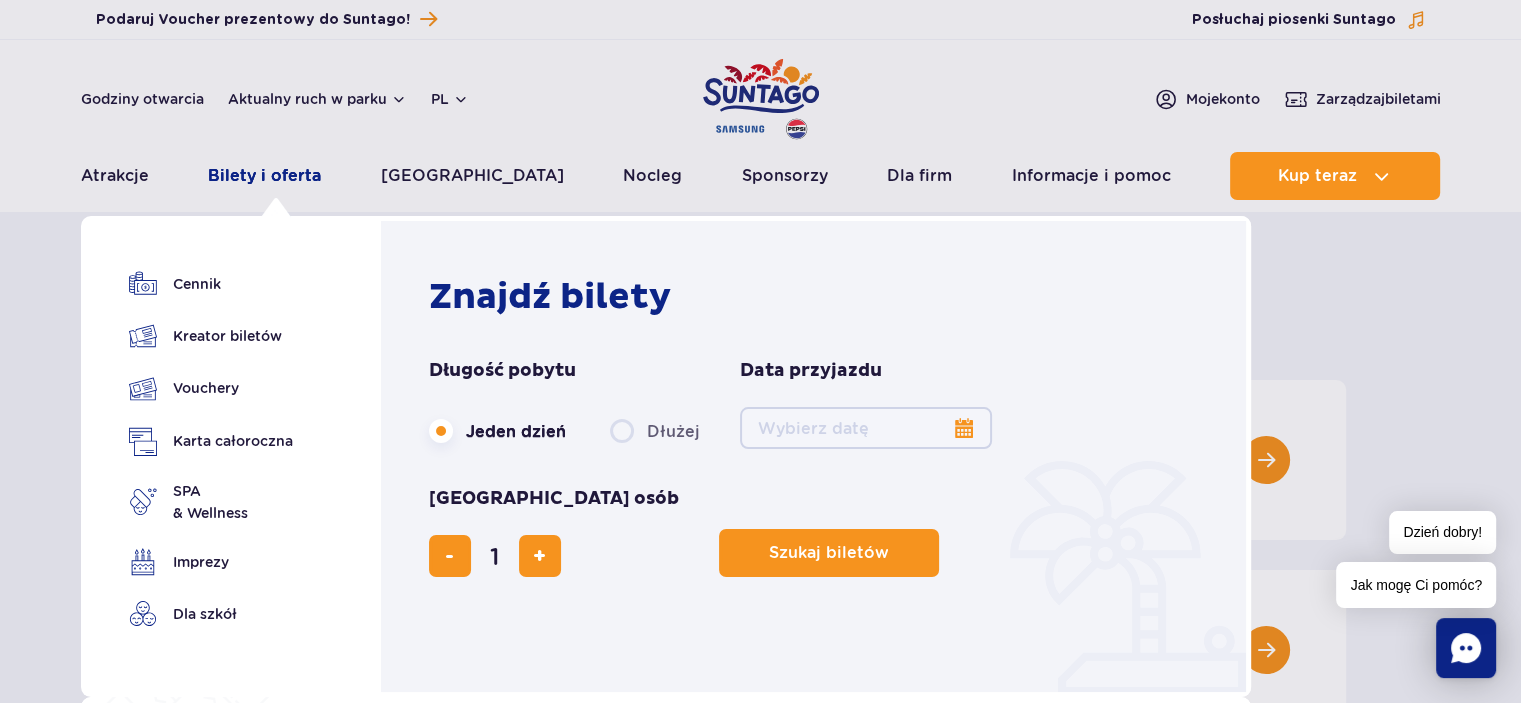 click on "Bilety i oferta" at bounding box center [264, 176] 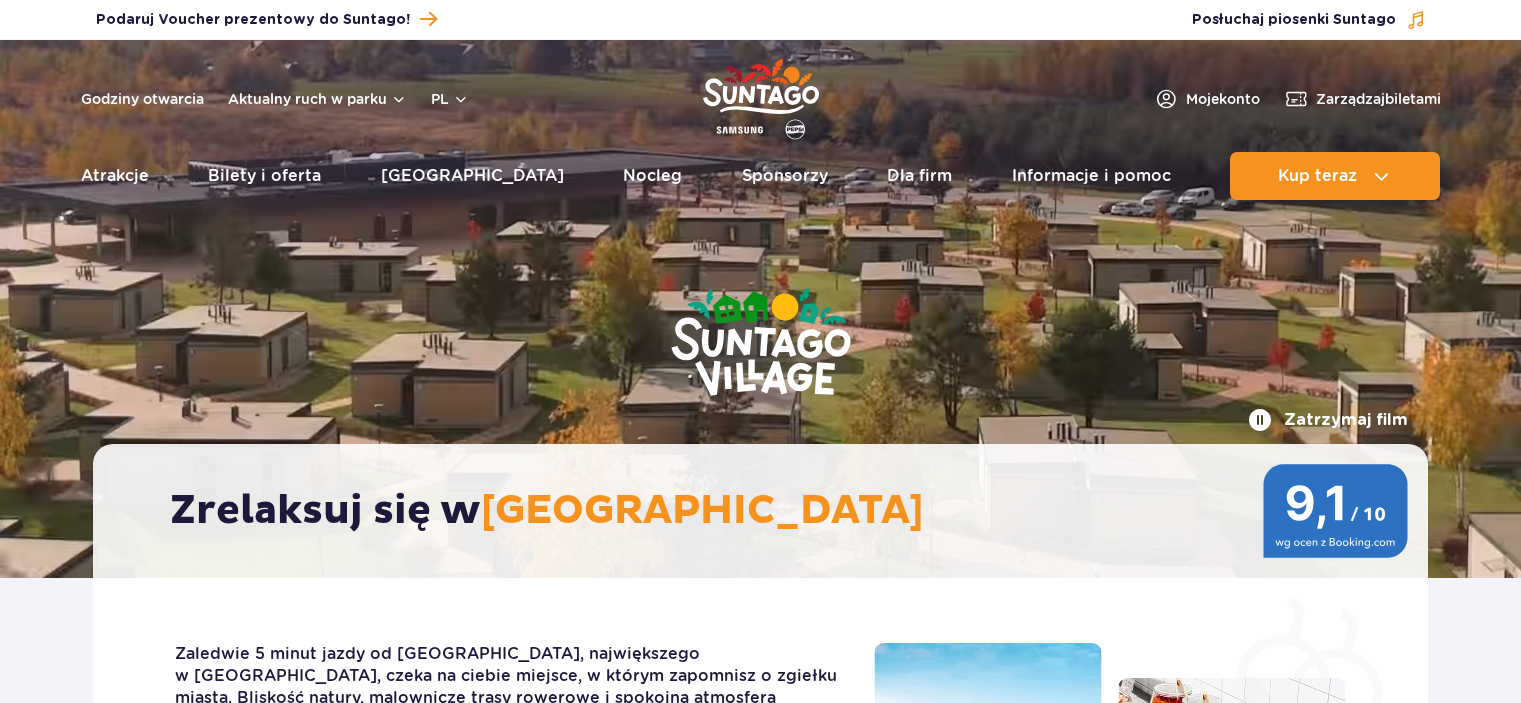 scroll, scrollTop: 0, scrollLeft: 0, axis: both 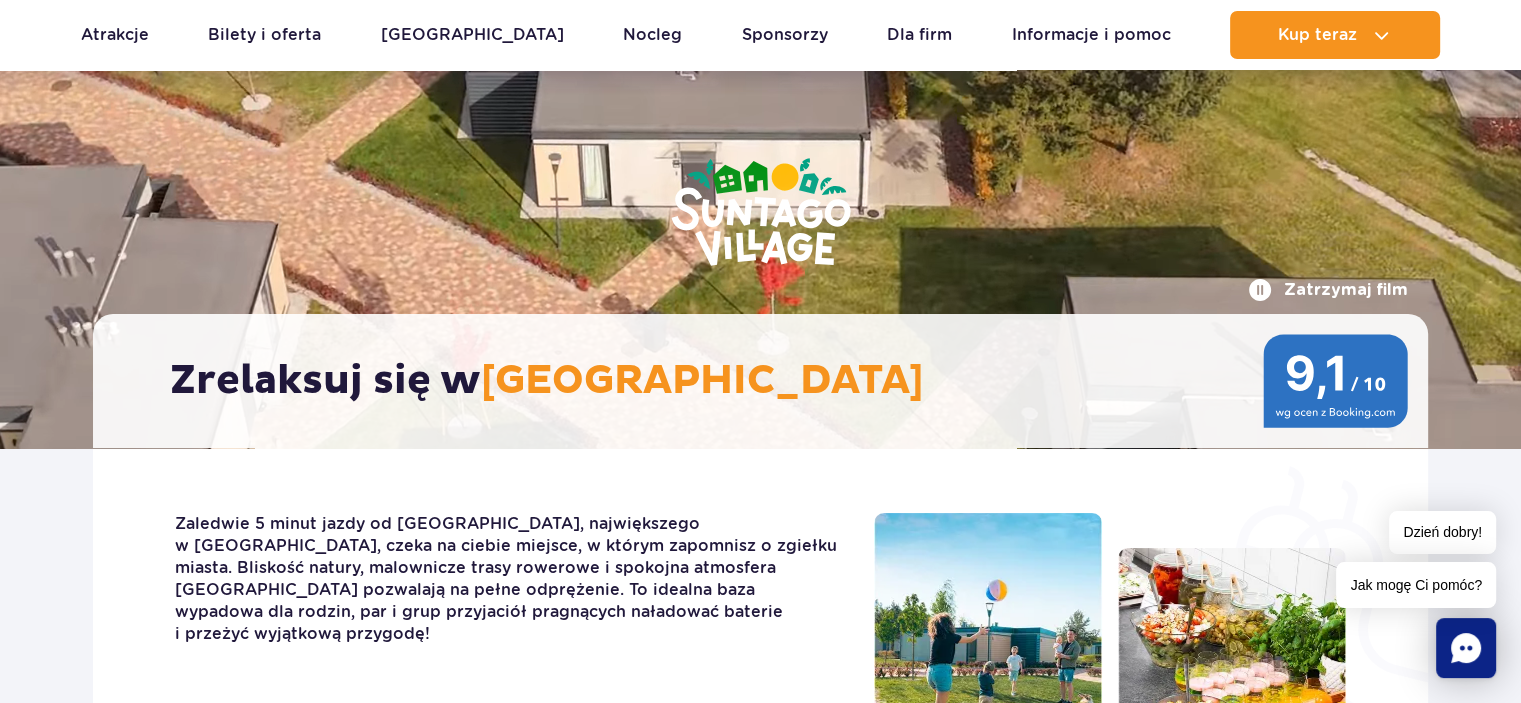 click at bounding box center (1335, 381) 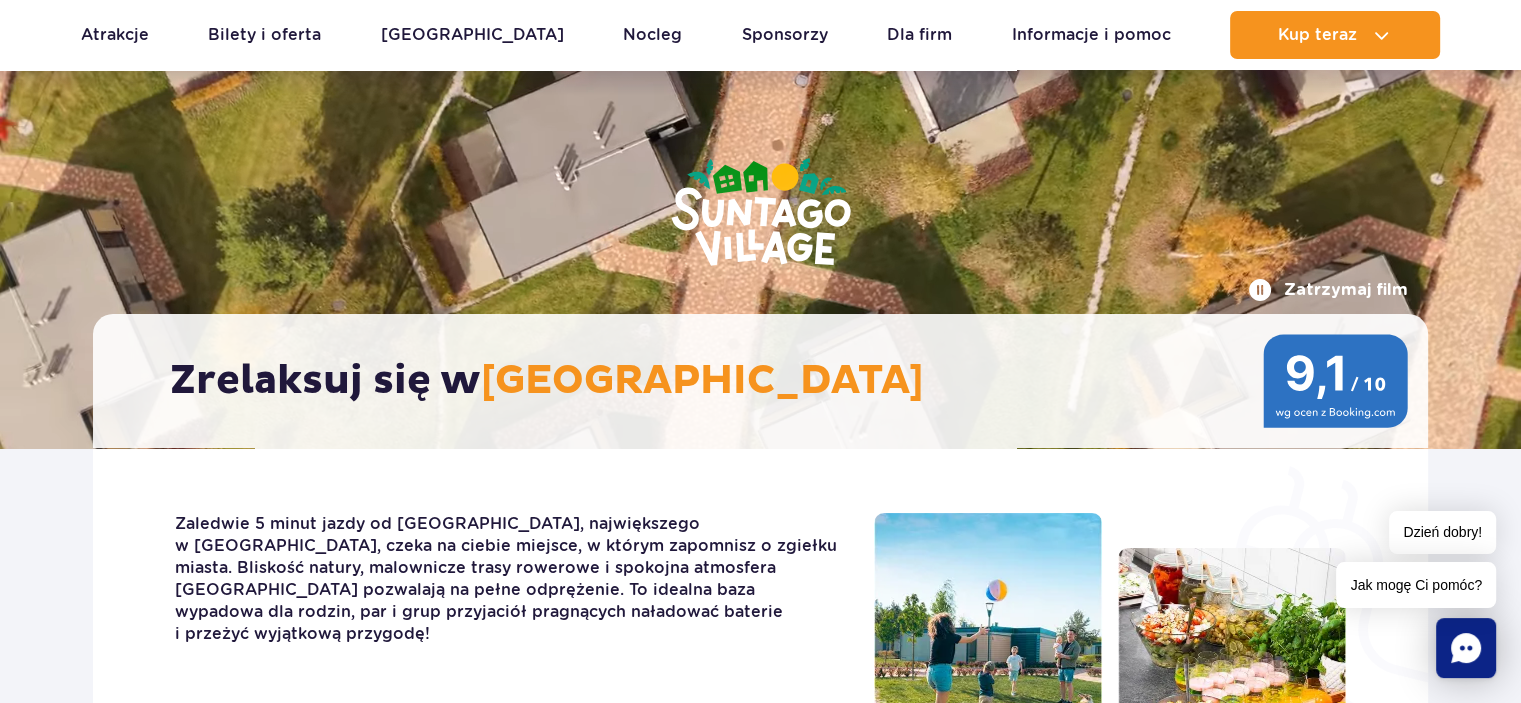 click at bounding box center [1335, 381] 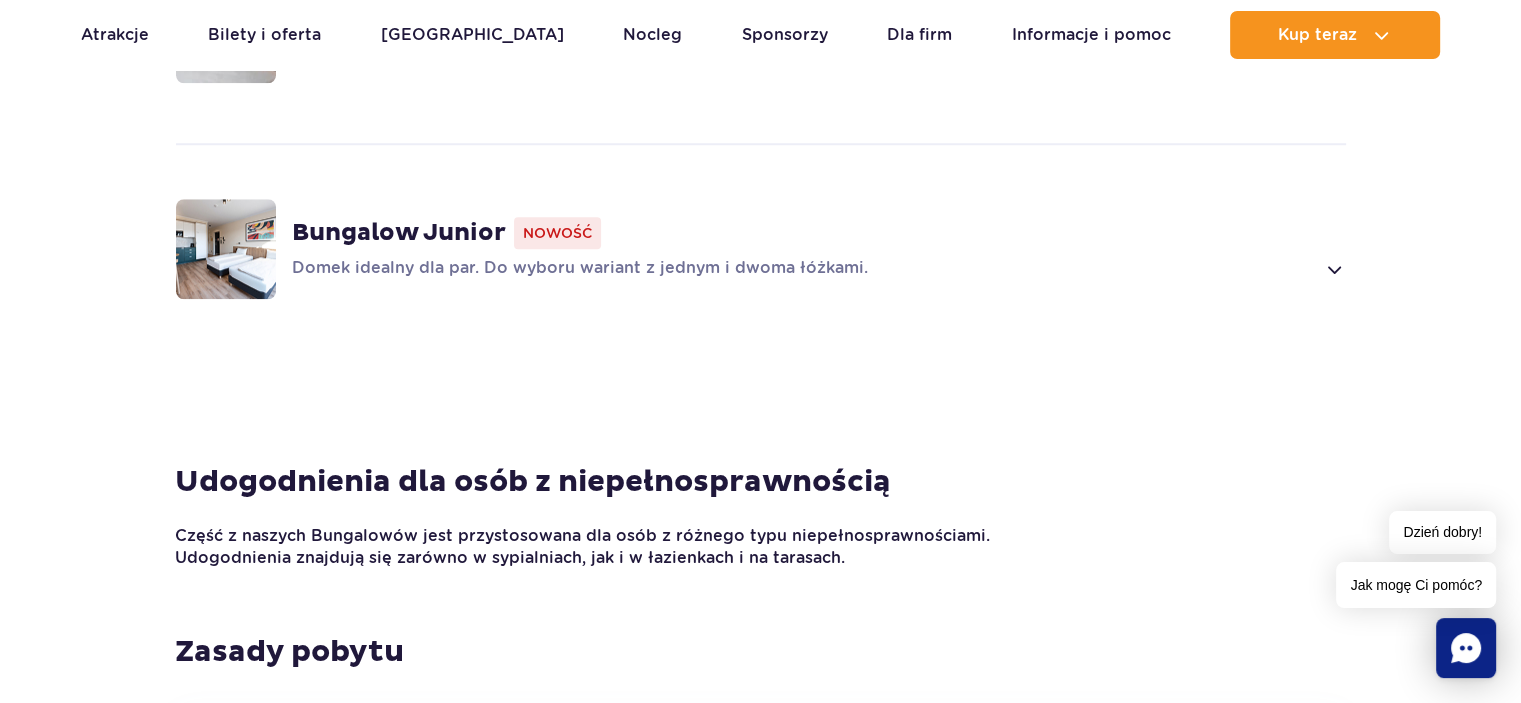 scroll, scrollTop: 1704, scrollLeft: 0, axis: vertical 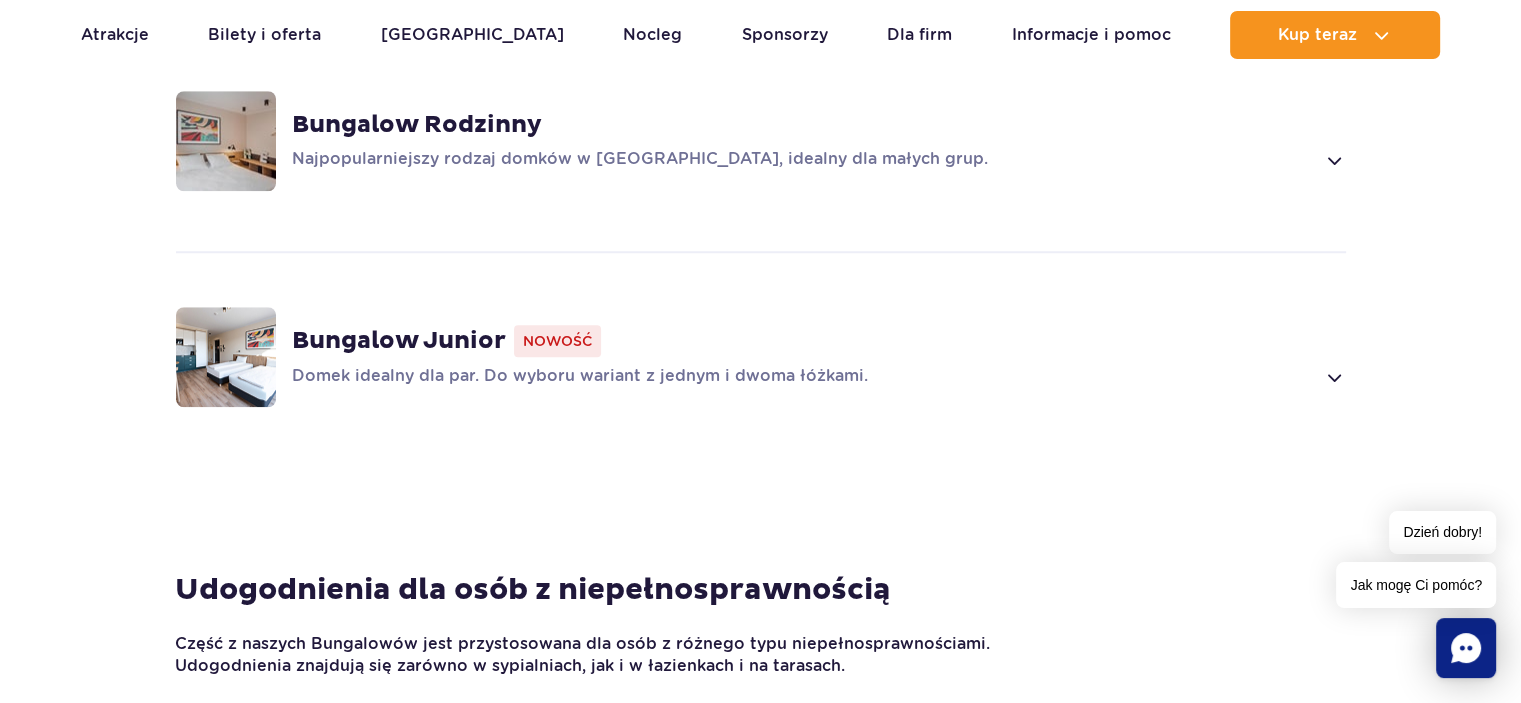 click on "Bungalow Junior
Nowość
Domek idealny dla par. Do wyboru wariant z jednym i dwoma łóżkami." at bounding box center (819, 357) 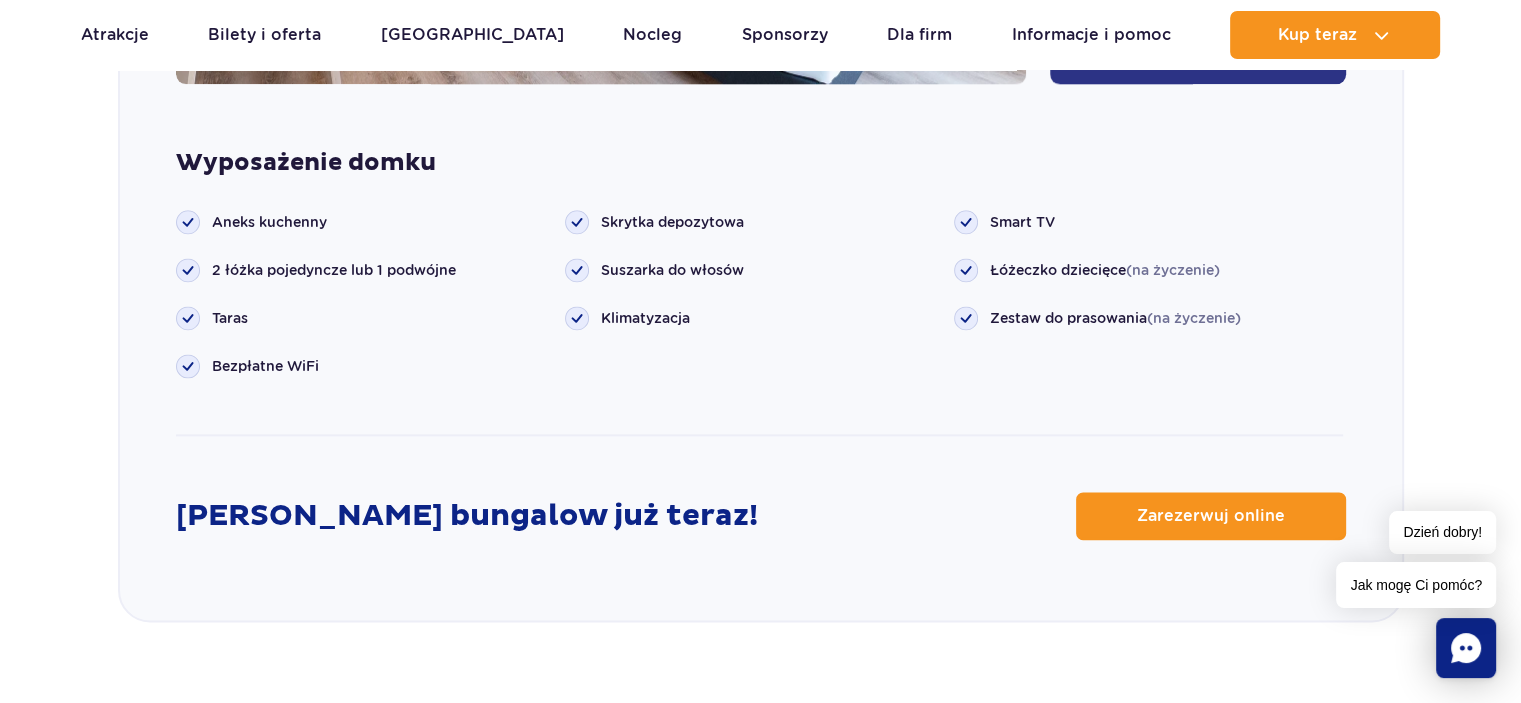 scroll, scrollTop: 2634, scrollLeft: 0, axis: vertical 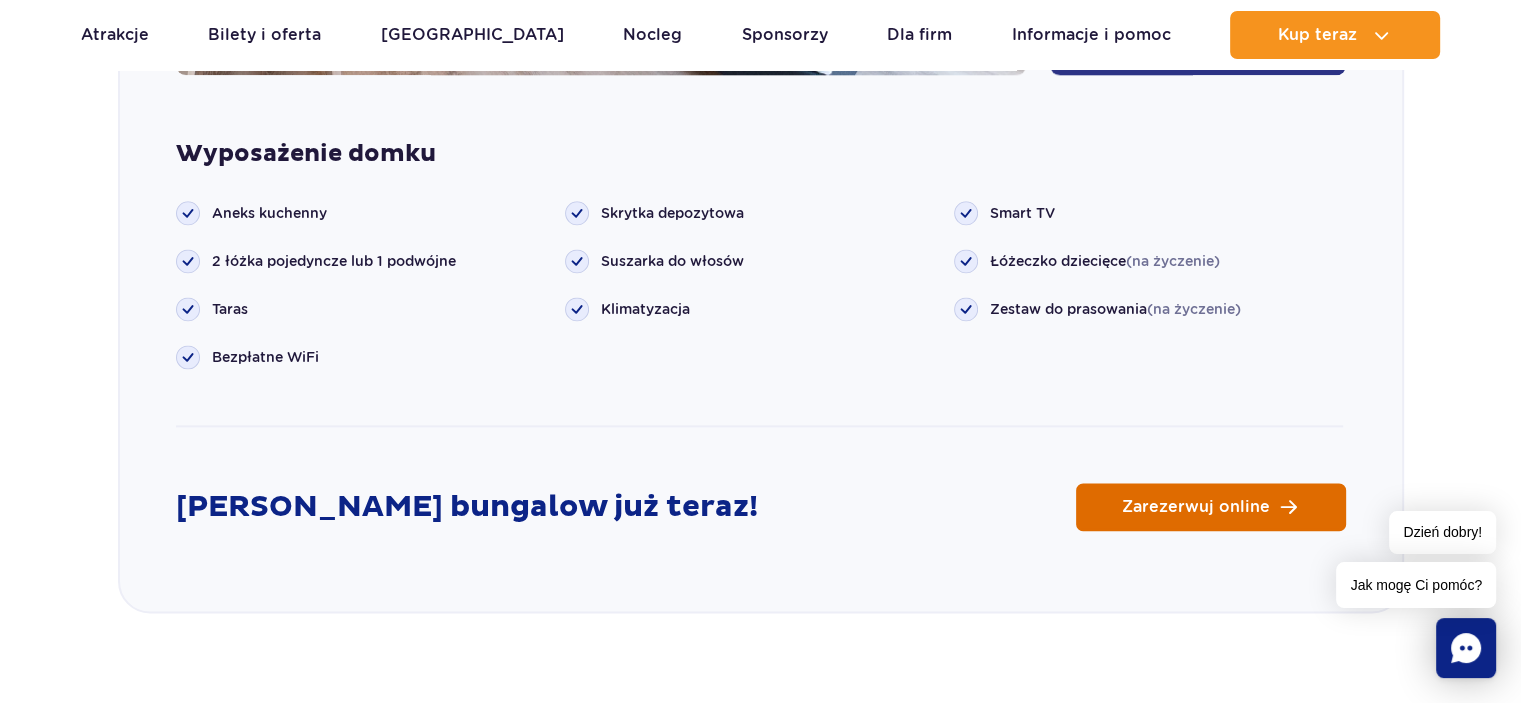 click on "Zarezerwuj online" at bounding box center [1196, 507] 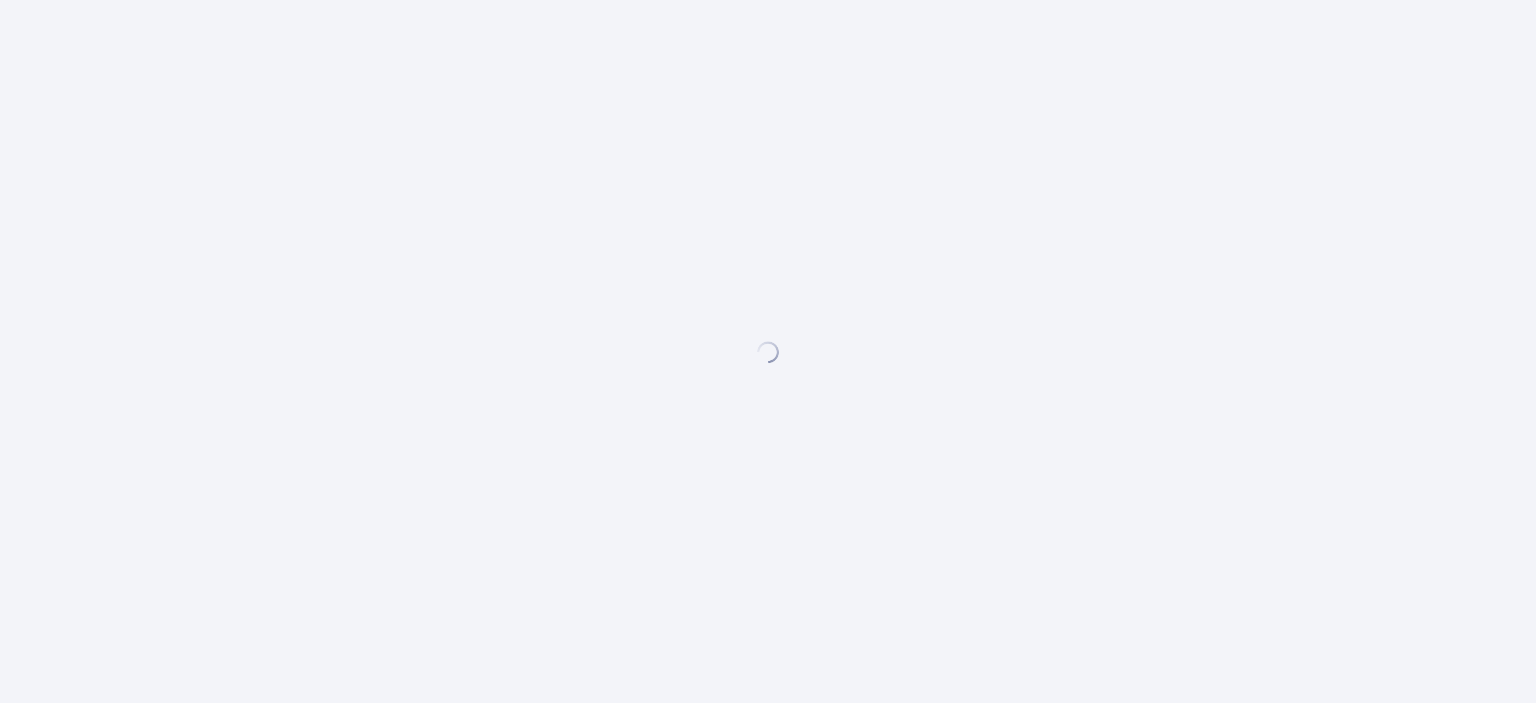 scroll, scrollTop: 0, scrollLeft: 0, axis: both 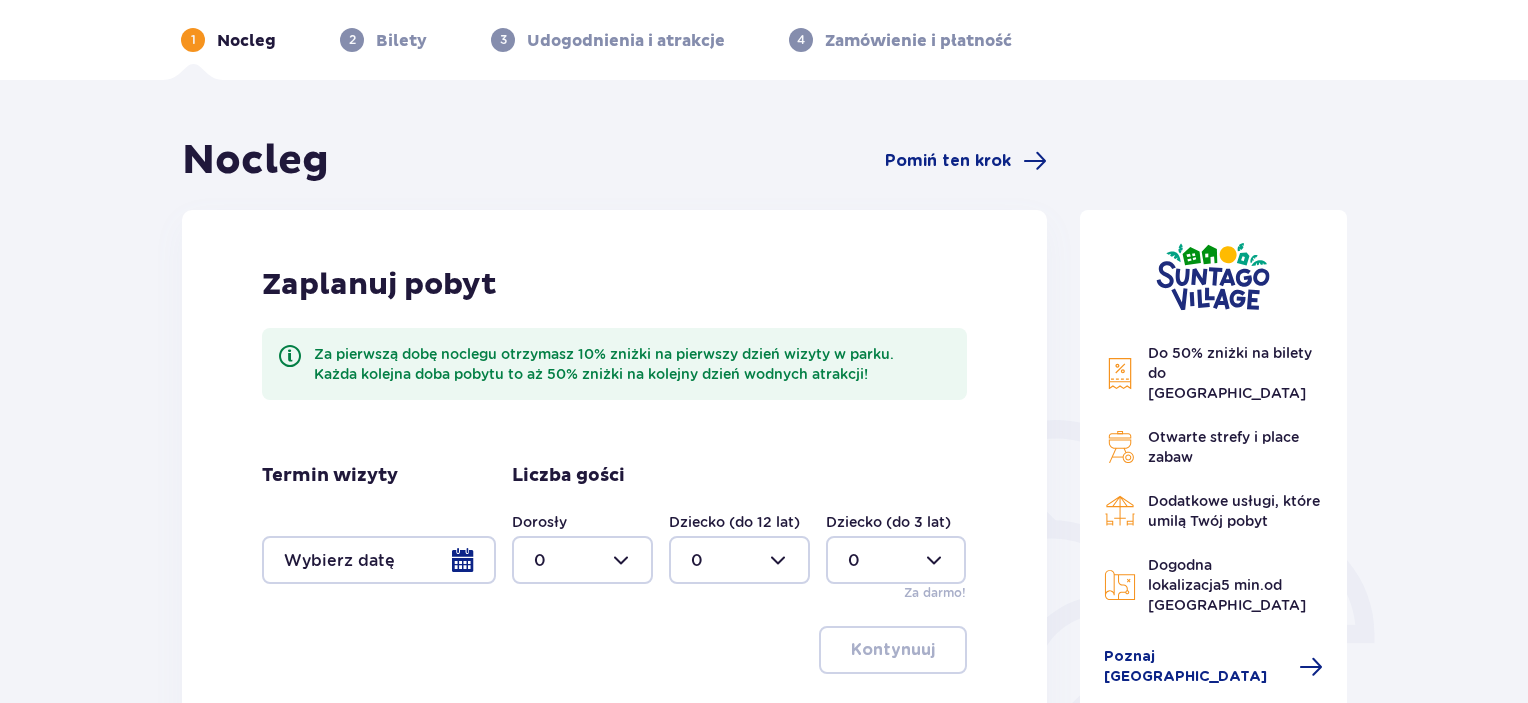 click at bounding box center (379, 560) 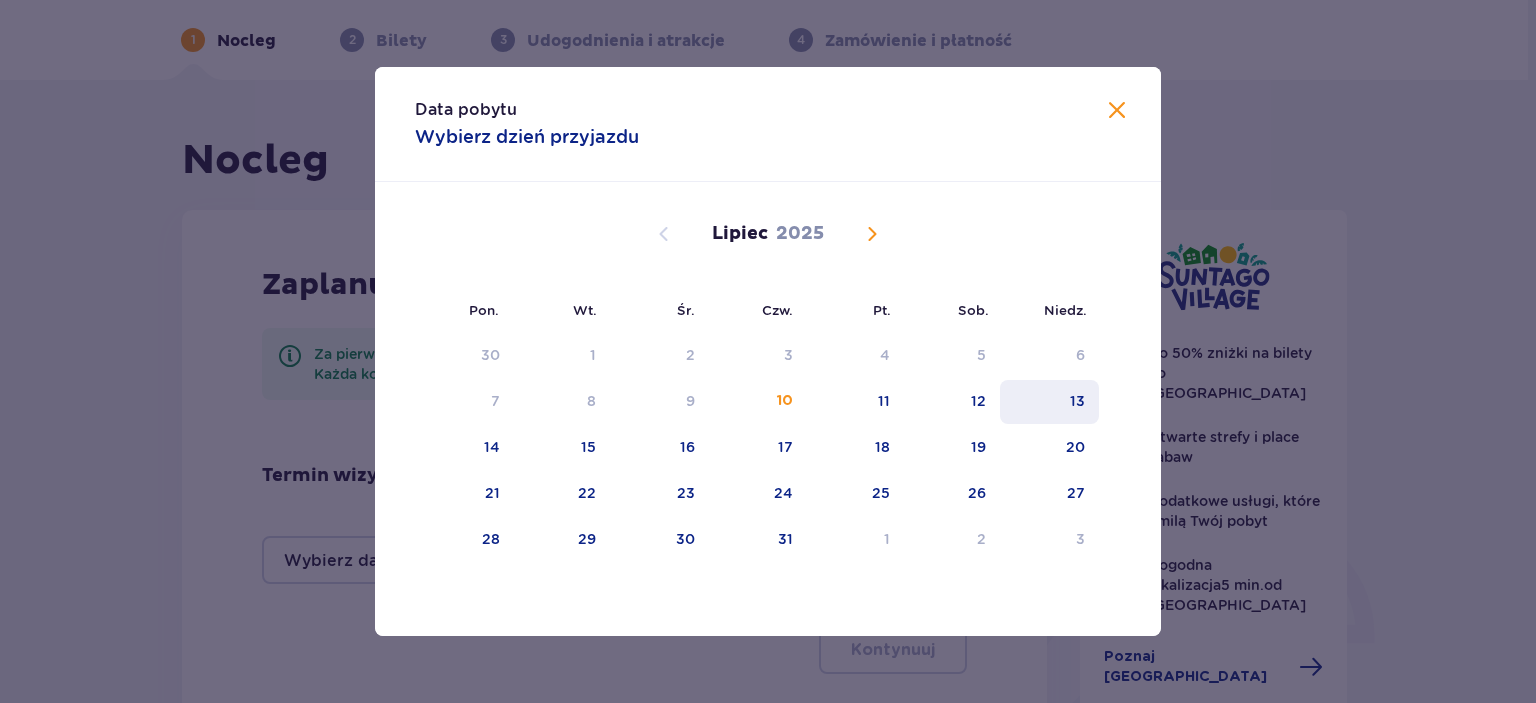 click on "13" at bounding box center (1077, 401) 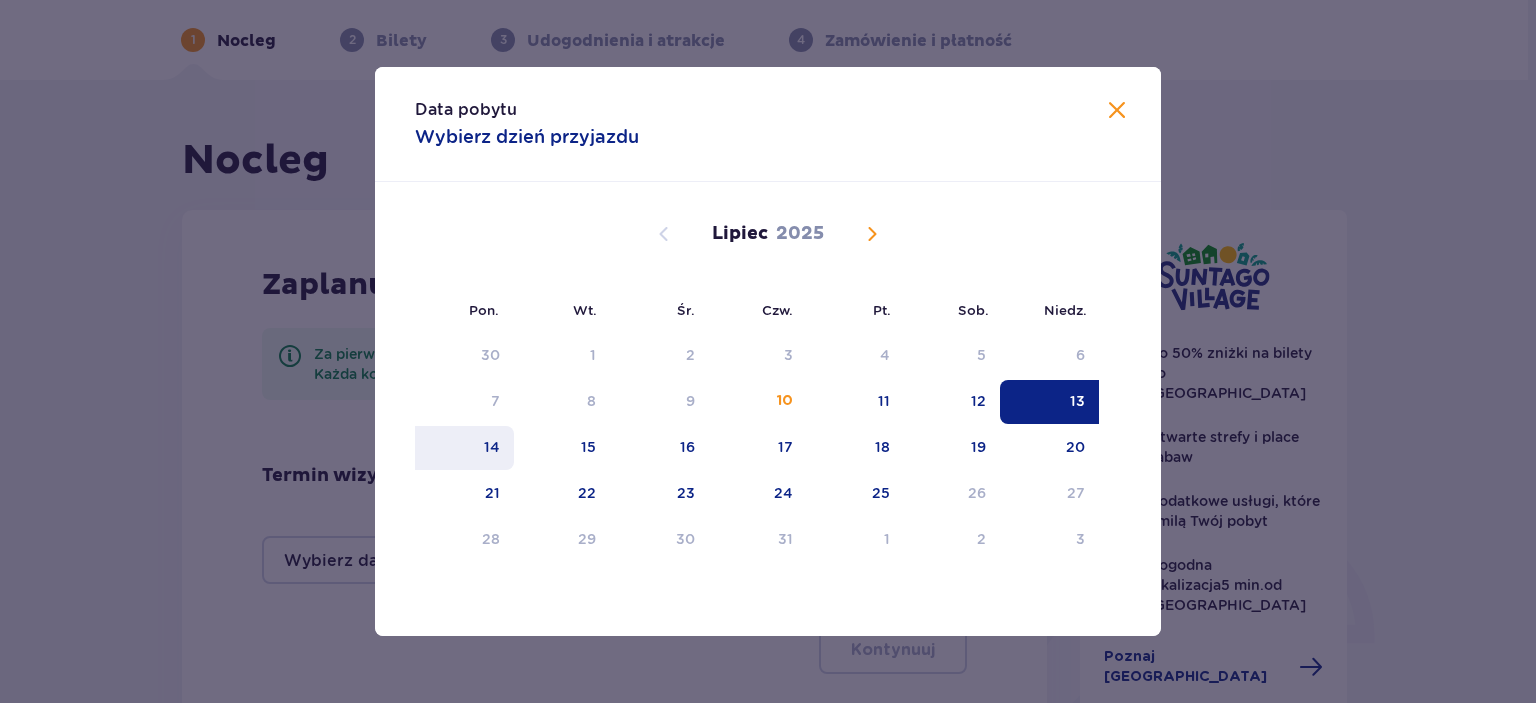 click on "14" at bounding box center (492, 447) 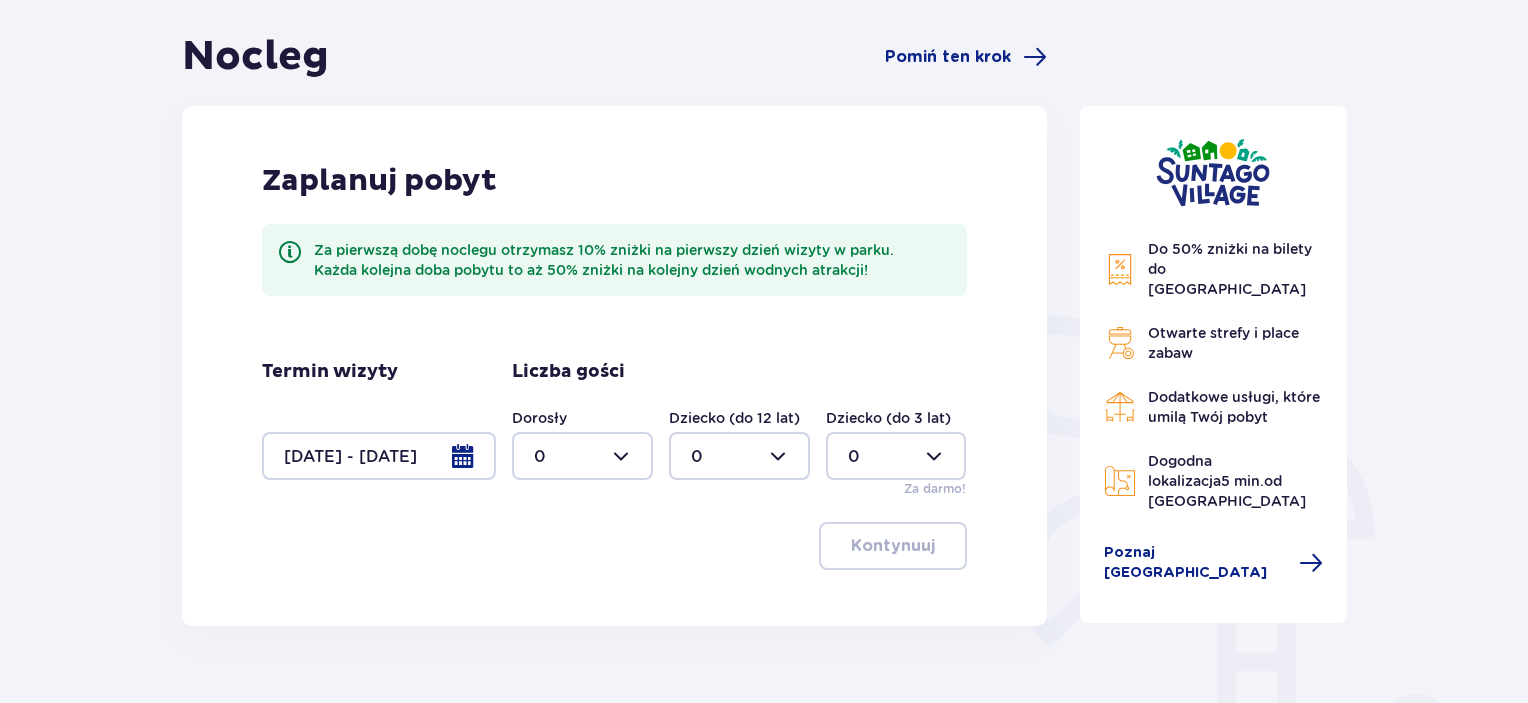 scroll, scrollTop: 183, scrollLeft: 0, axis: vertical 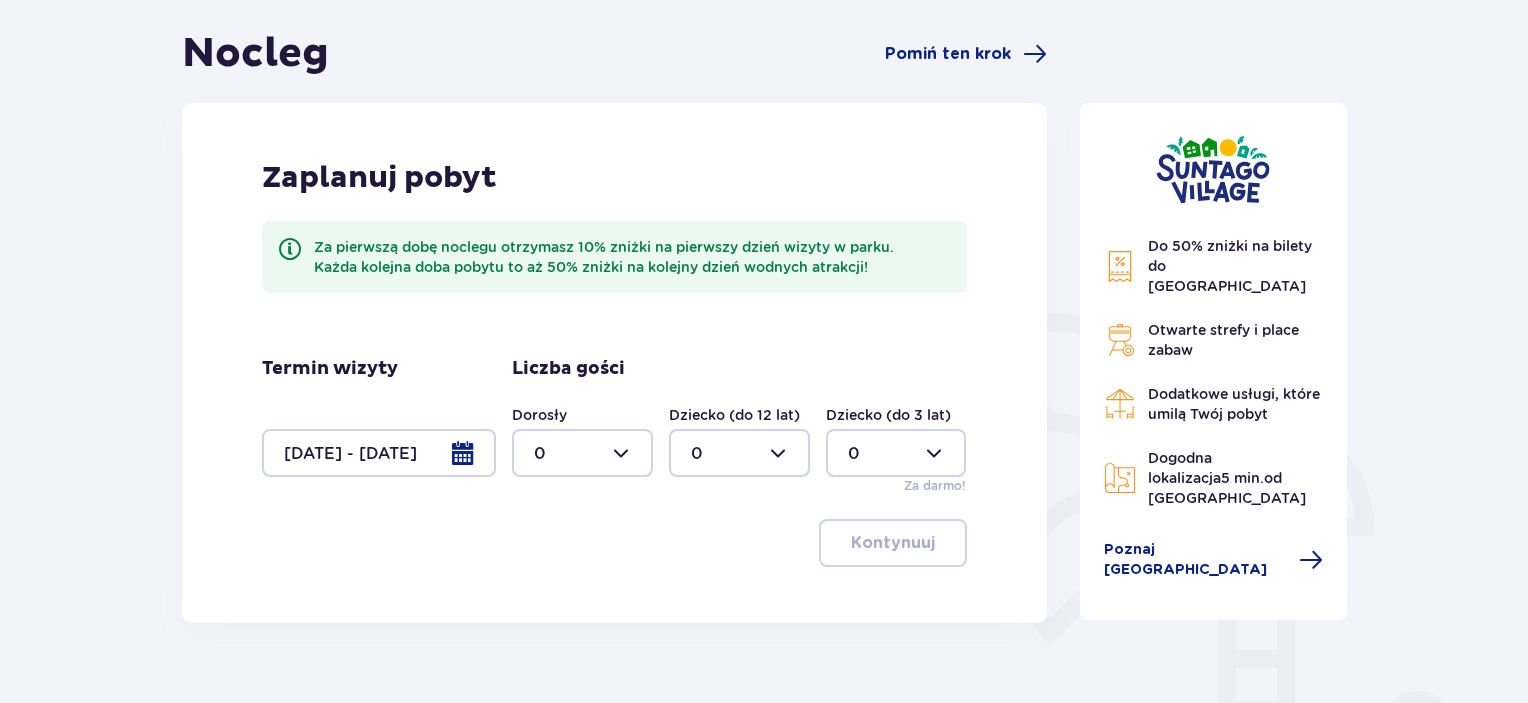 click at bounding box center [582, 453] 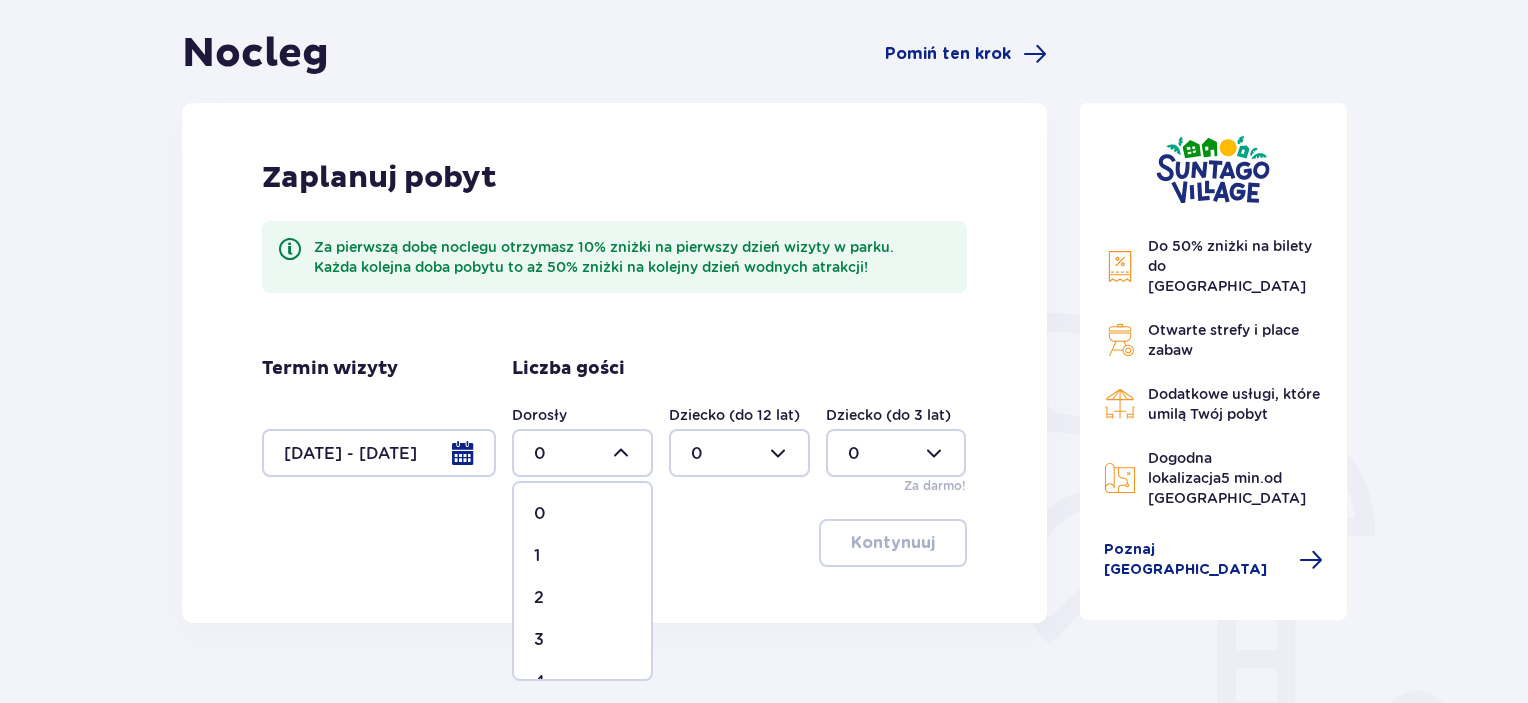 click on "2" at bounding box center (582, 598) 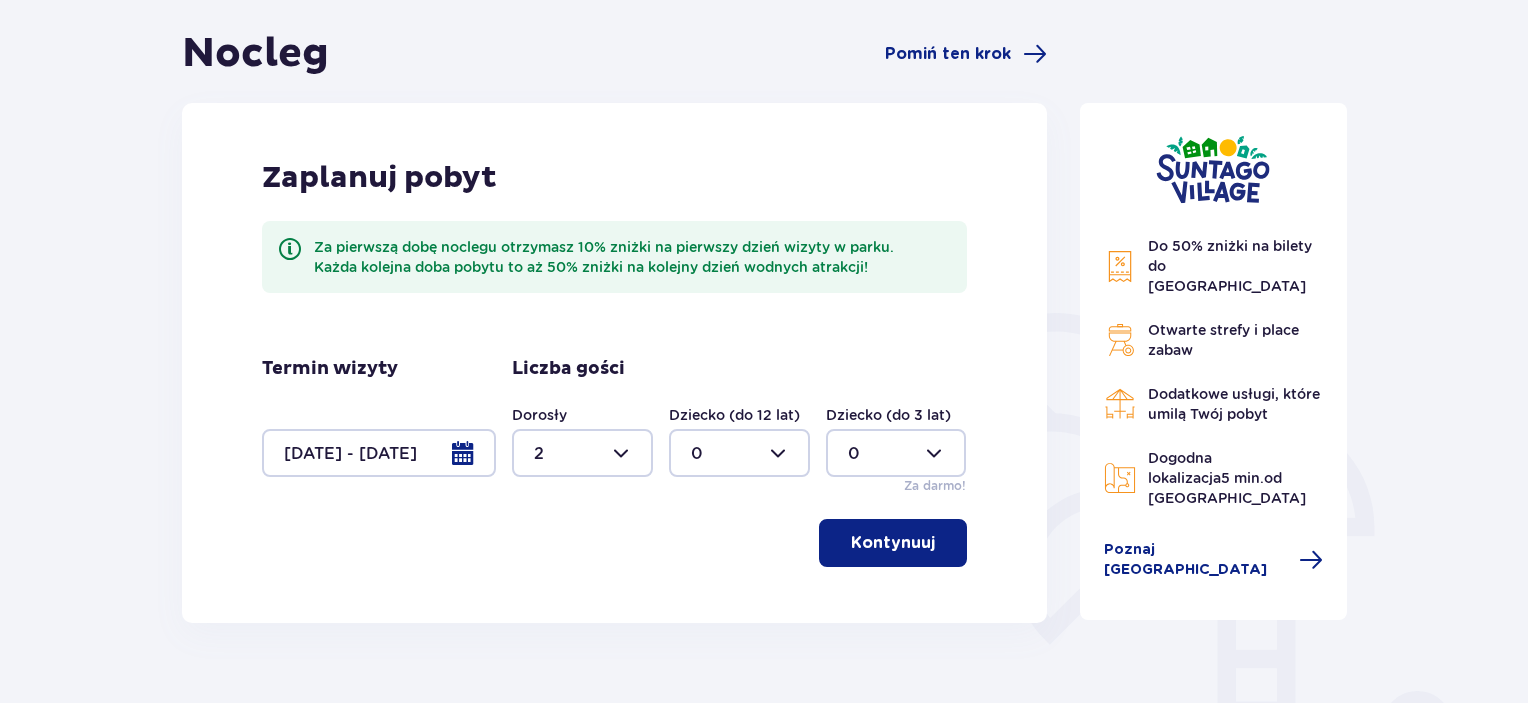 click on "Kontynuuj" at bounding box center [893, 543] 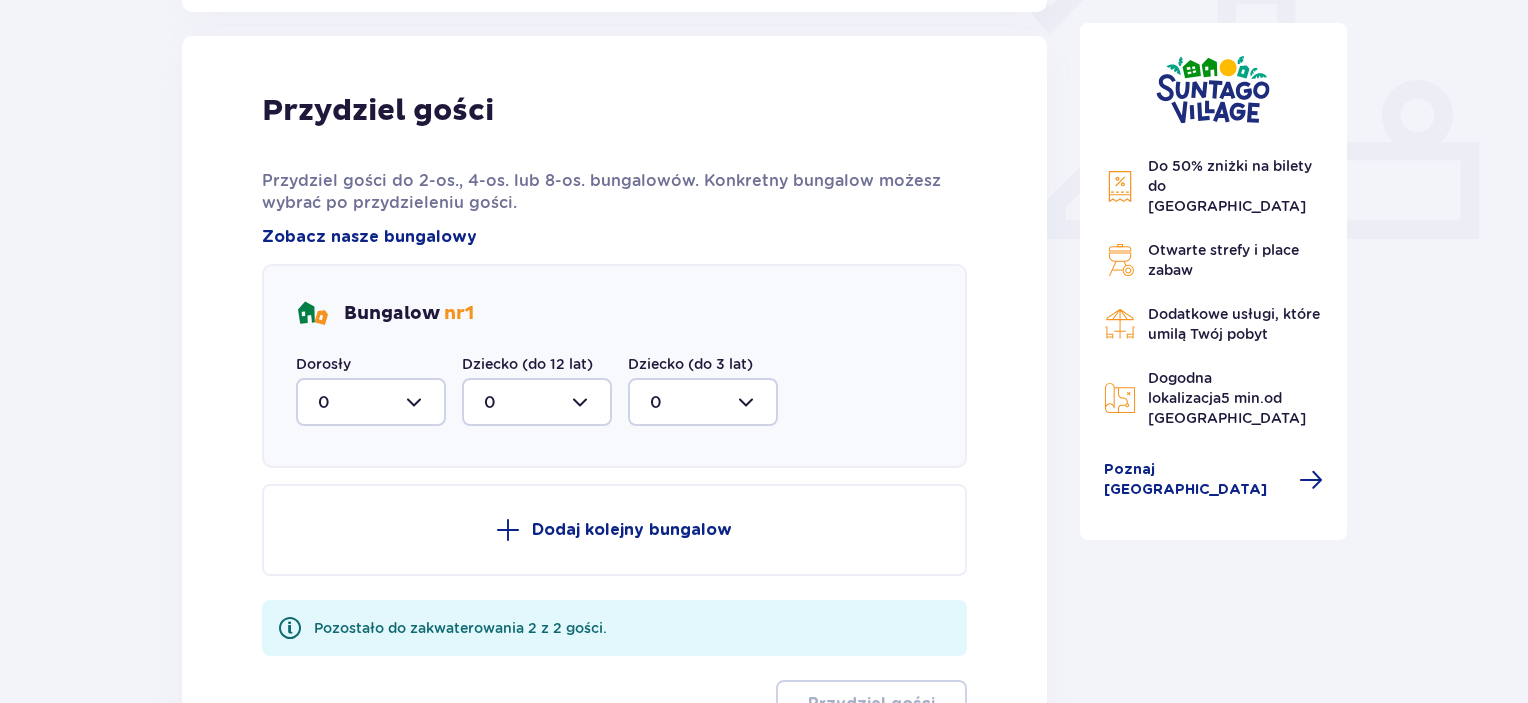 scroll, scrollTop: 806, scrollLeft: 0, axis: vertical 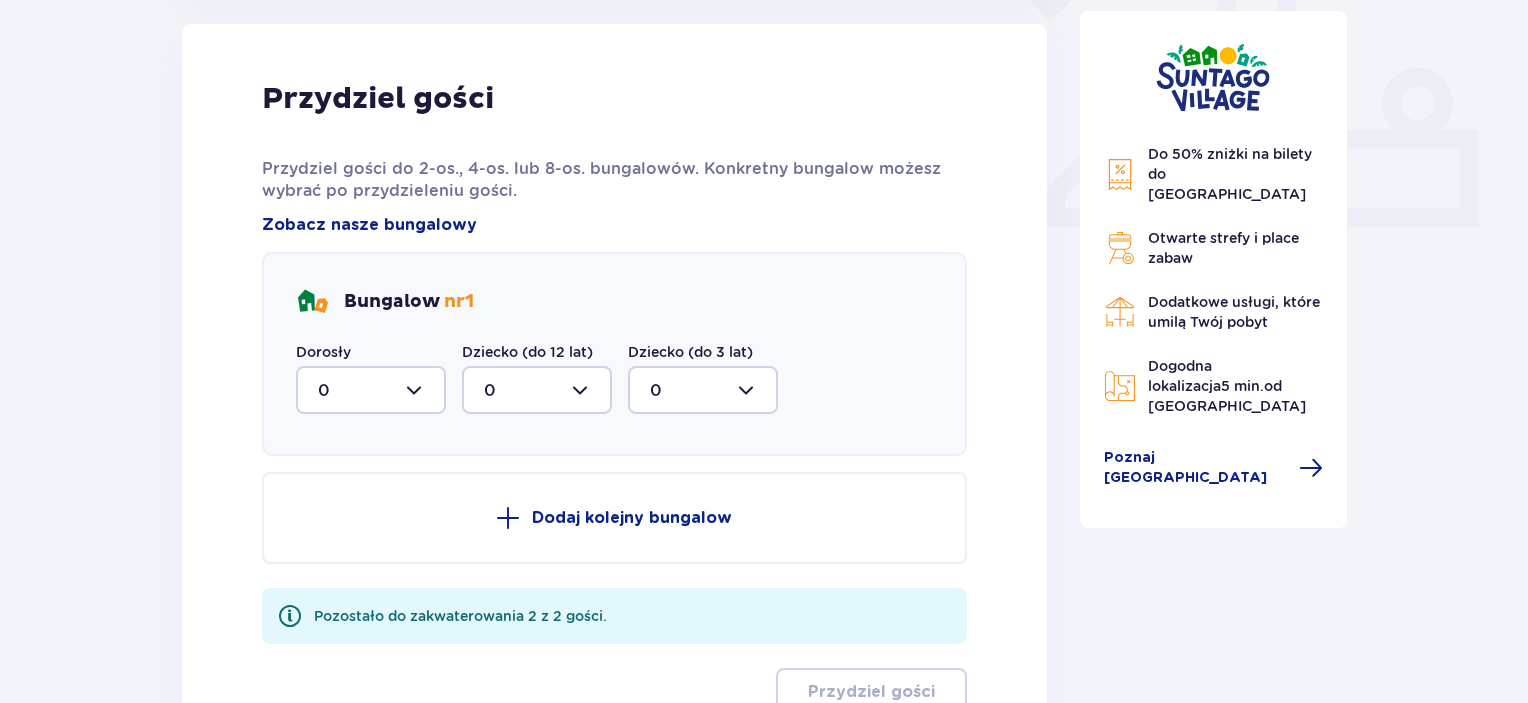 click at bounding box center (371, 390) 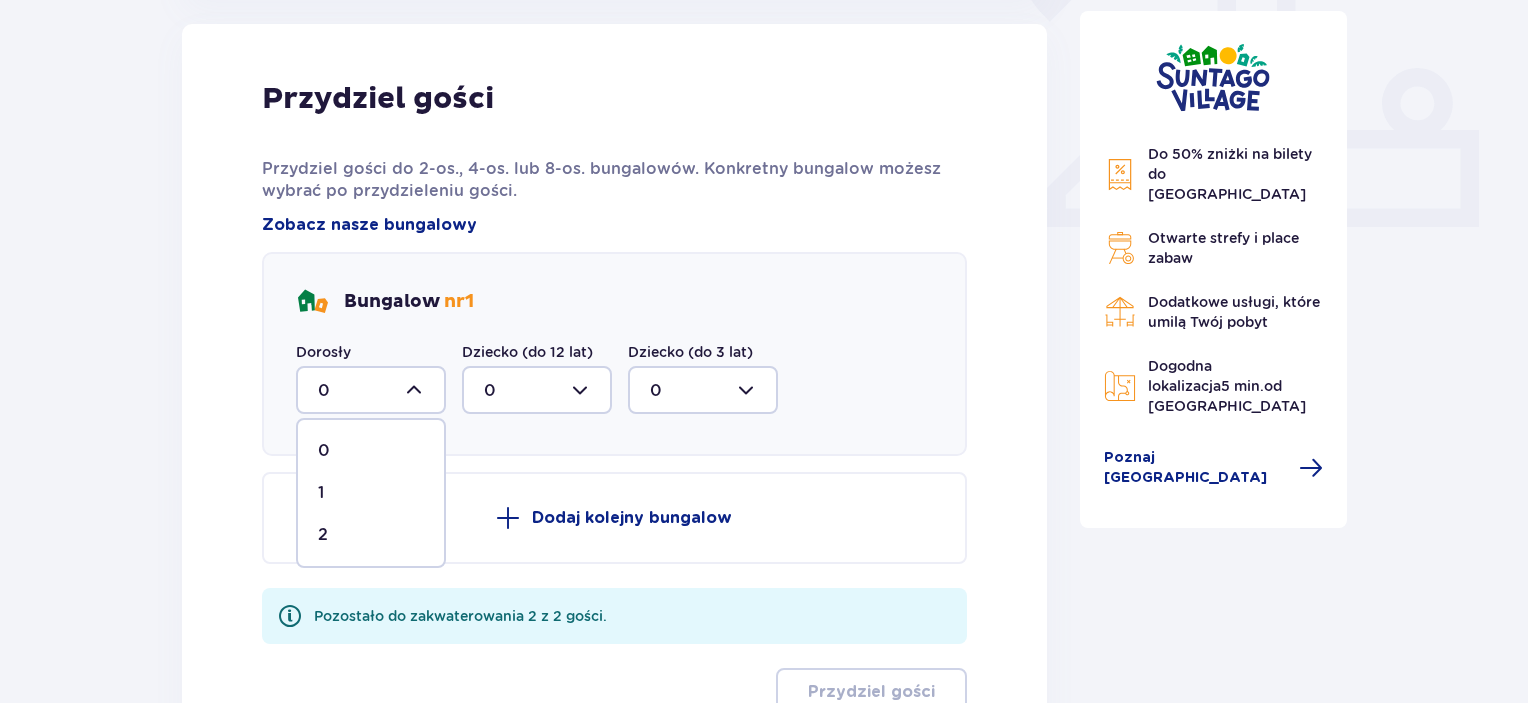 click on "2" at bounding box center (371, 535) 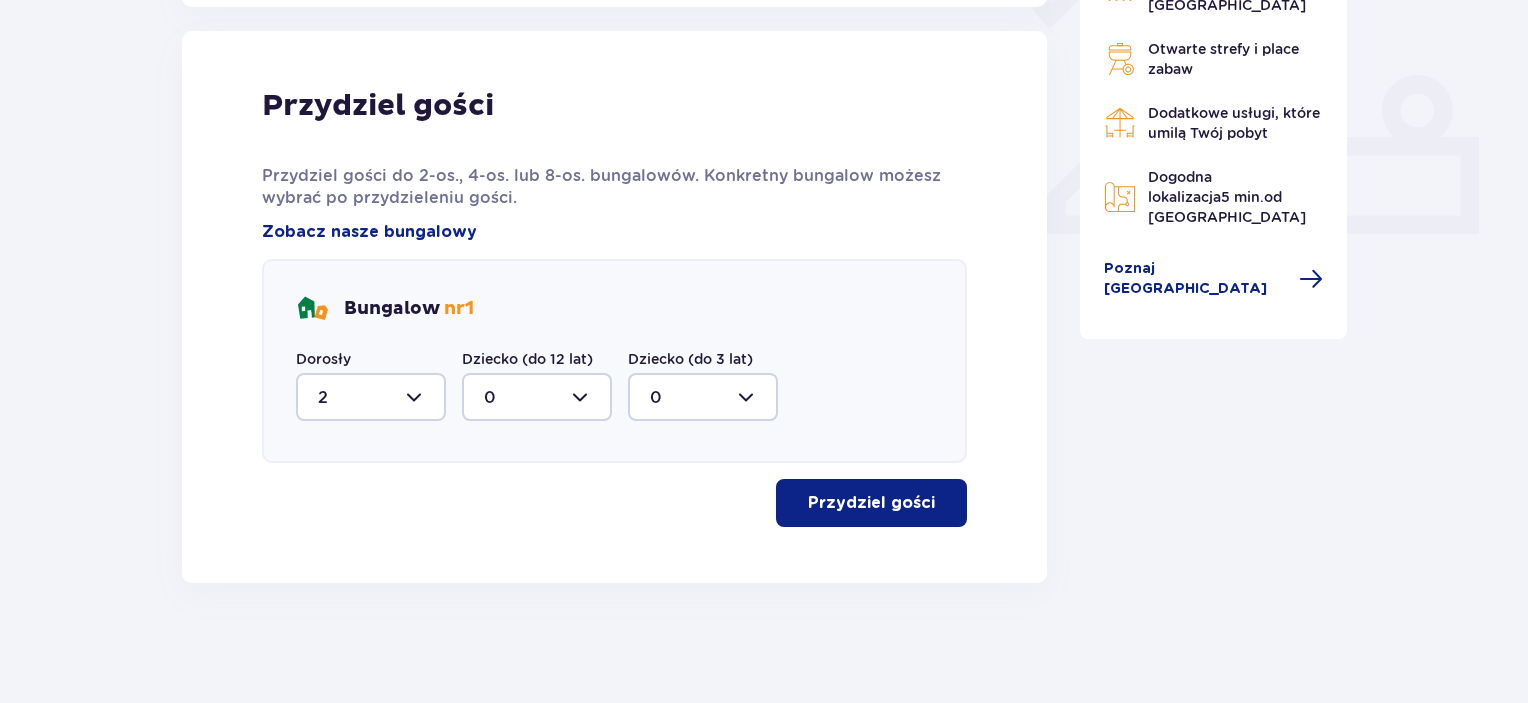 scroll, scrollTop: 798, scrollLeft: 0, axis: vertical 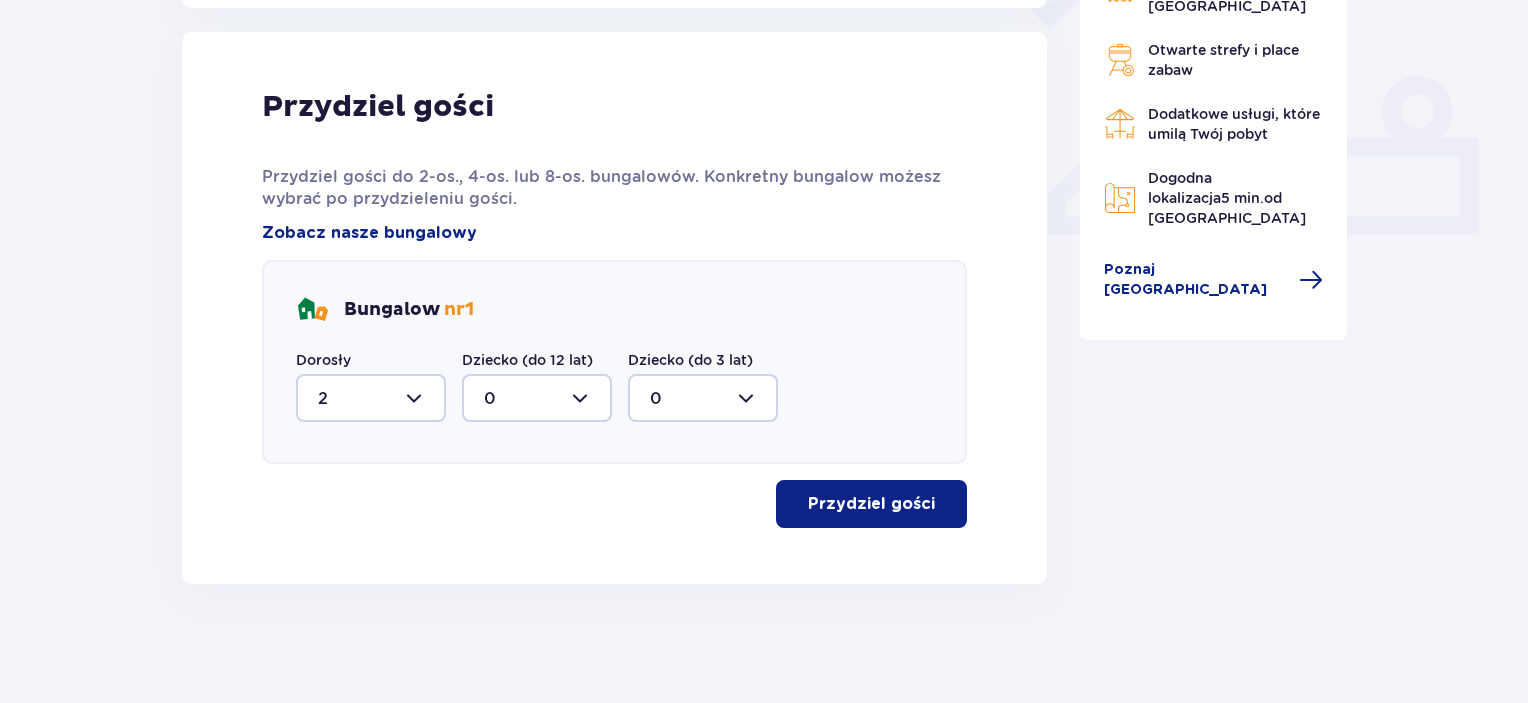 click on "Przydziel gości" at bounding box center (871, 504) 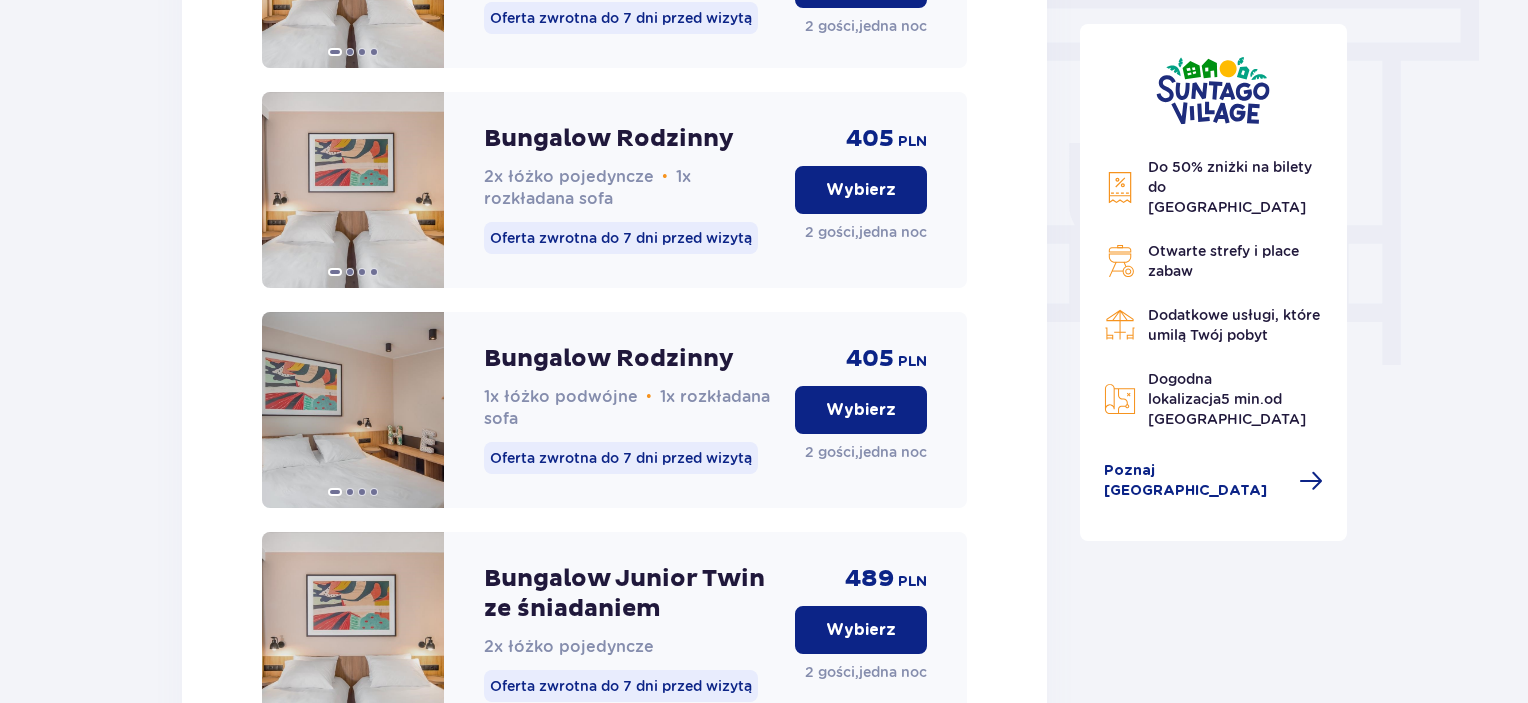scroll, scrollTop: 1776, scrollLeft: 0, axis: vertical 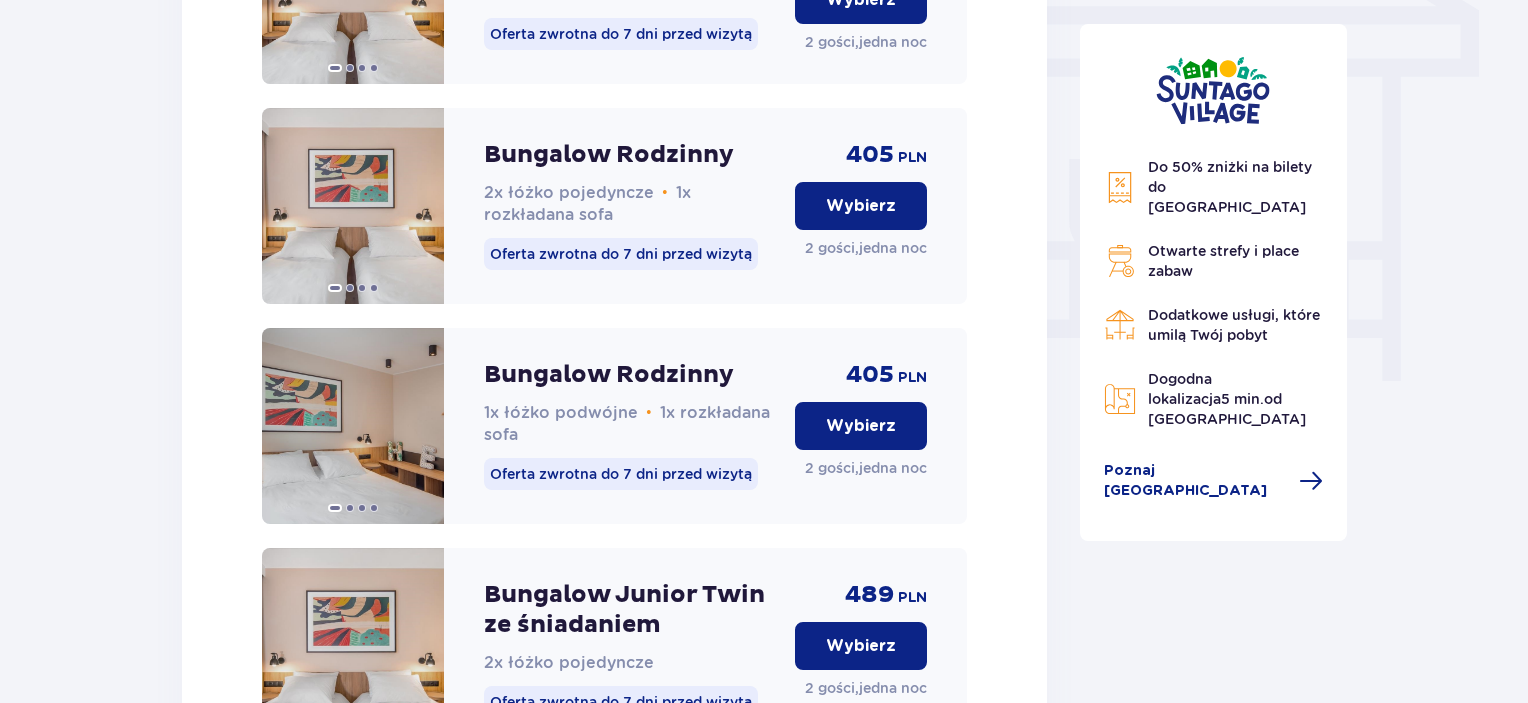 click on "Wybierz" at bounding box center (861, 426) 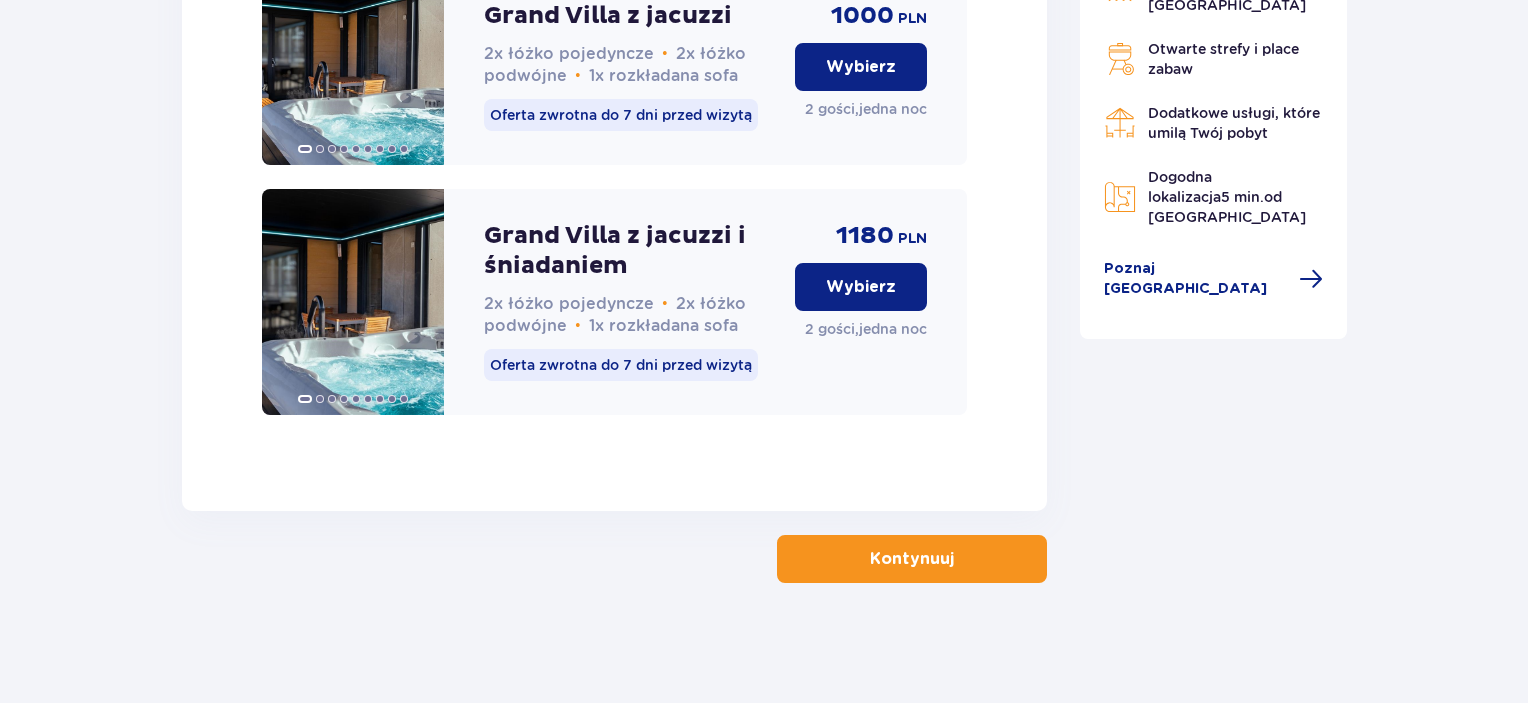 scroll, scrollTop: 3108, scrollLeft: 0, axis: vertical 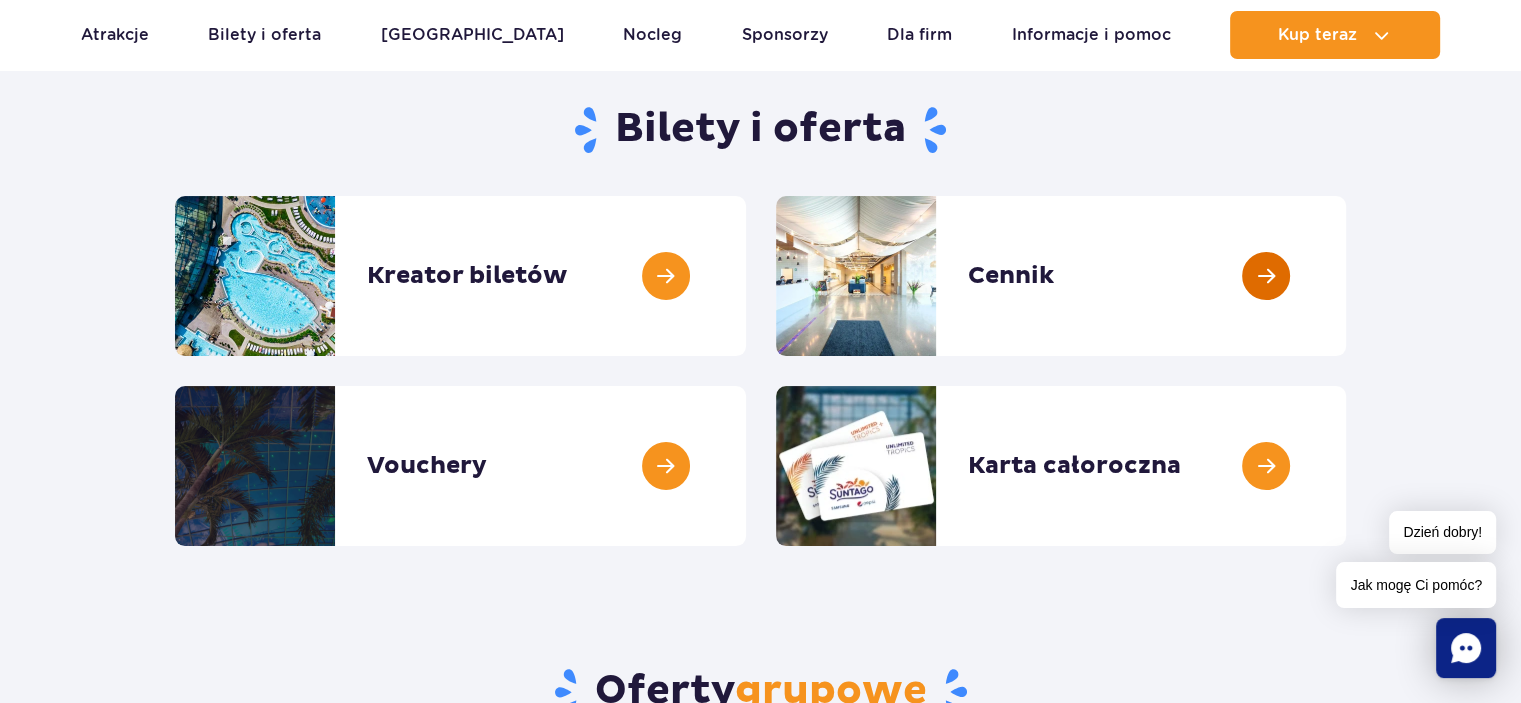 click at bounding box center (1346, 276) 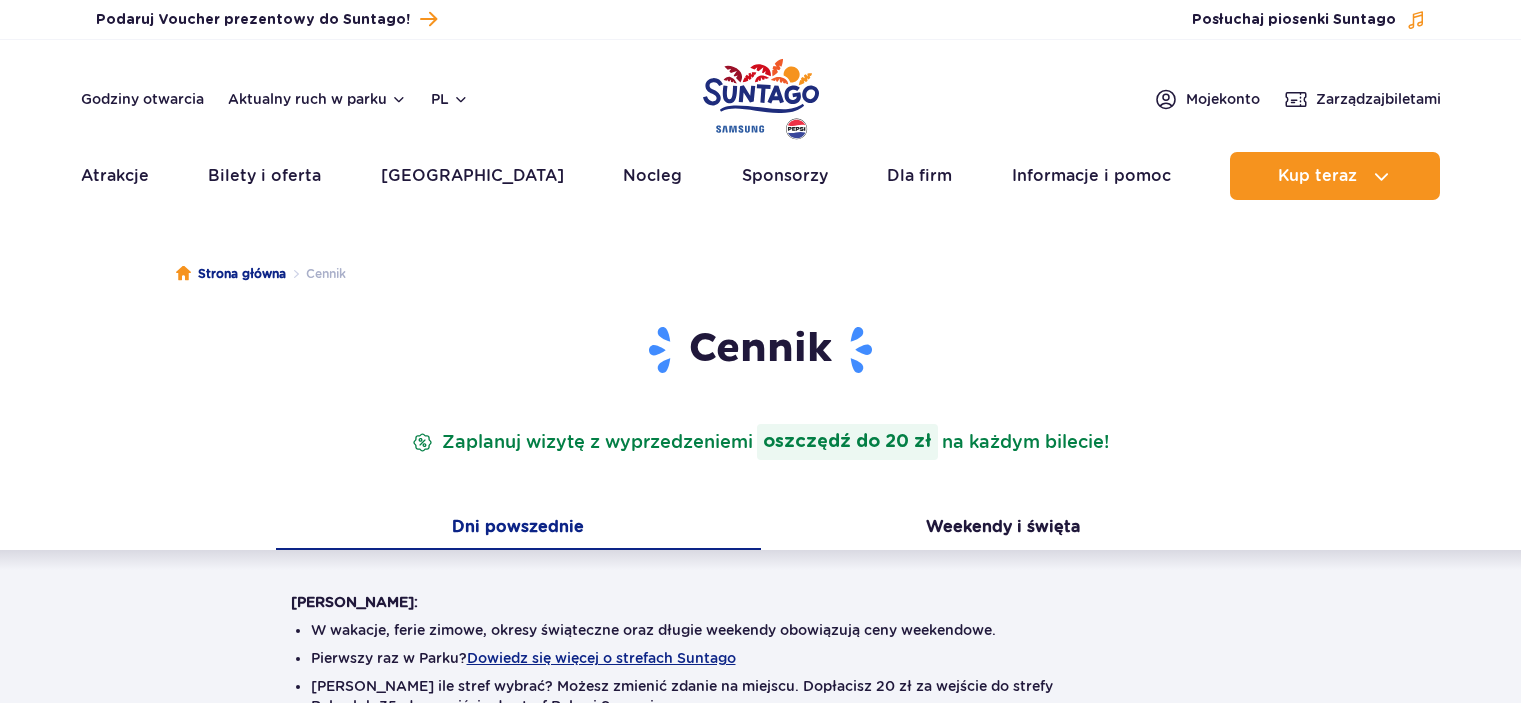 scroll, scrollTop: 0, scrollLeft: 0, axis: both 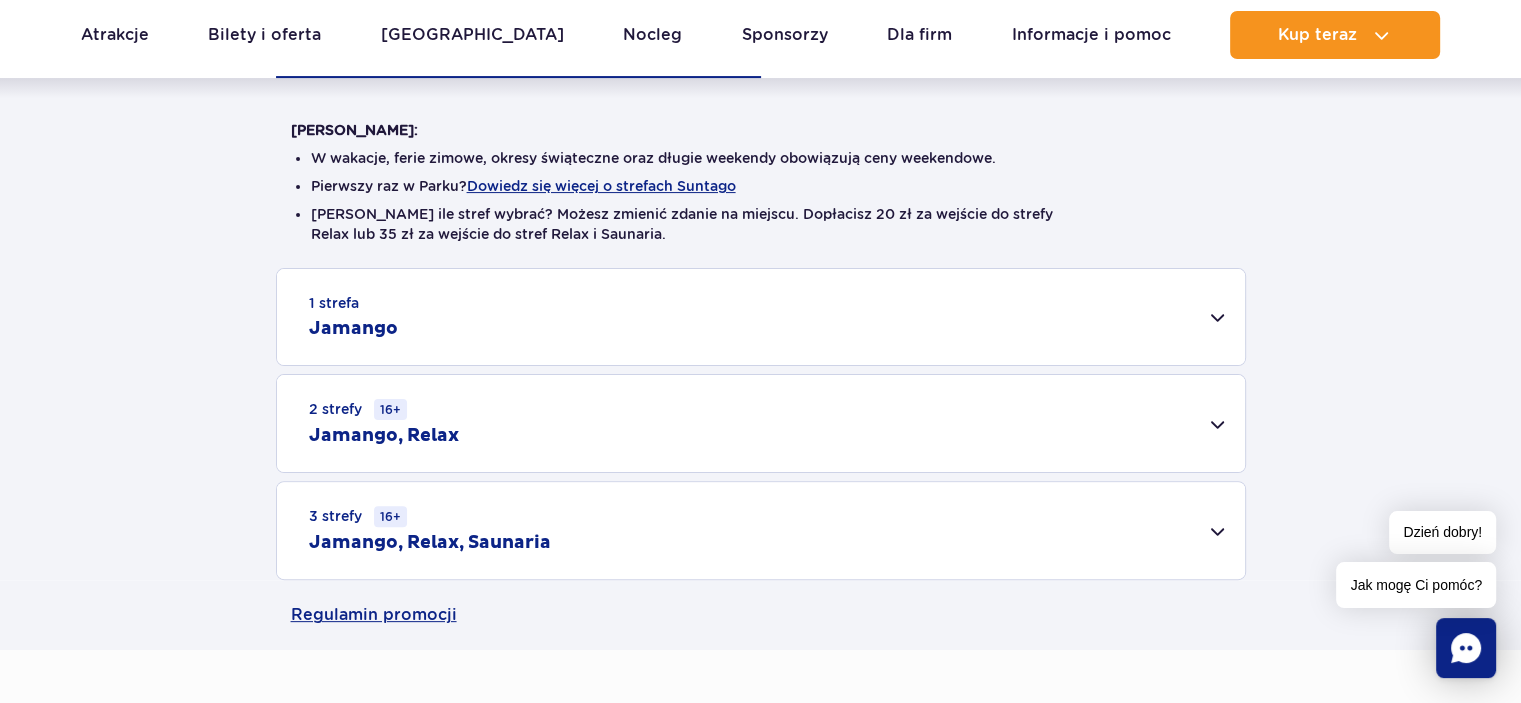 click on "3 strefy  16+
Jamango, Relax, Saunaria" at bounding box center (761, 530) 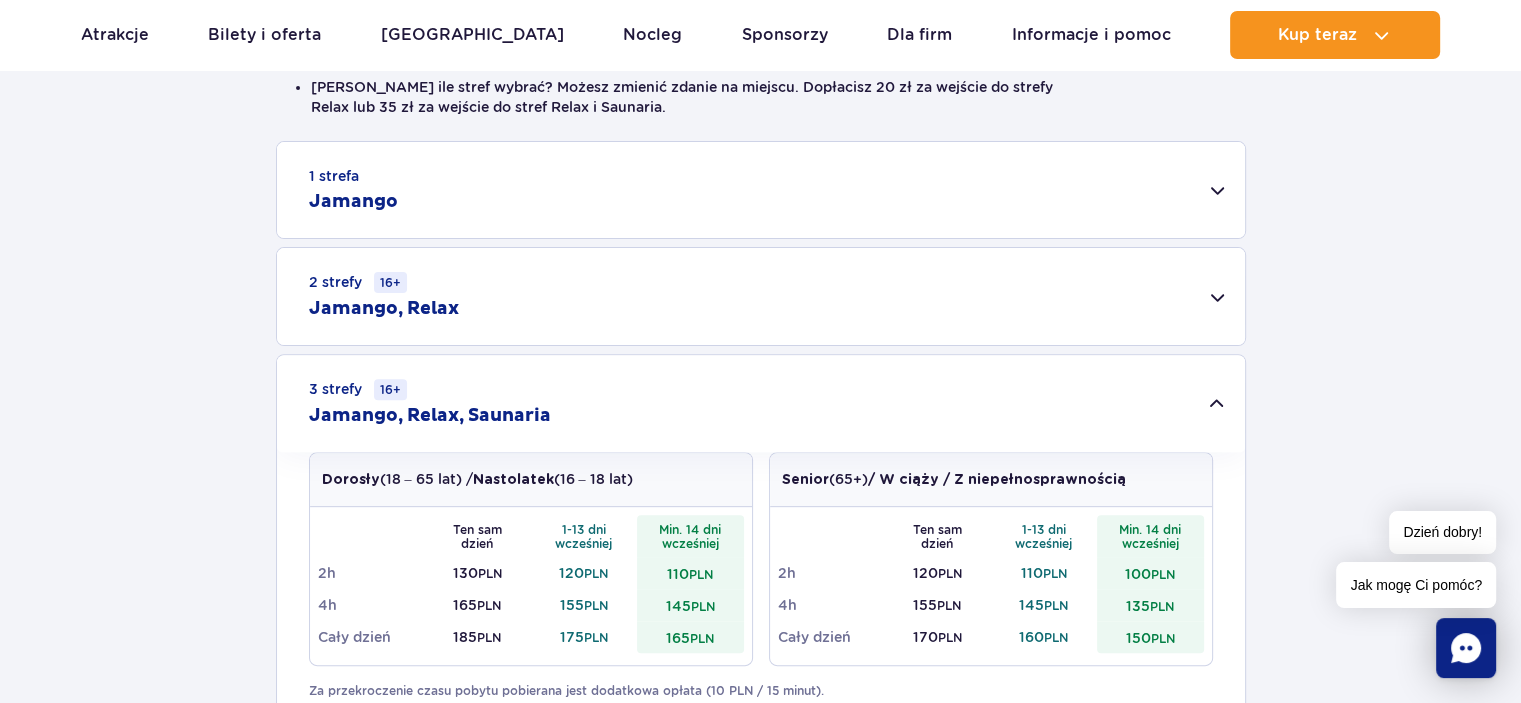 scroll, scrollTop: 600, scrollLeft: 0, axis: vertical 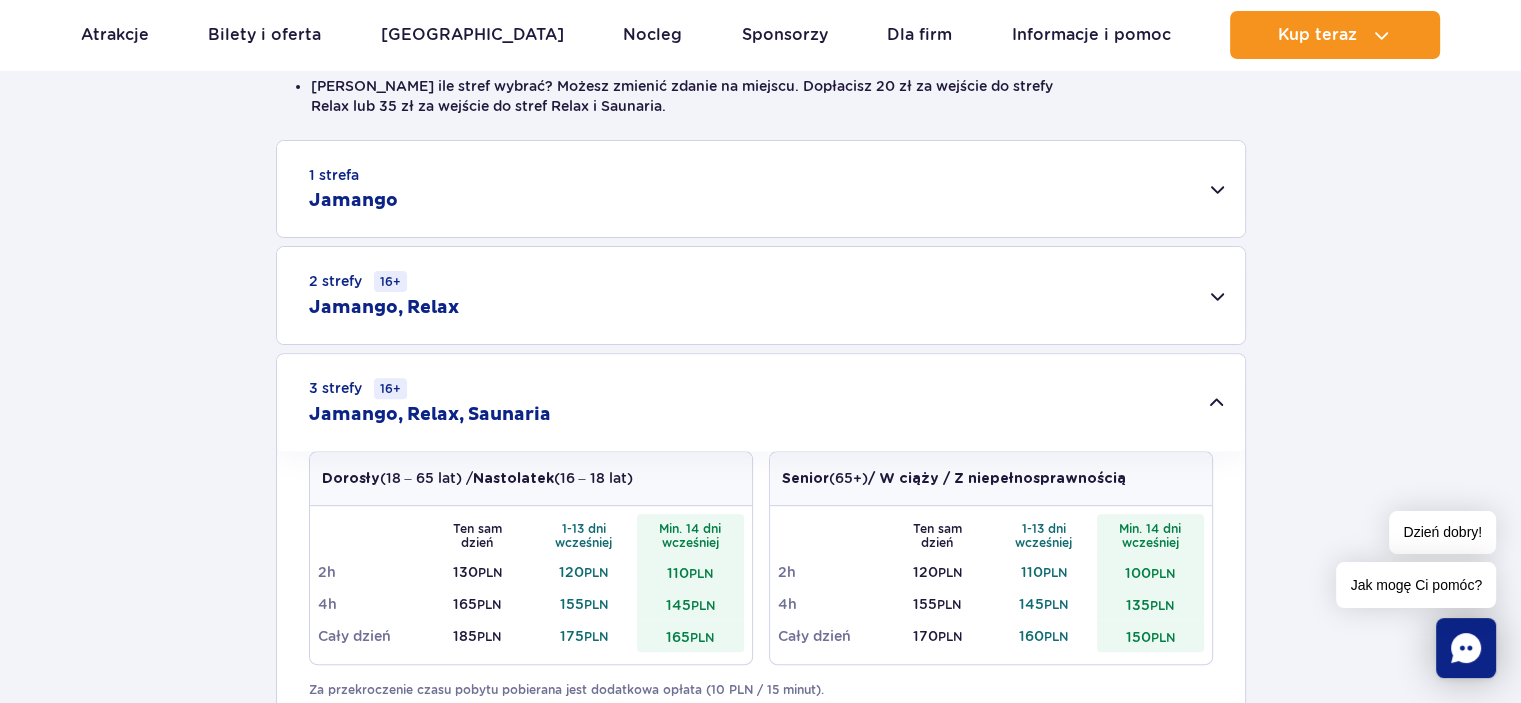 click on "2 strefy  16+
Jamango, Relax" at bounding box center [761, 295] 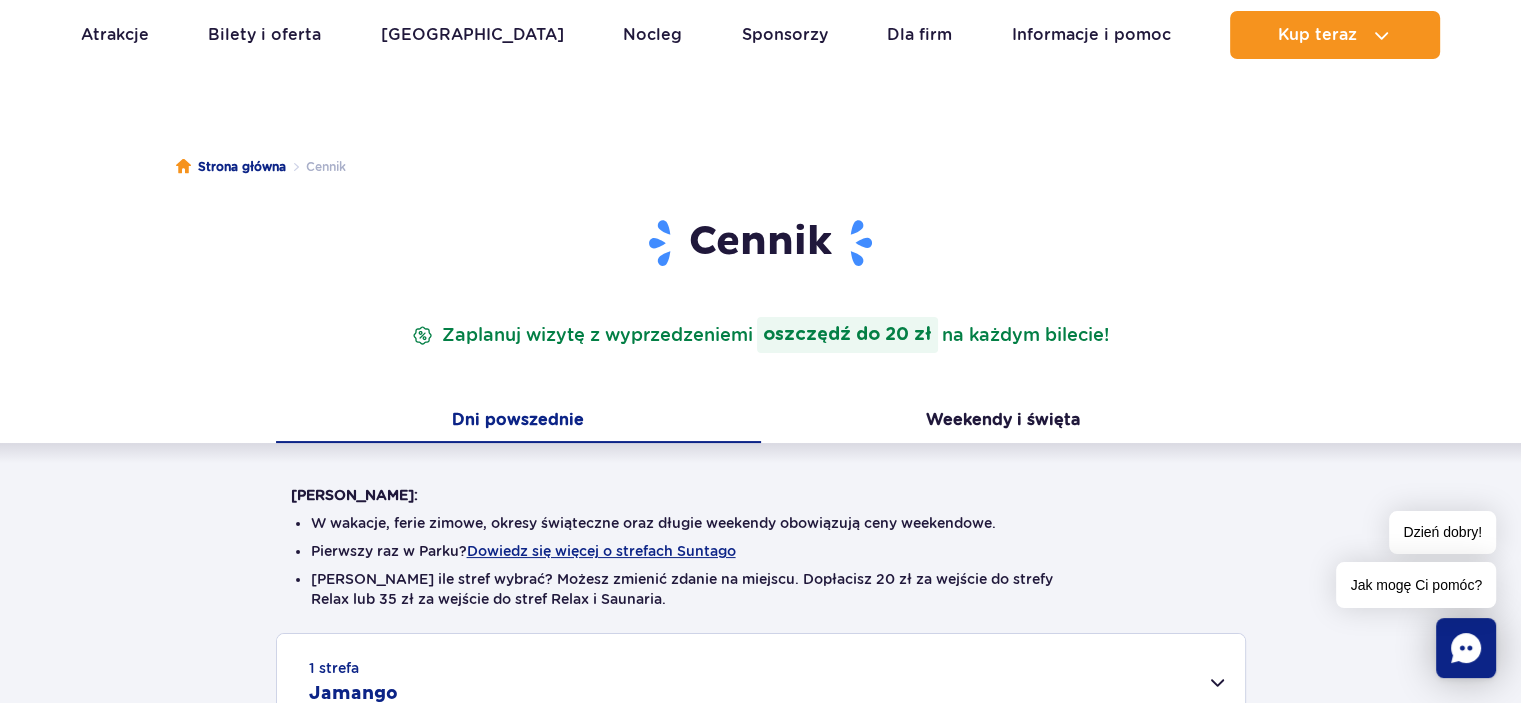 scroll, scrollTop: 0, scrollLeft: 0, axis: both 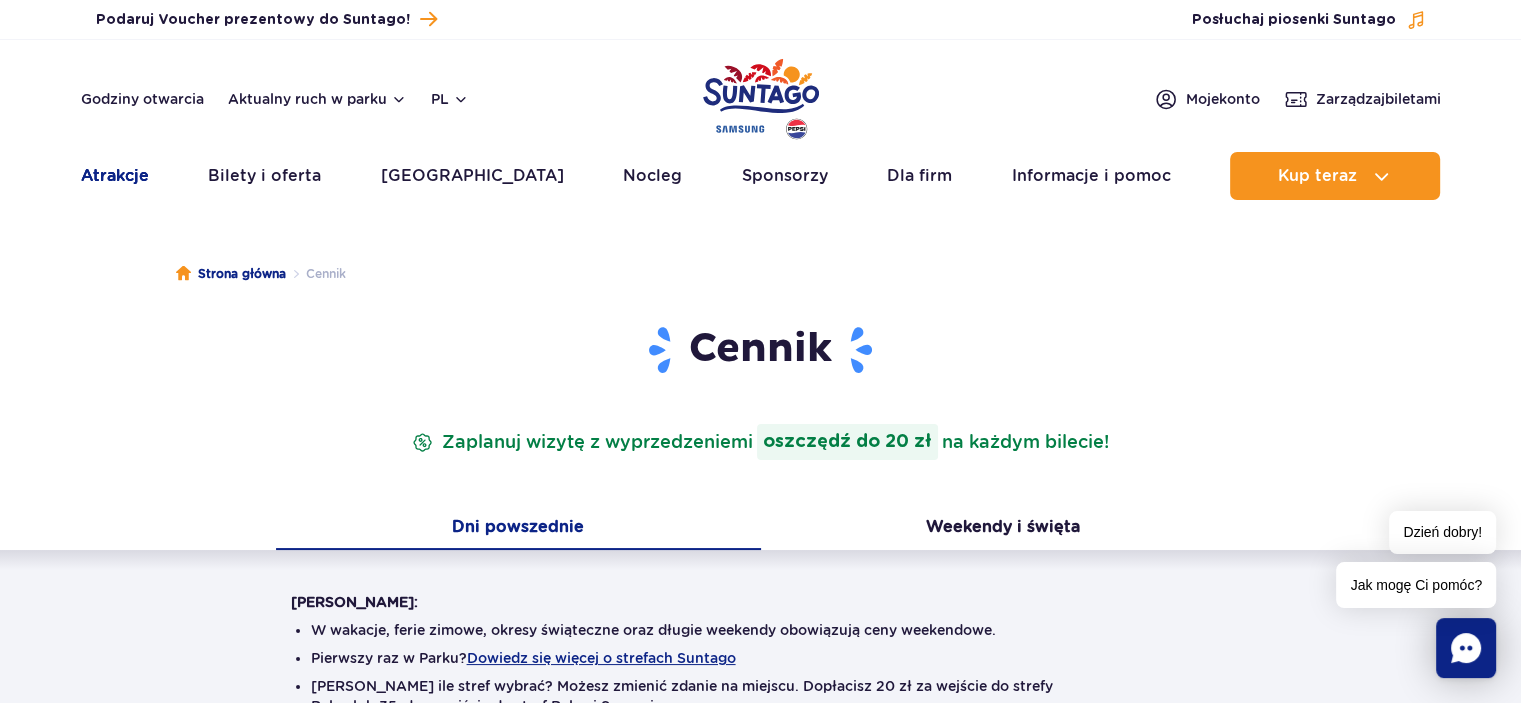 click on "Atrakcje" at bounding box center (115, 176) 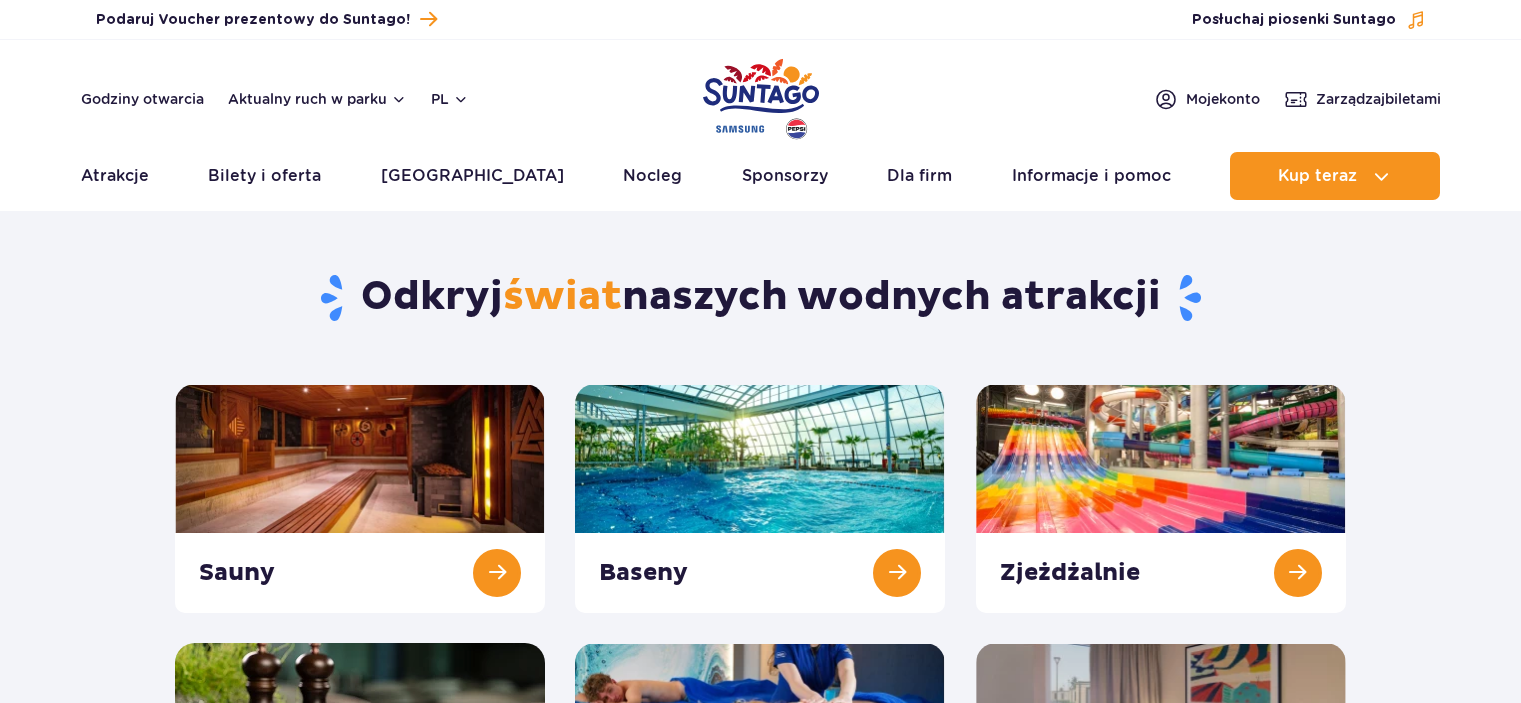 scroll, scrollTop: 108, scrollLeft: 0, axis: vertical 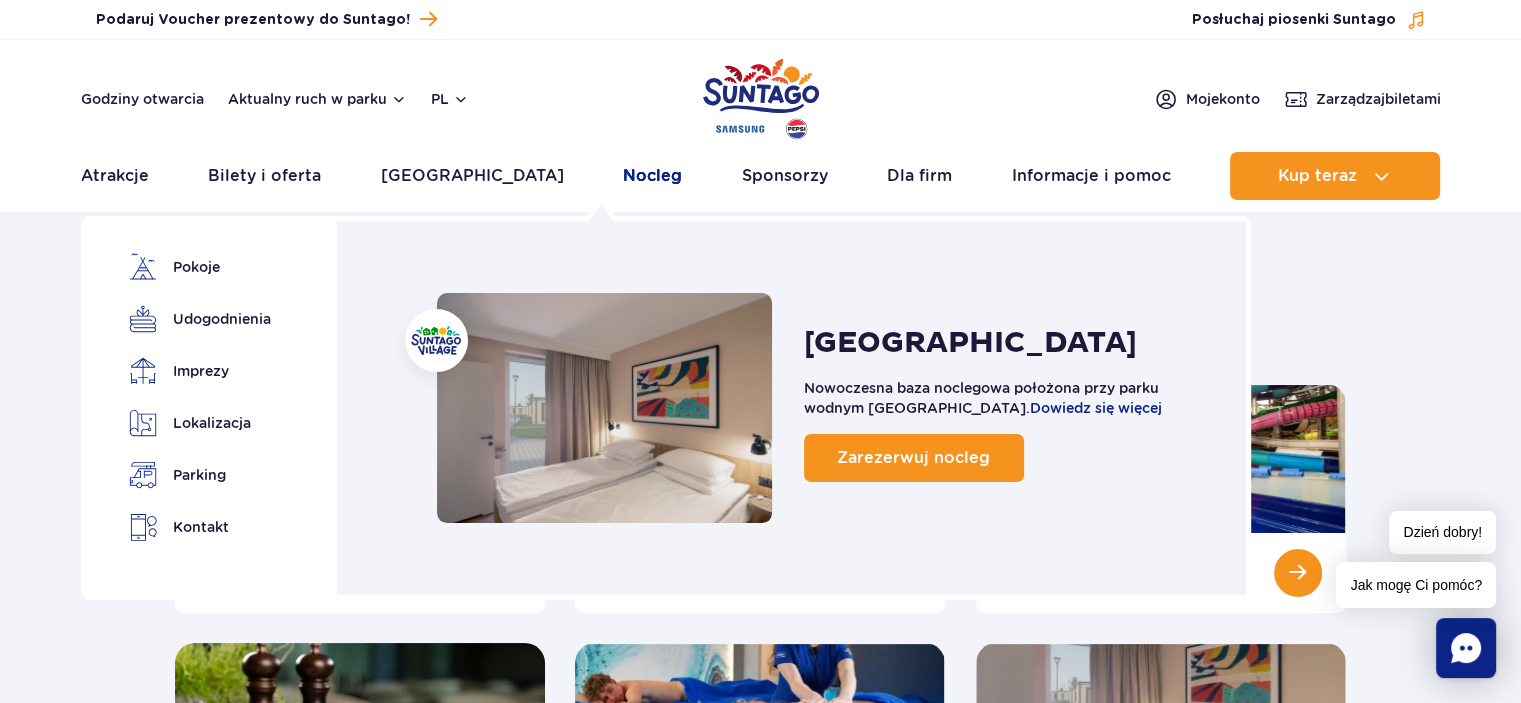 click on "Nocleg" at bounding box center [652, 176] 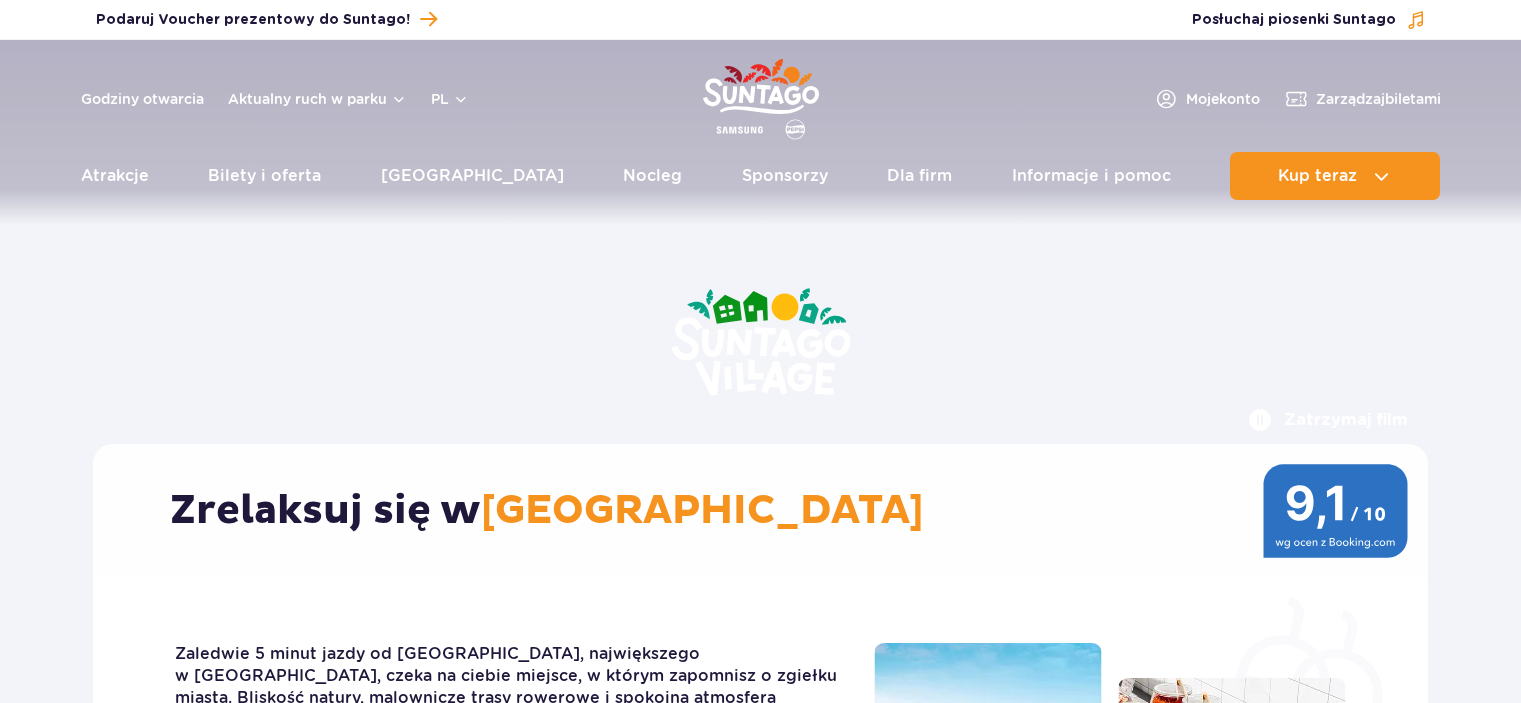 scroll, scrollTop: 0, scrollLeft: 0, axis: both 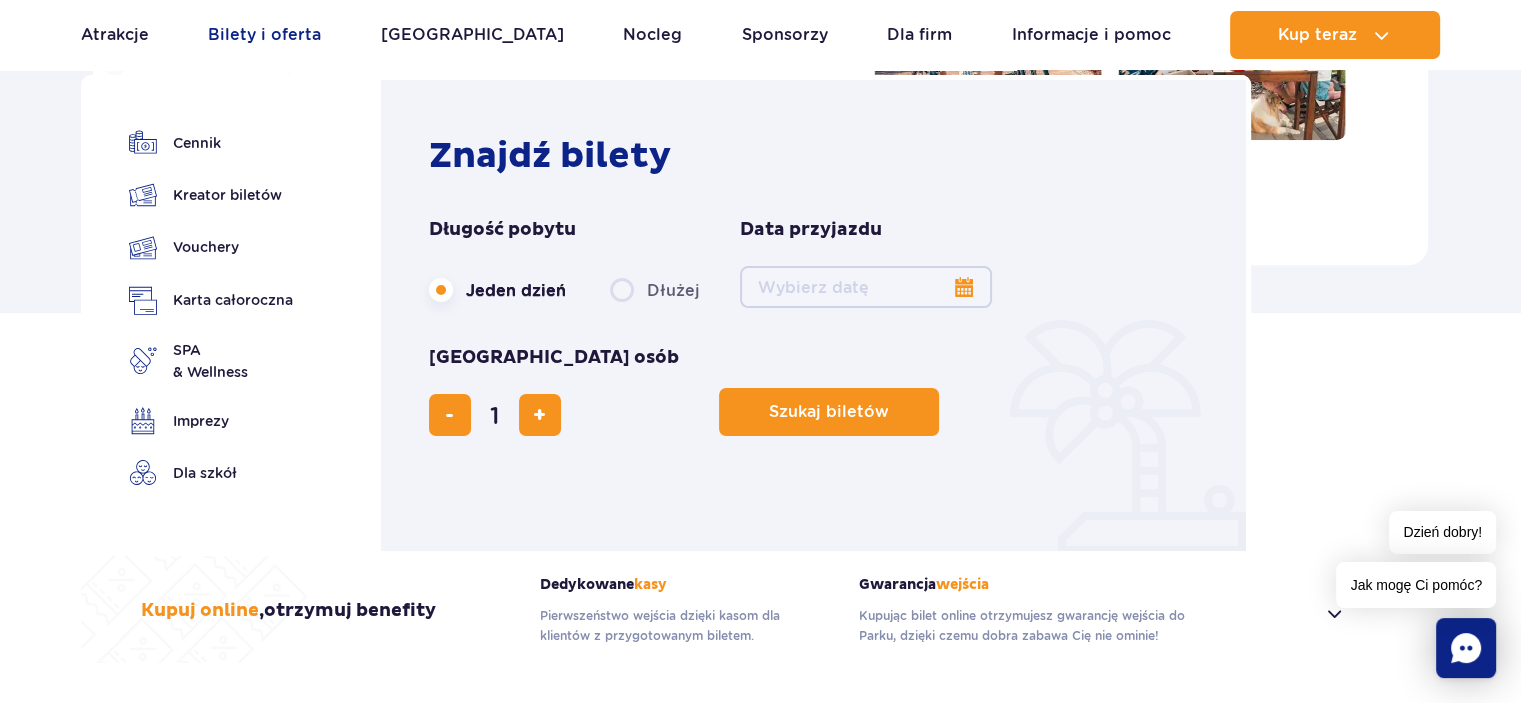 click on "Bilety i oferta" at bounding box center (264, 35) 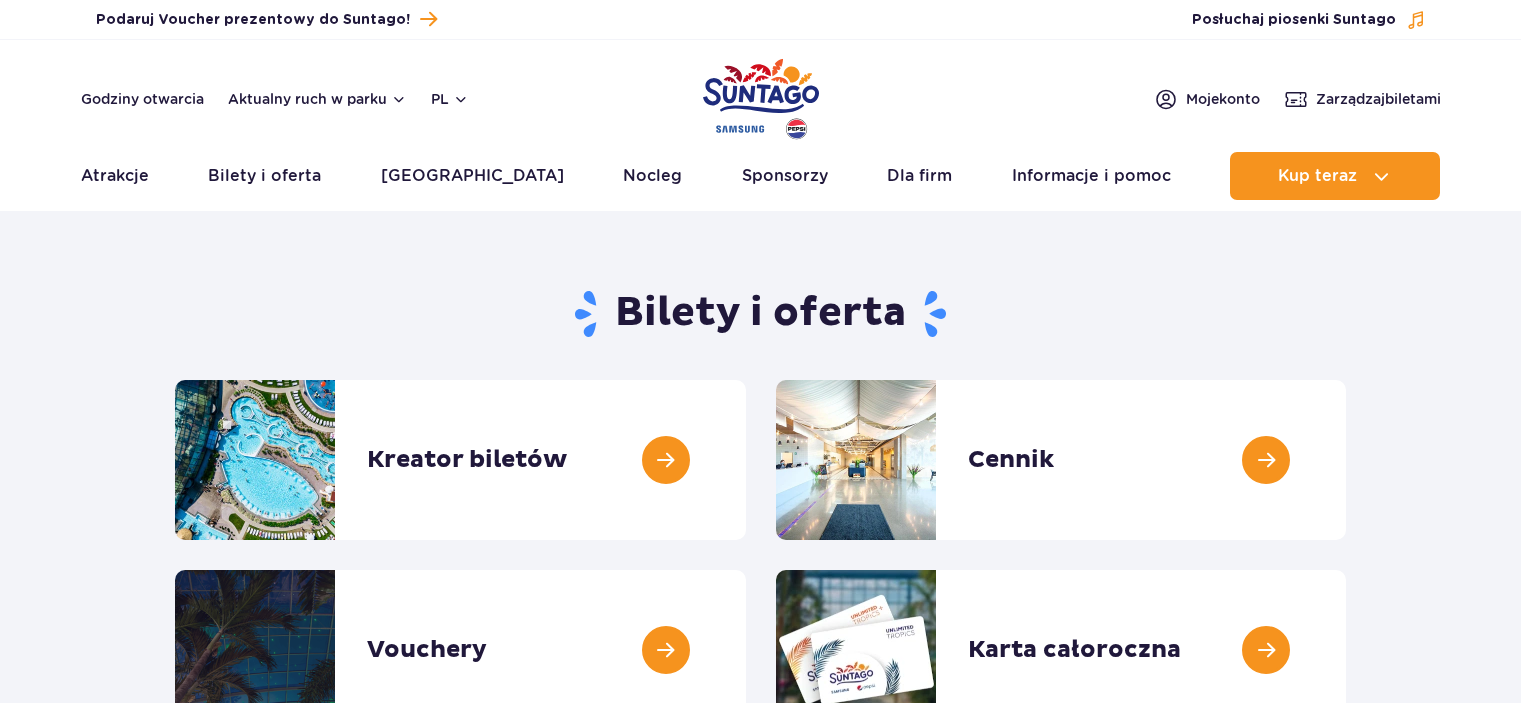 scroll, scrollTop: 0, scrollLeft: 0, axis: both 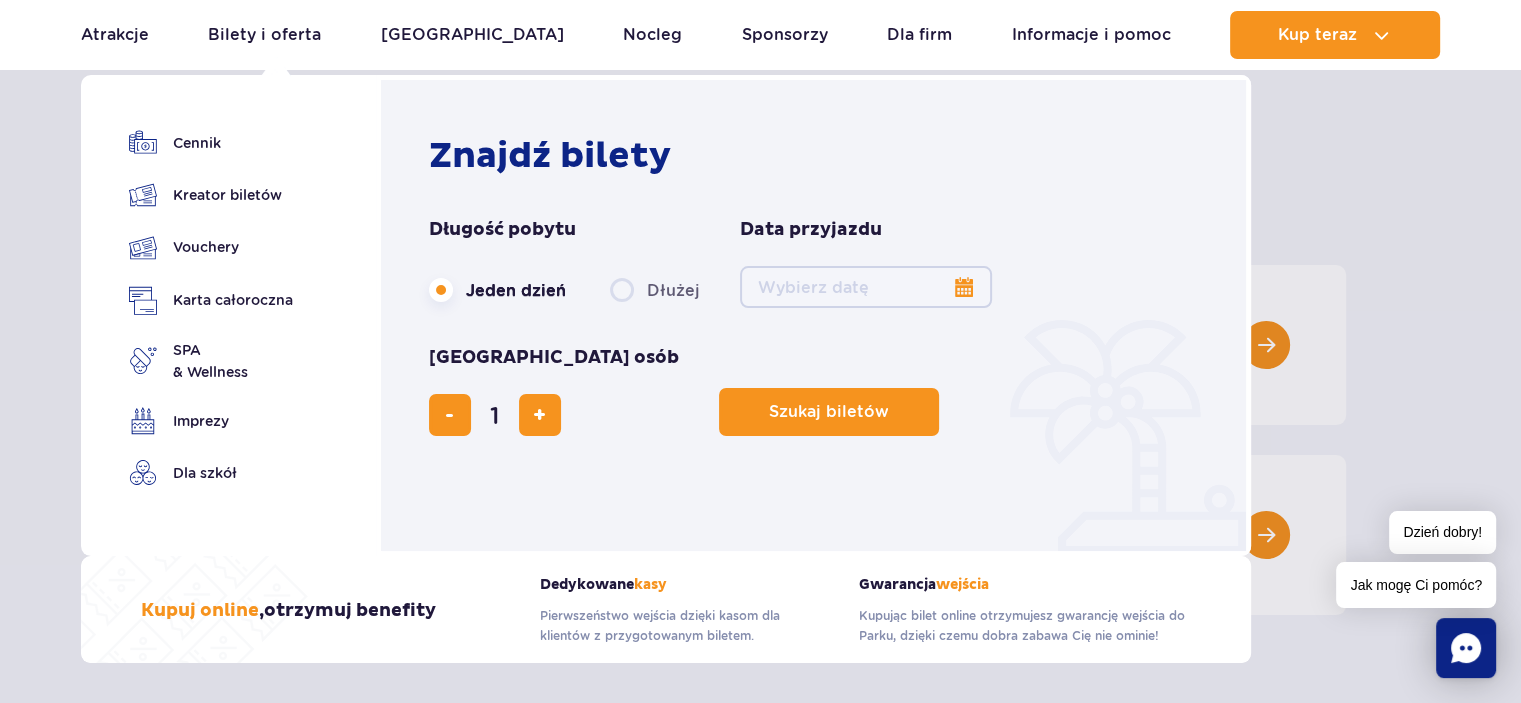 click on "Dłużej" at bounding box center [655, 290] 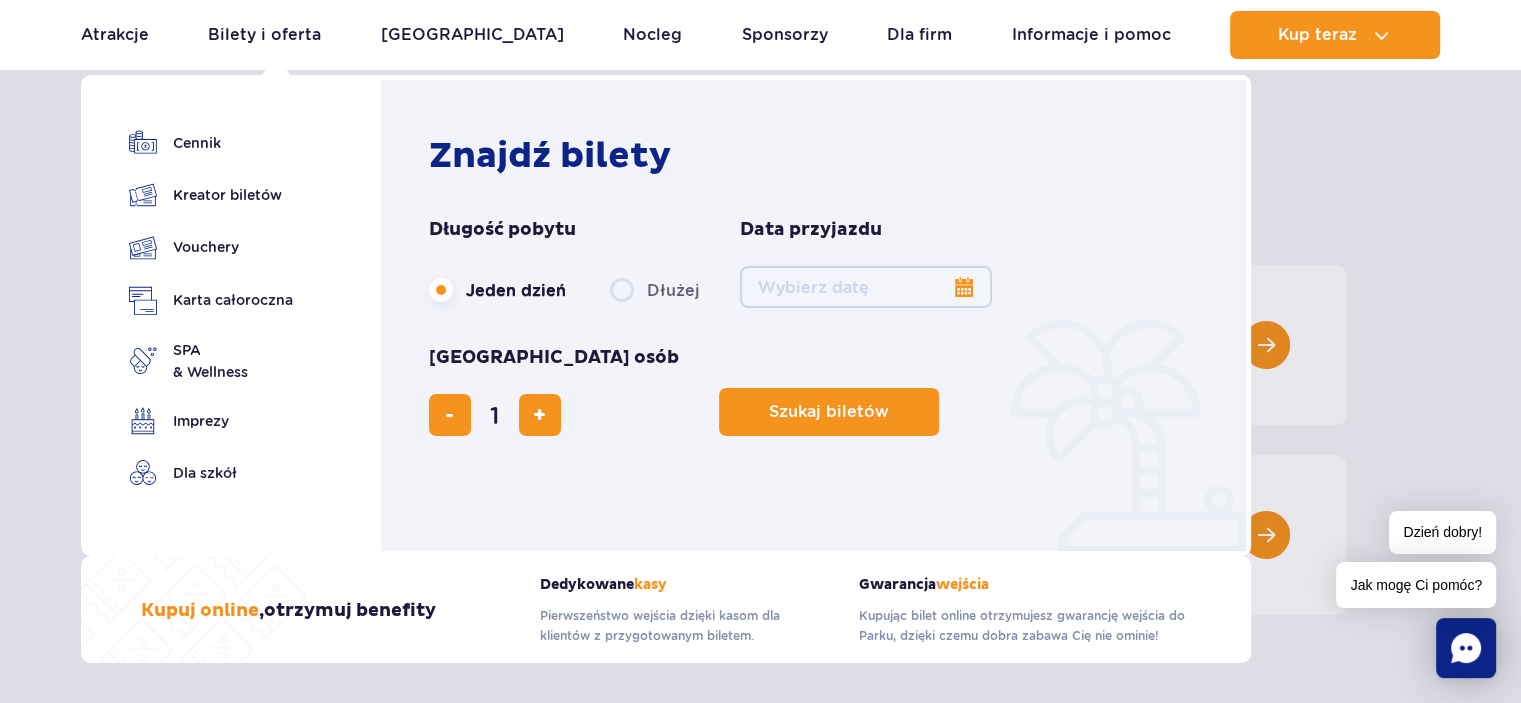 click on "Dłużej" at bounding box center [621, 309] 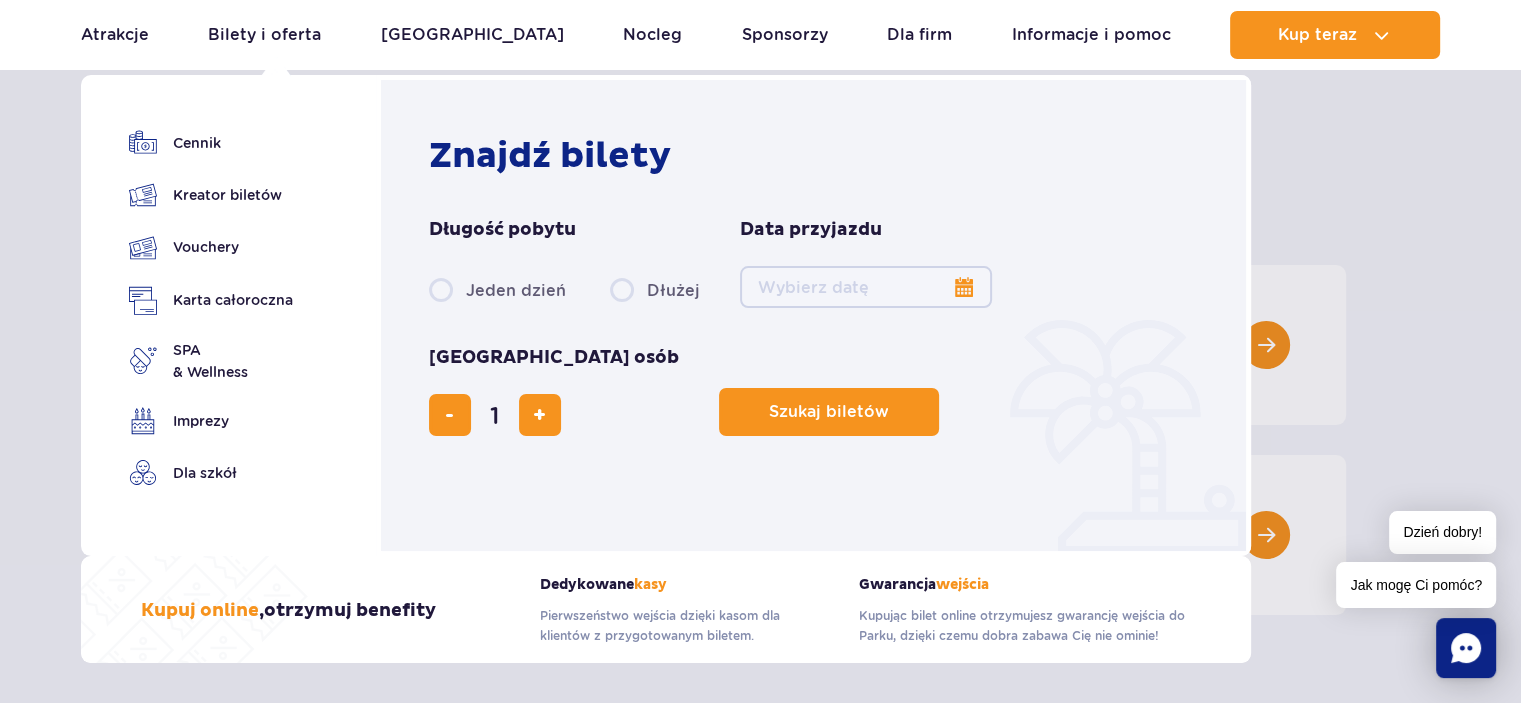 radio on "true" 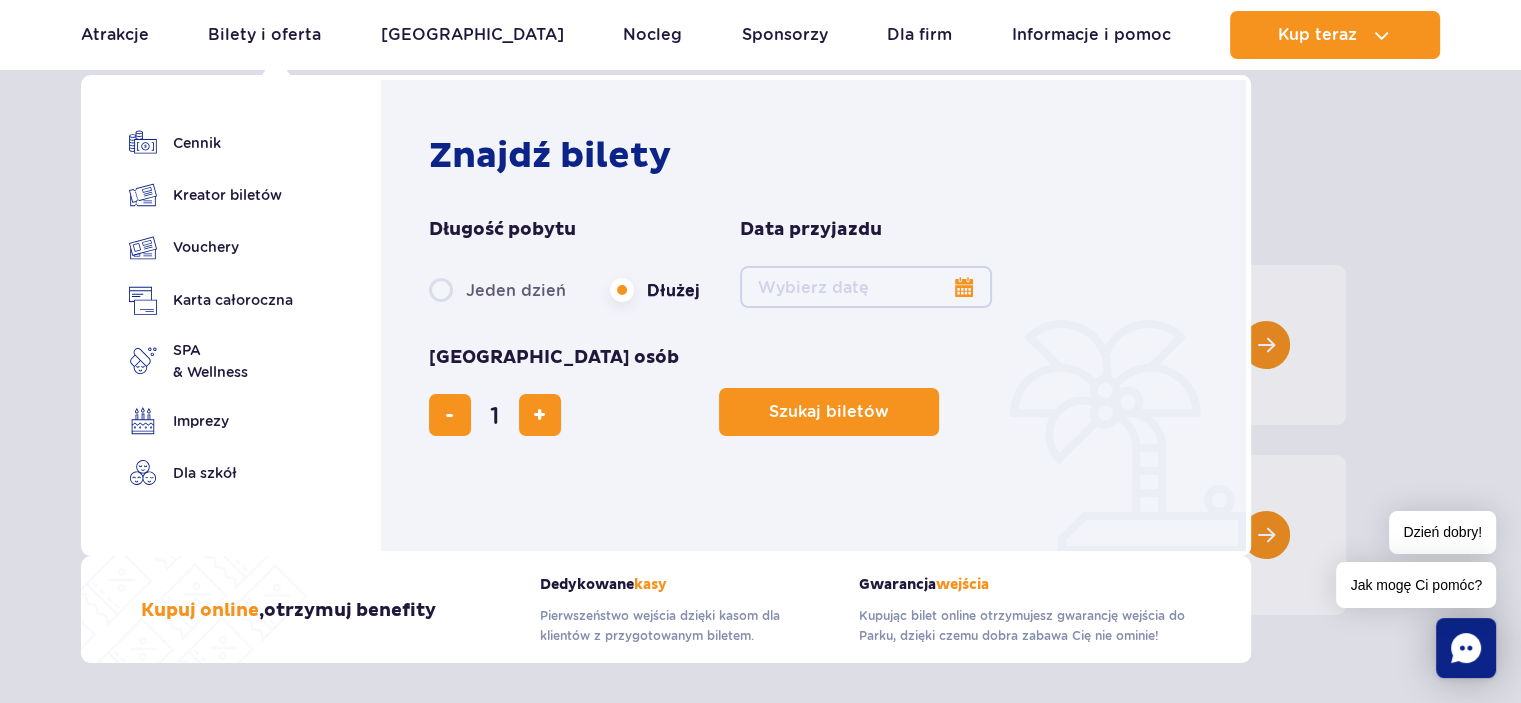 click on "Date from" at bounding box center [866, 287] 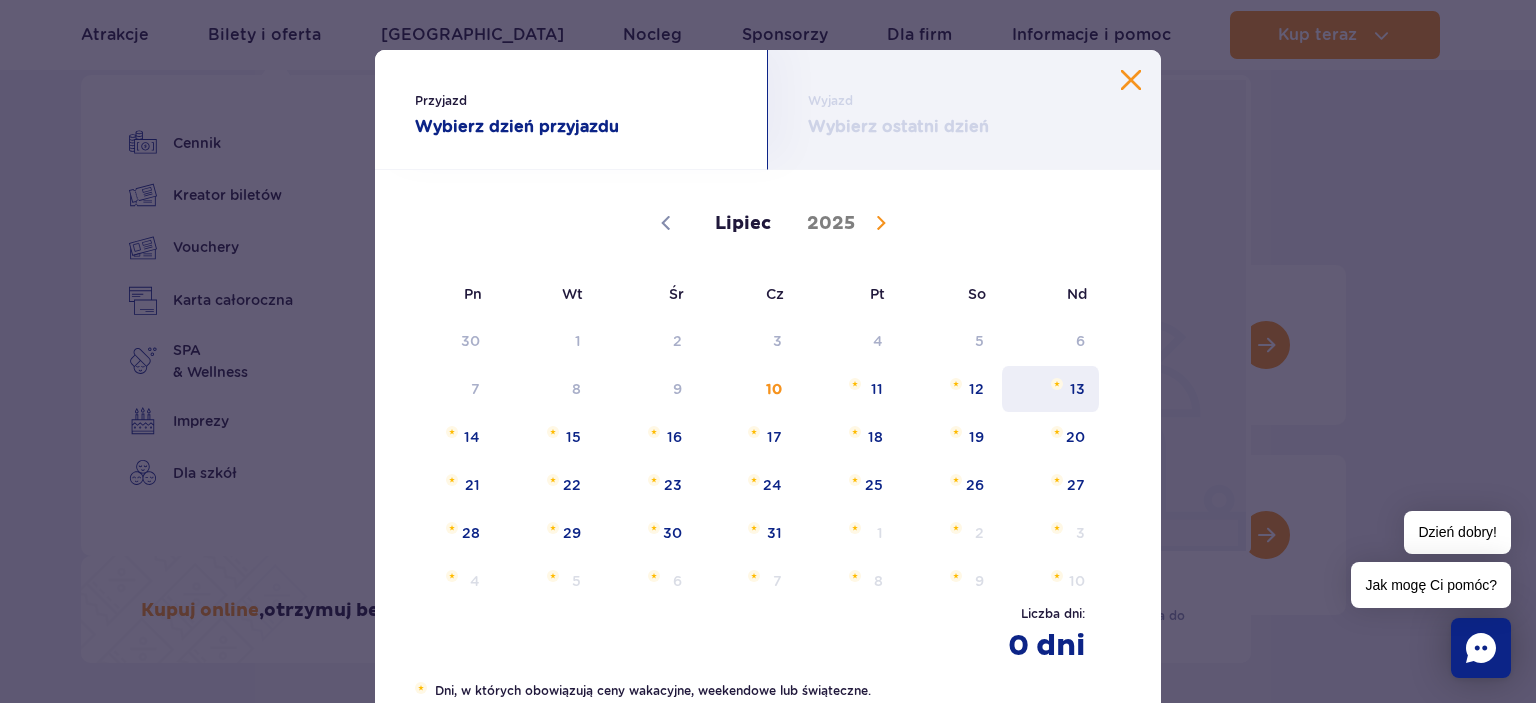click on "13" at bounding box center [1050, 389] 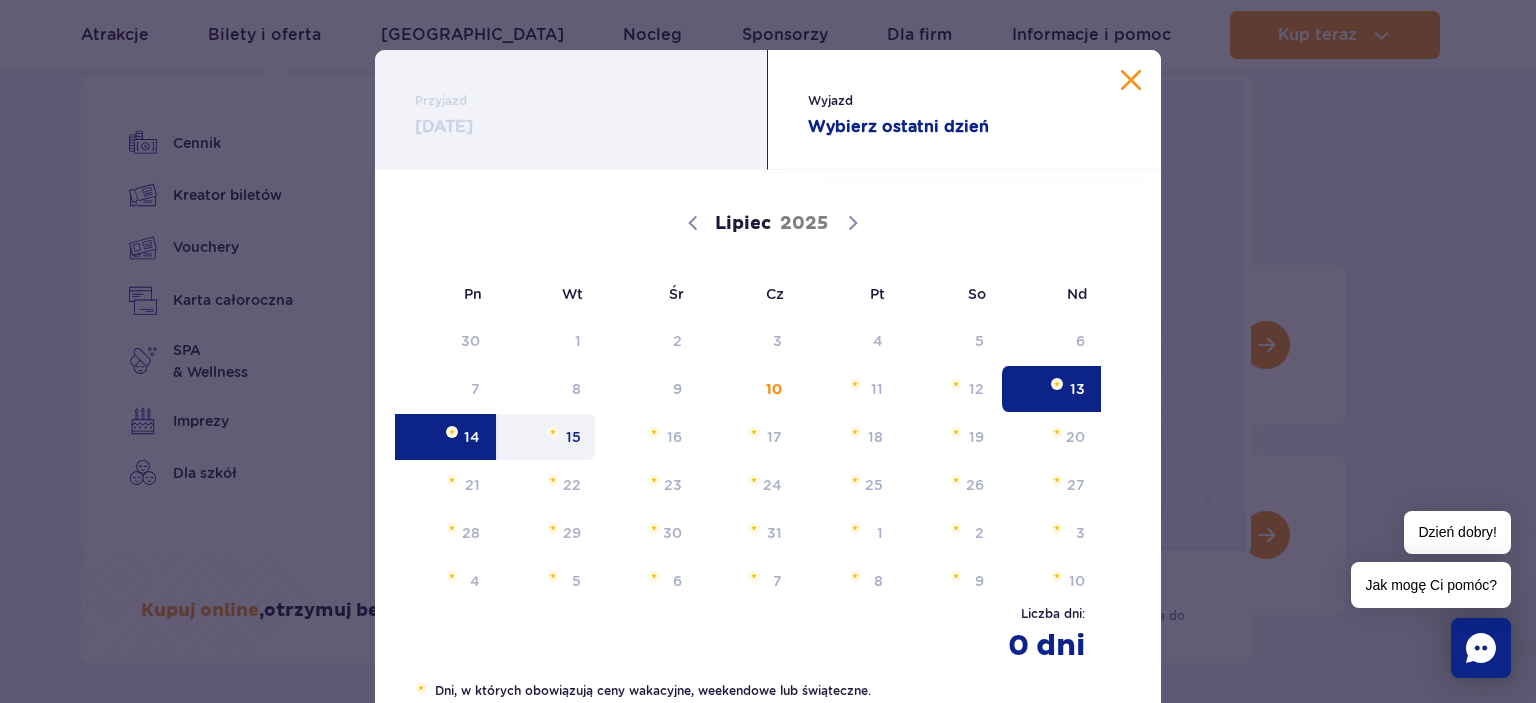 click at bounding box center [553, 432] 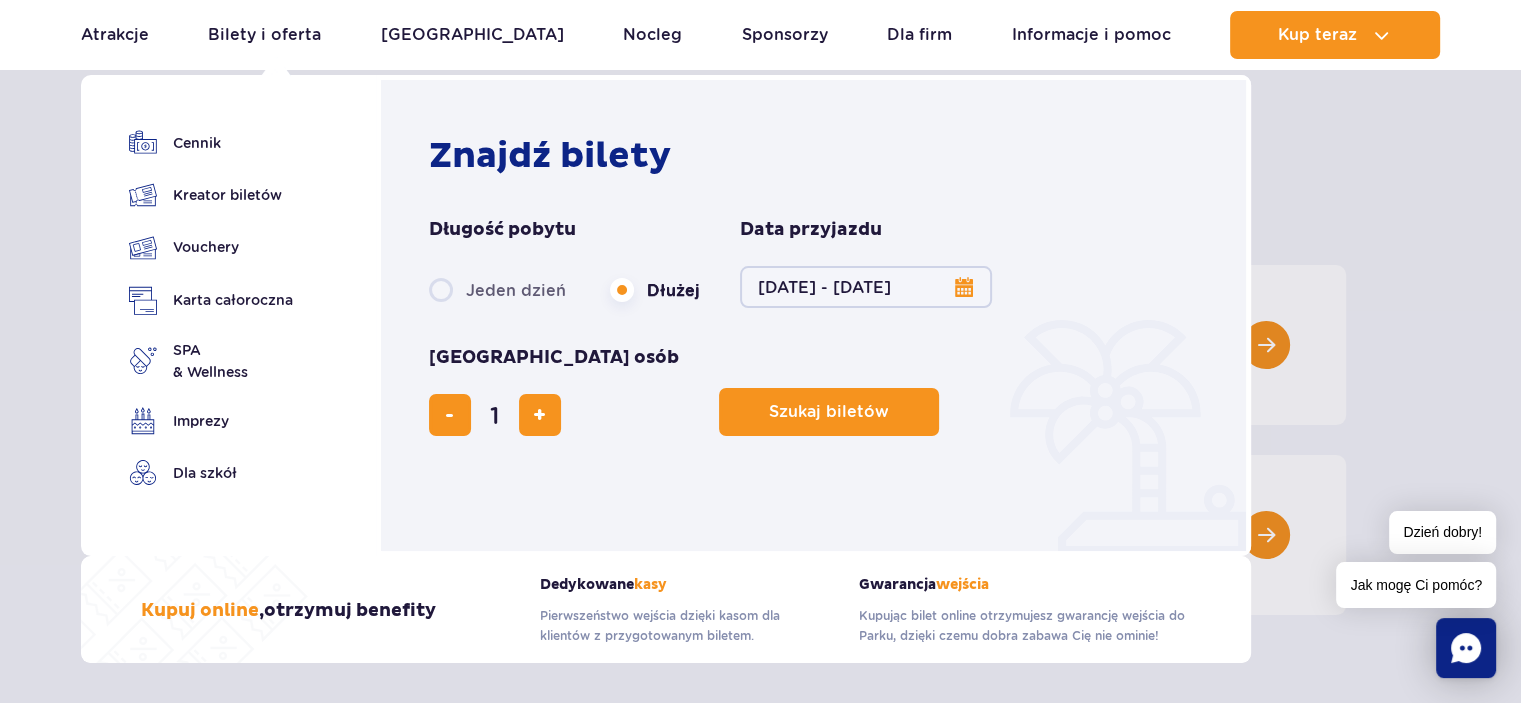click on "13.07.25 - 15.07.25" at bounding box center (866, 287) 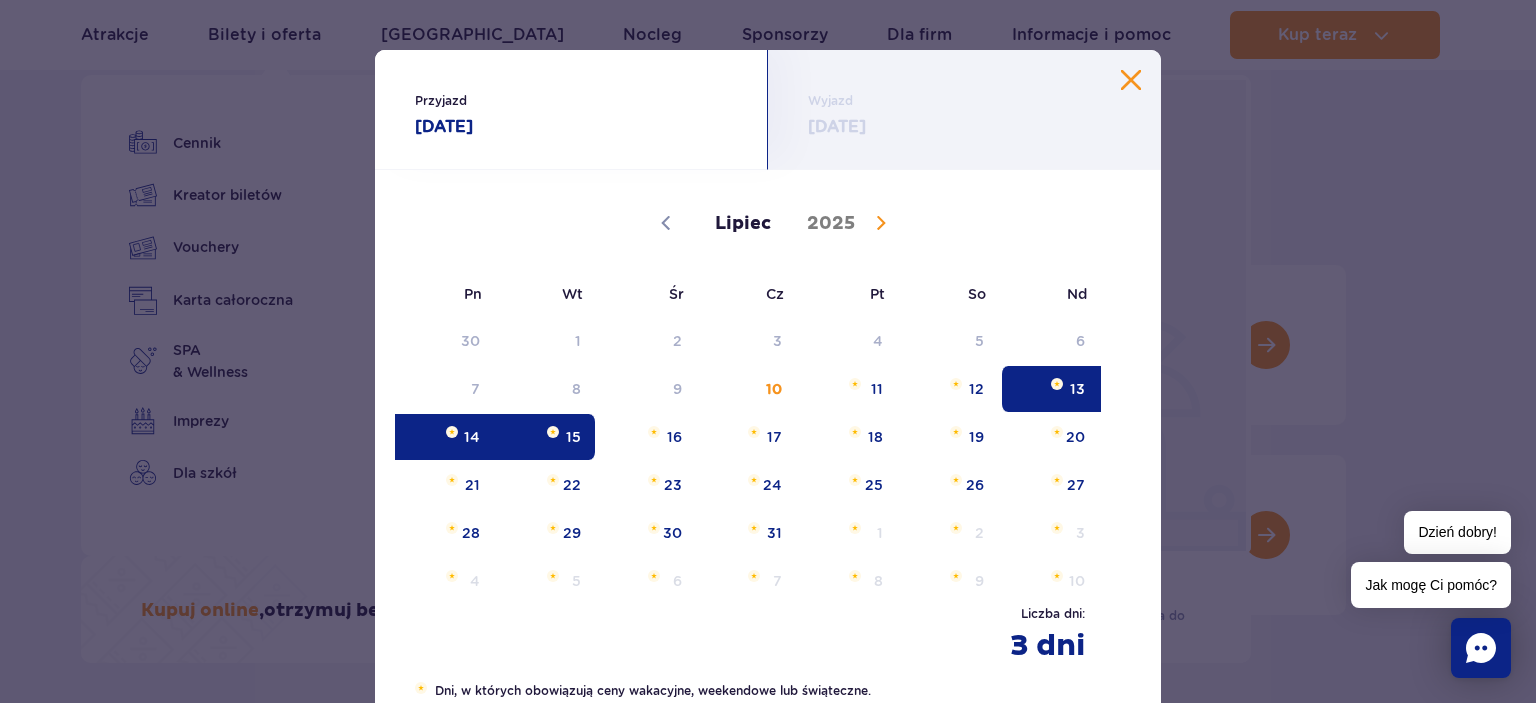 click on "14" at bounding box center [445, 437] 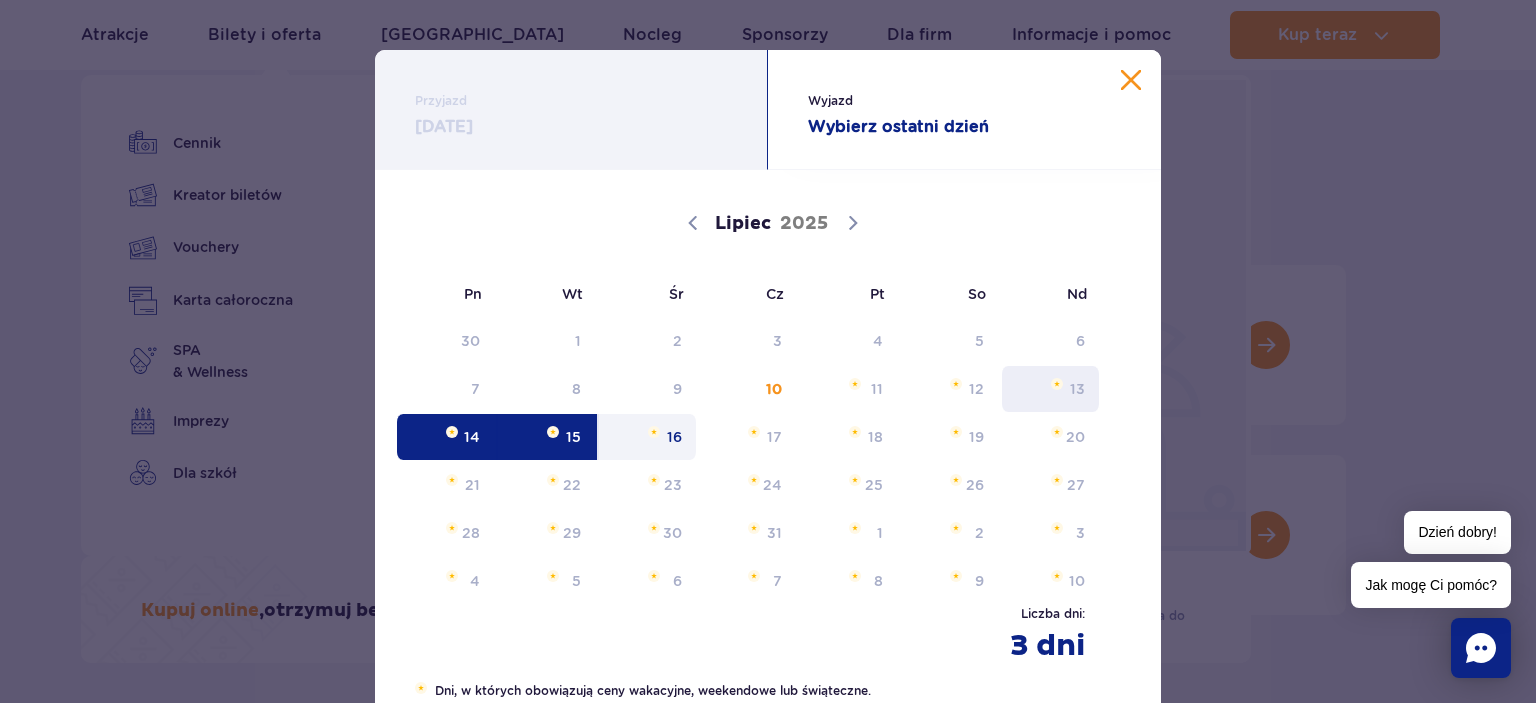 click at bounding box center (1057, 384) 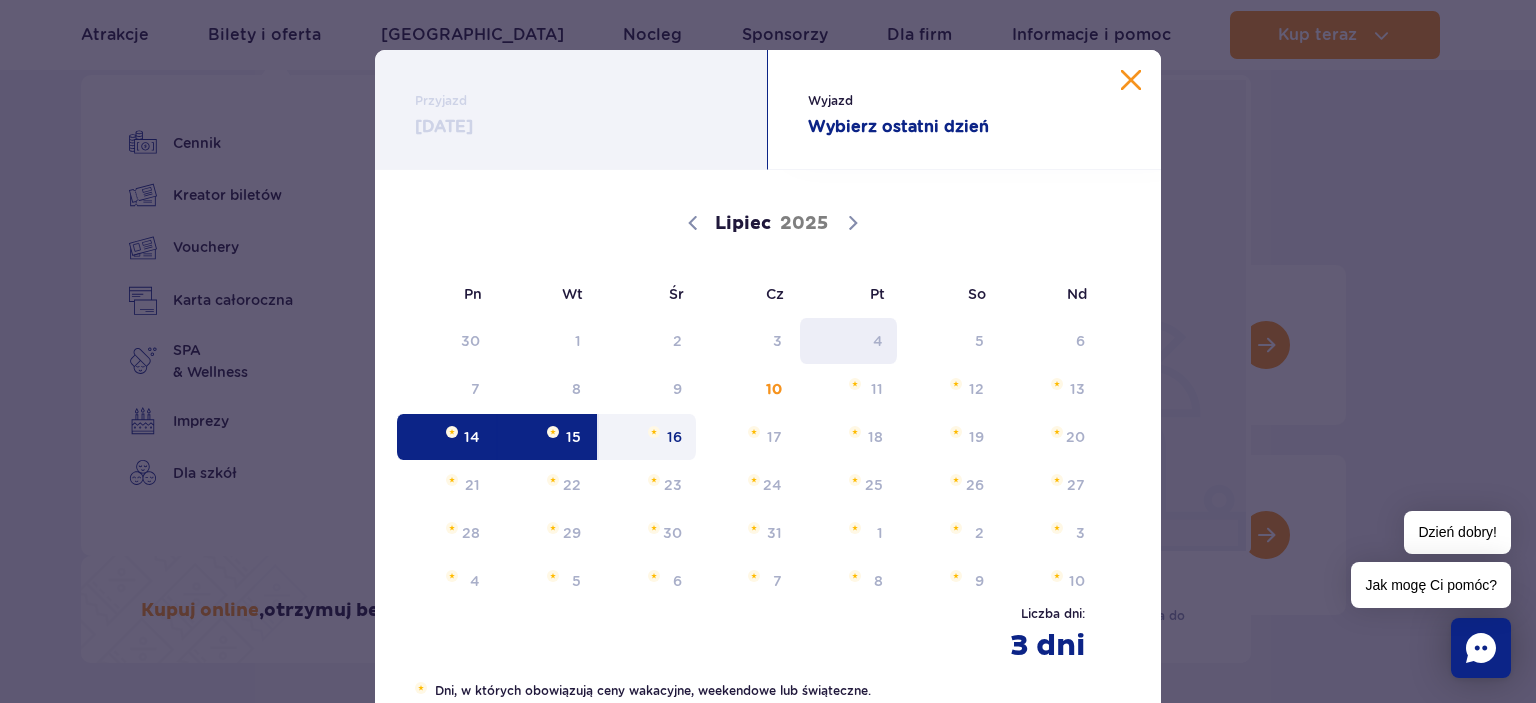 click on "4" at bounding box center (848, 341) 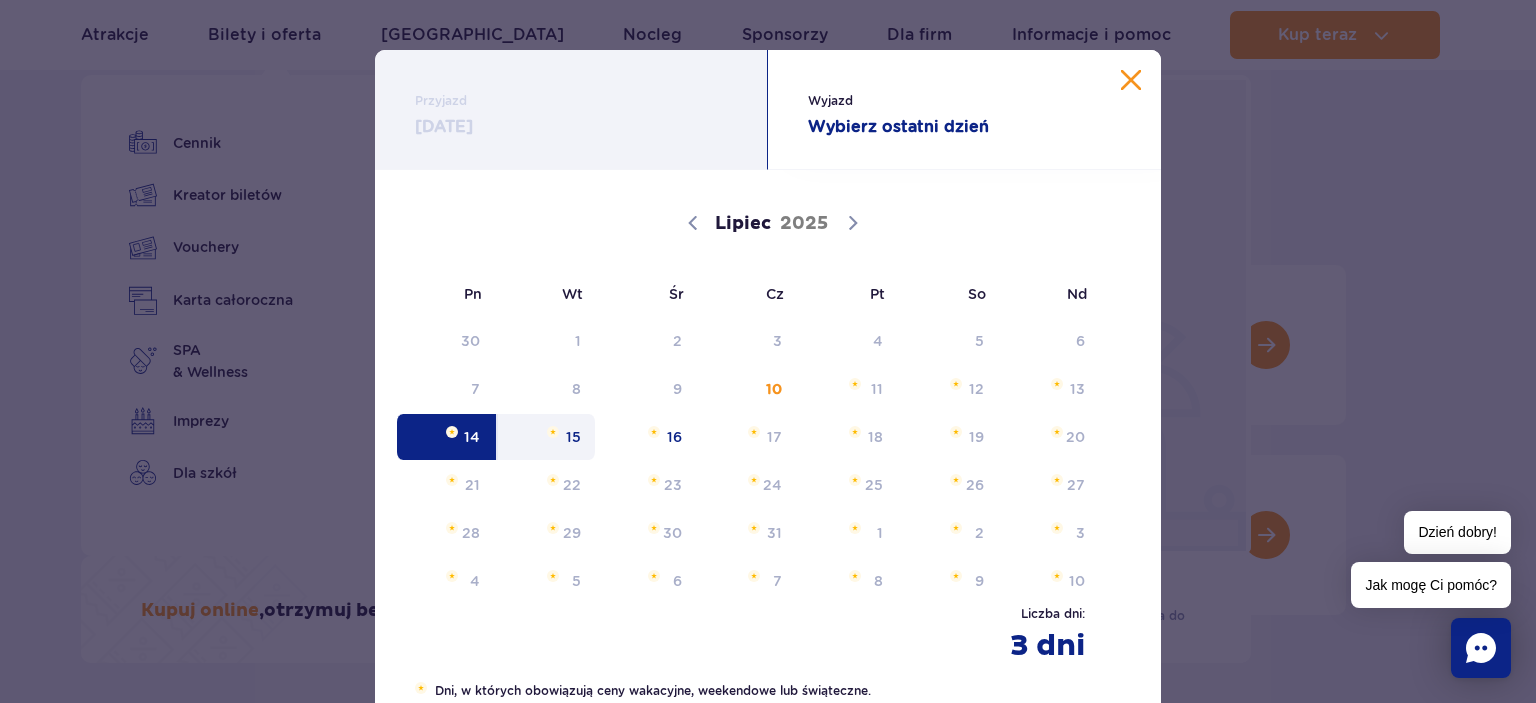 click on "15" at bounding box center [546, 437] 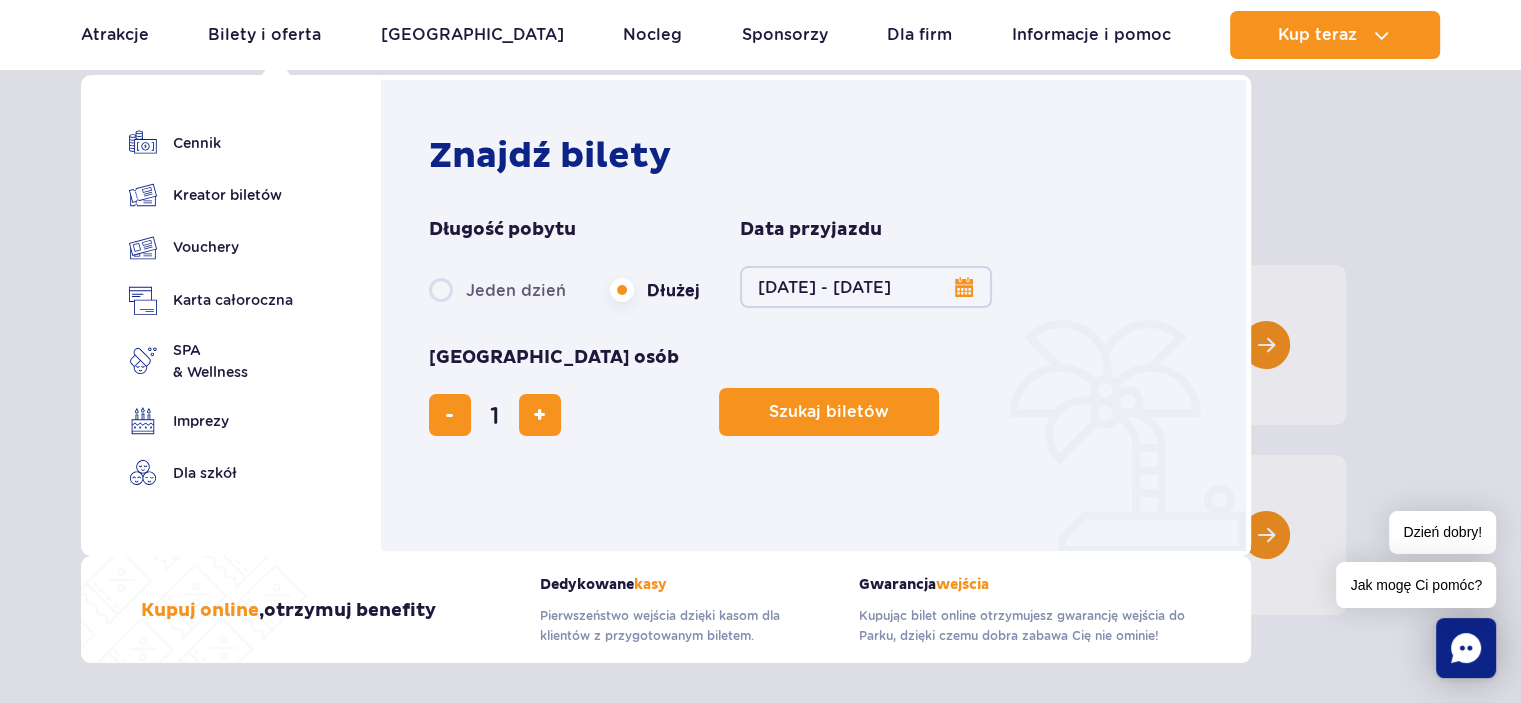 click on "14.07.25 - 15.07.25" at bounding box center [866, 287] 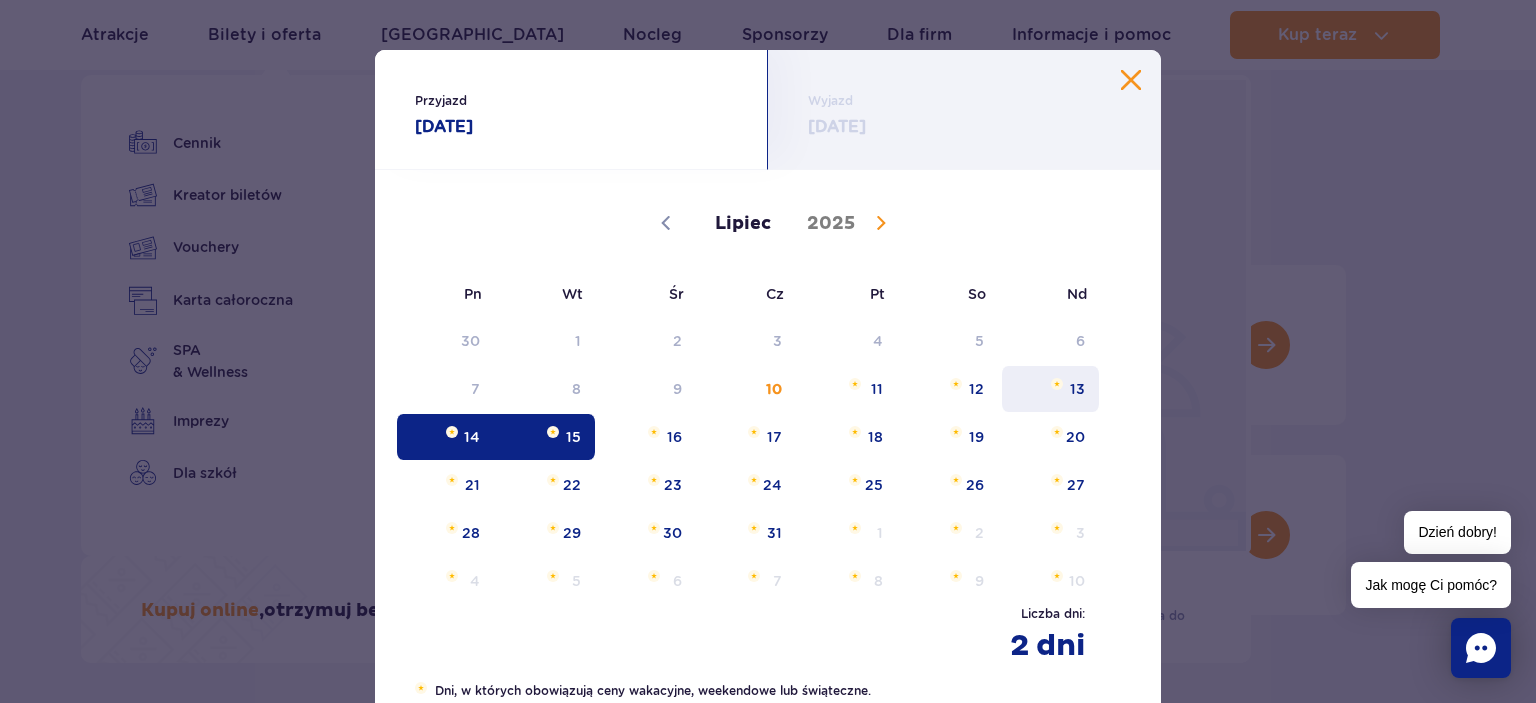 click on "13" at bounding box center [1050, 389] 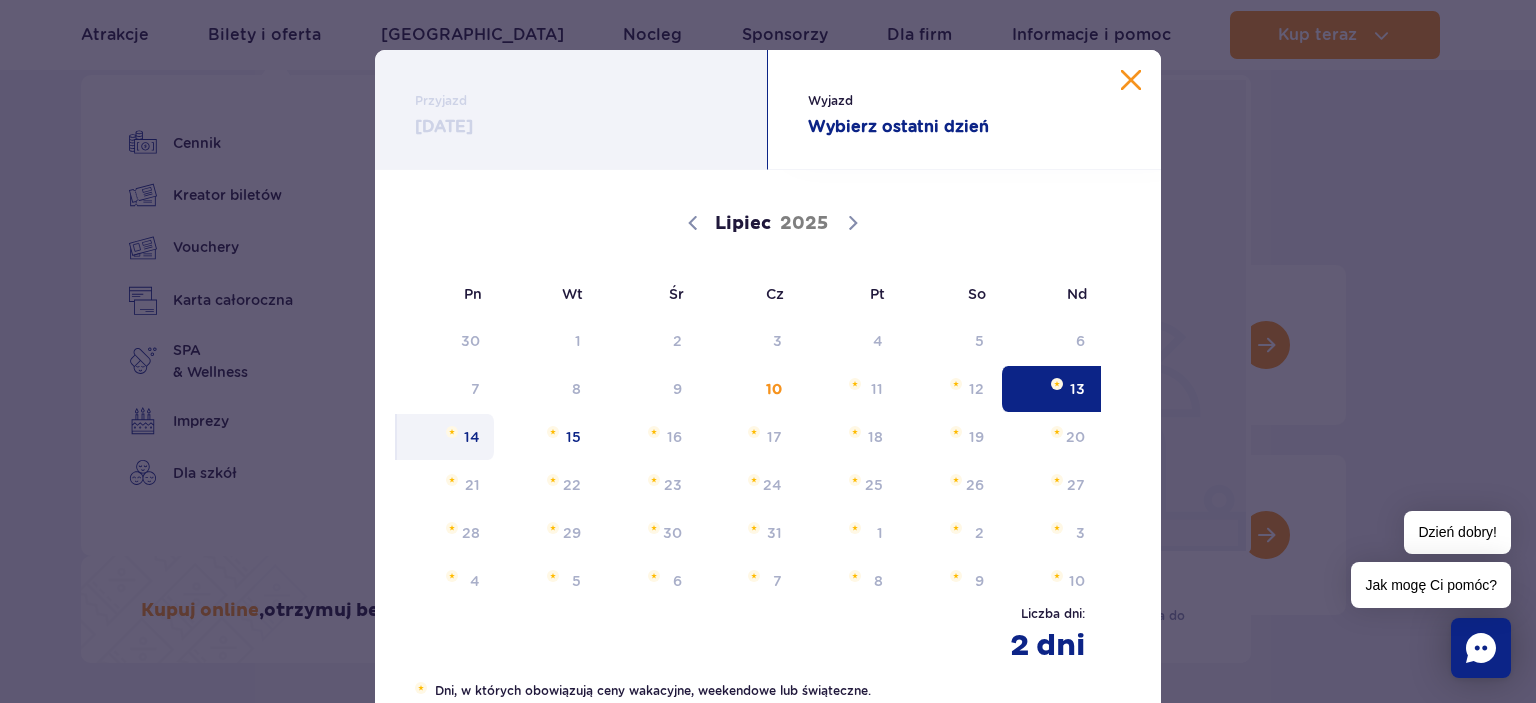 click on "14" at bounding box center [445, 437] 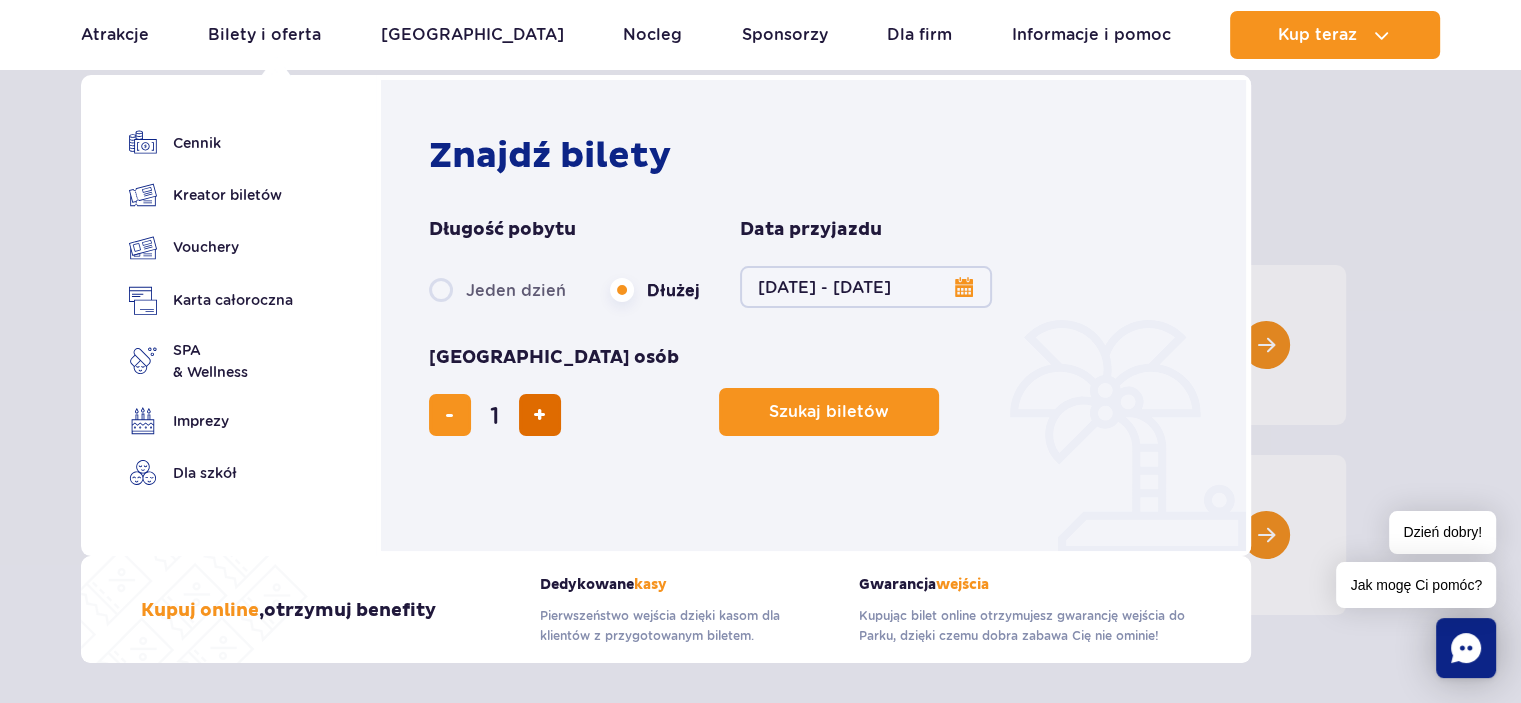 click at bounding box center [540, 415] 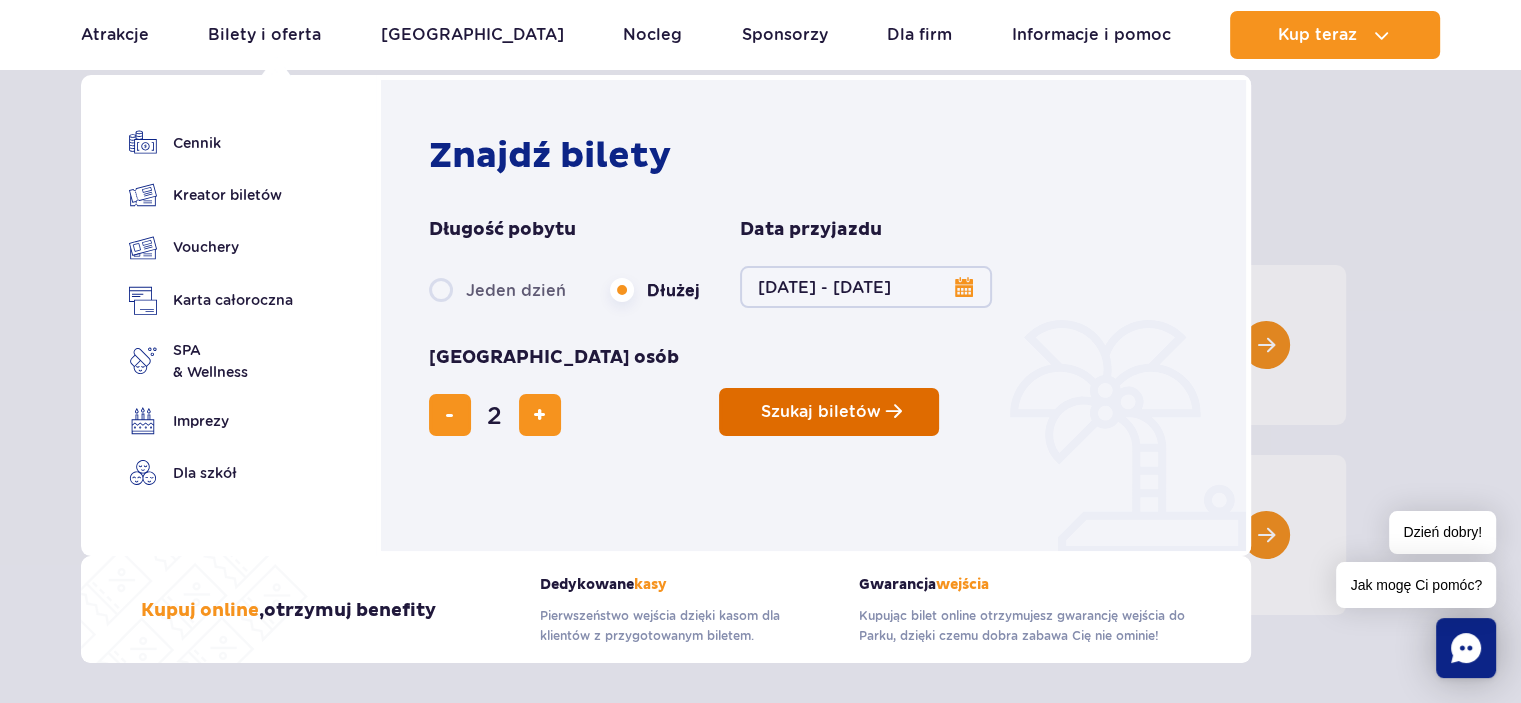 click at bounding box center [894, 411] 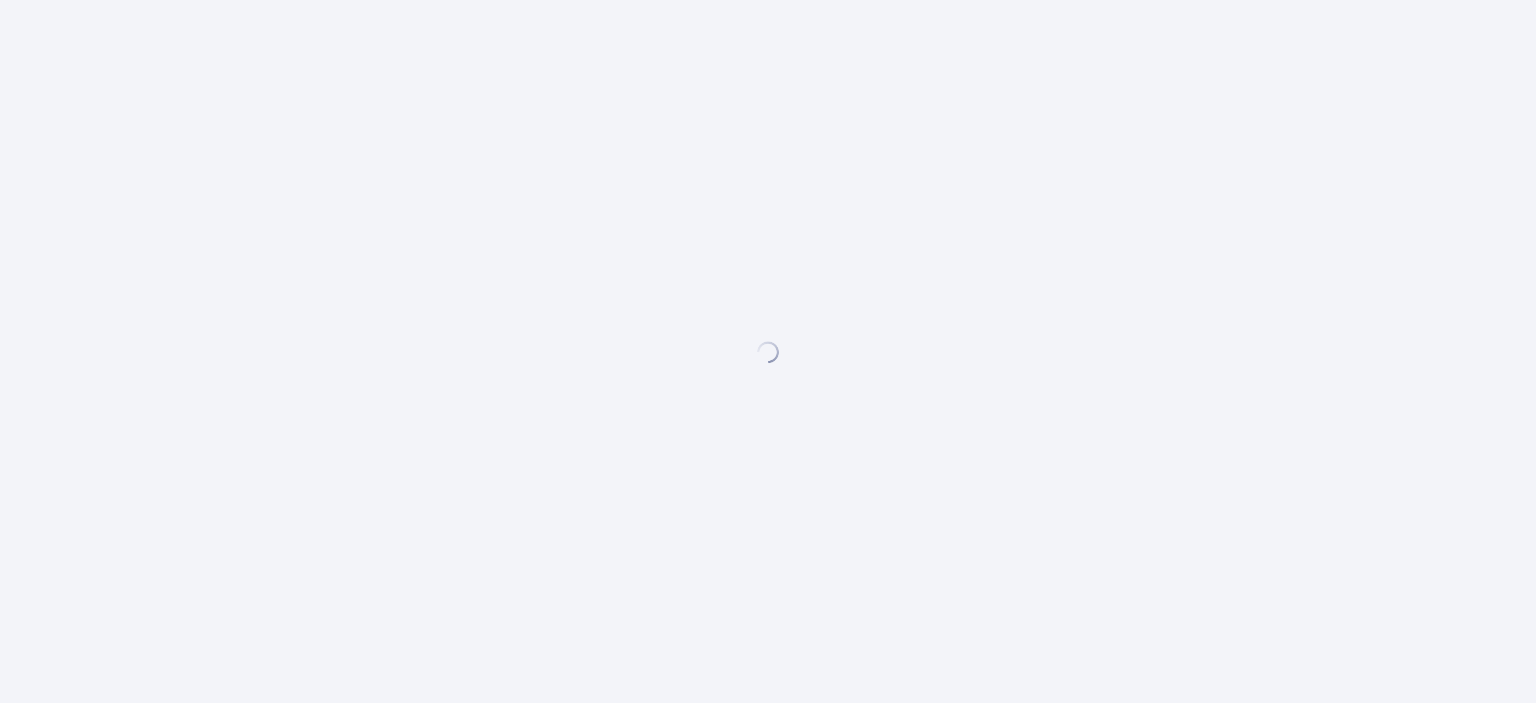 scroll, scrollTop: 0, scrollLeft: 0, axis: both 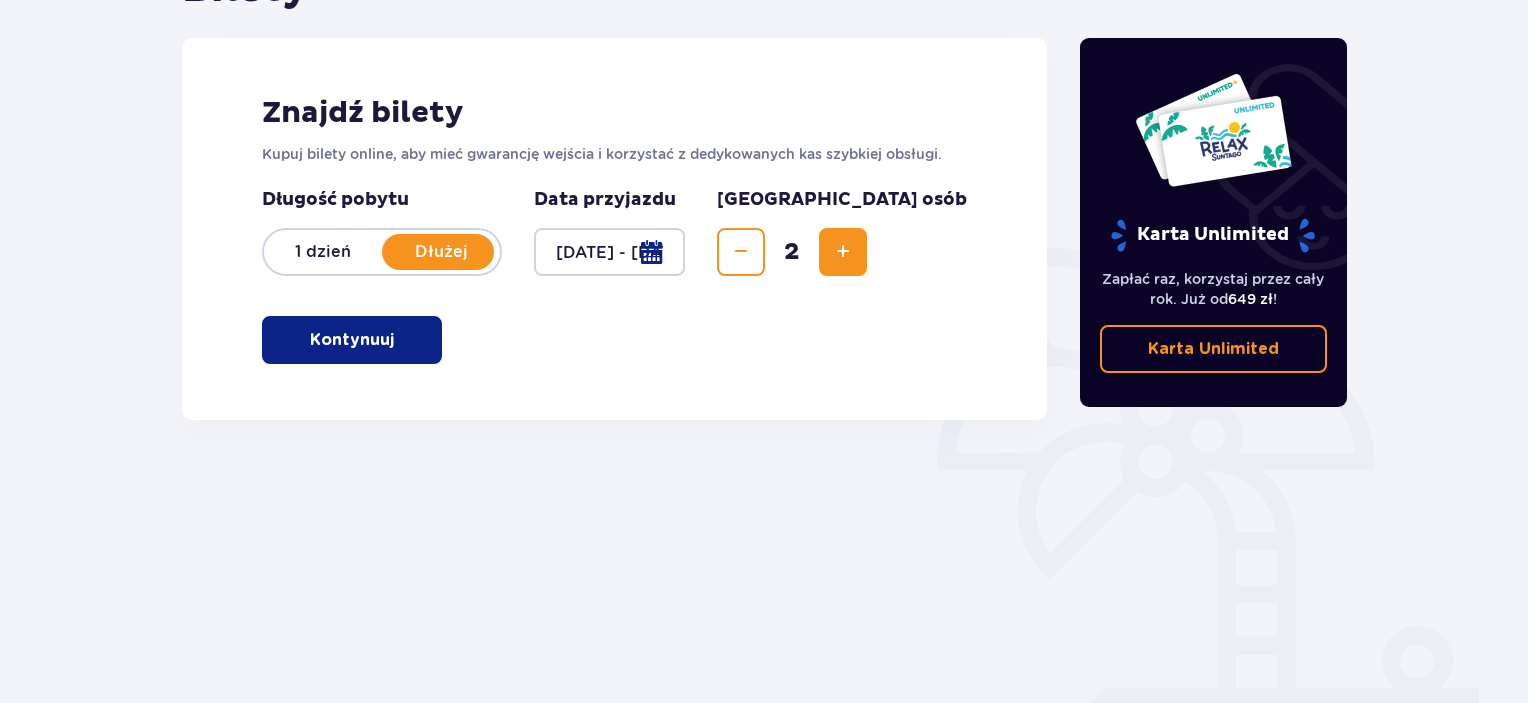click at bounding box center (398, 340) 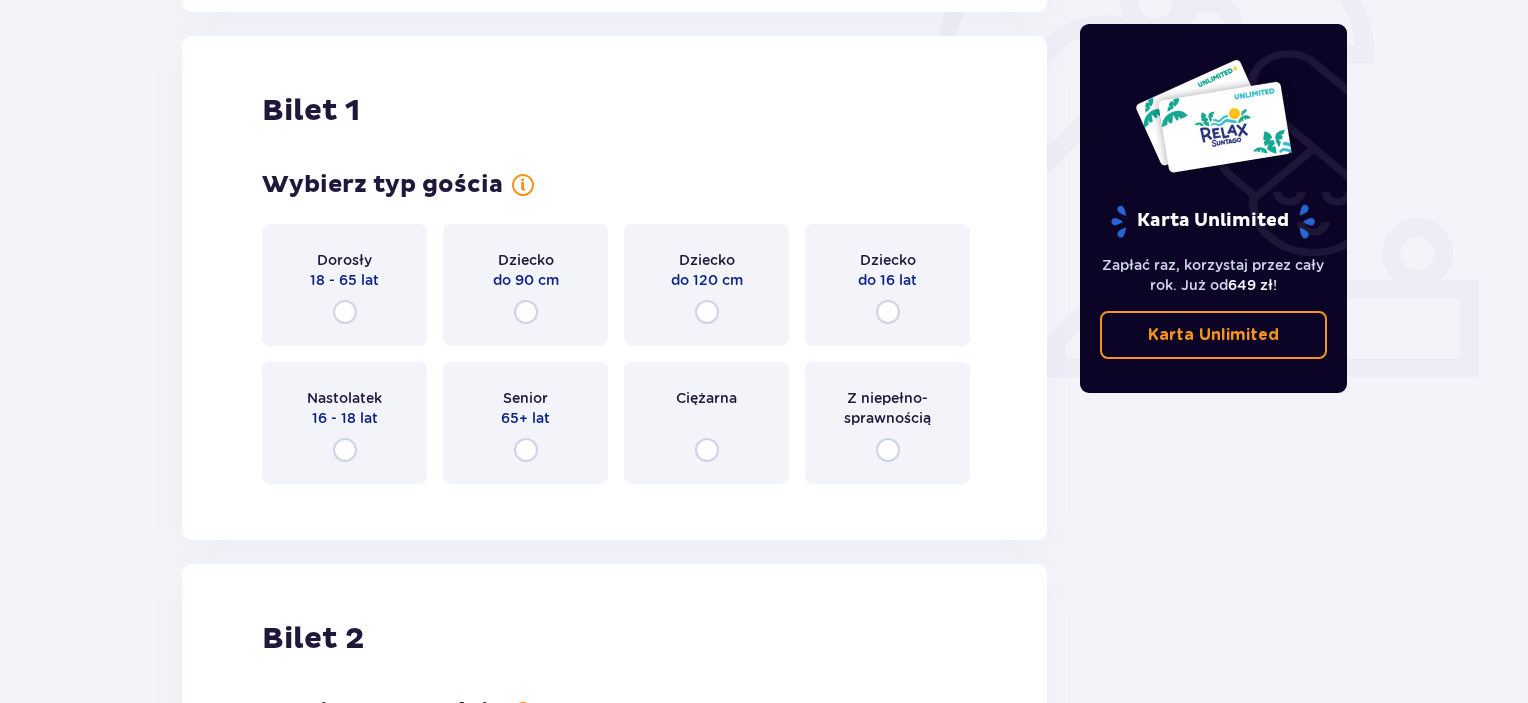 scroll, scrollTop: 668, scrollLeft: 0, axis: vertical 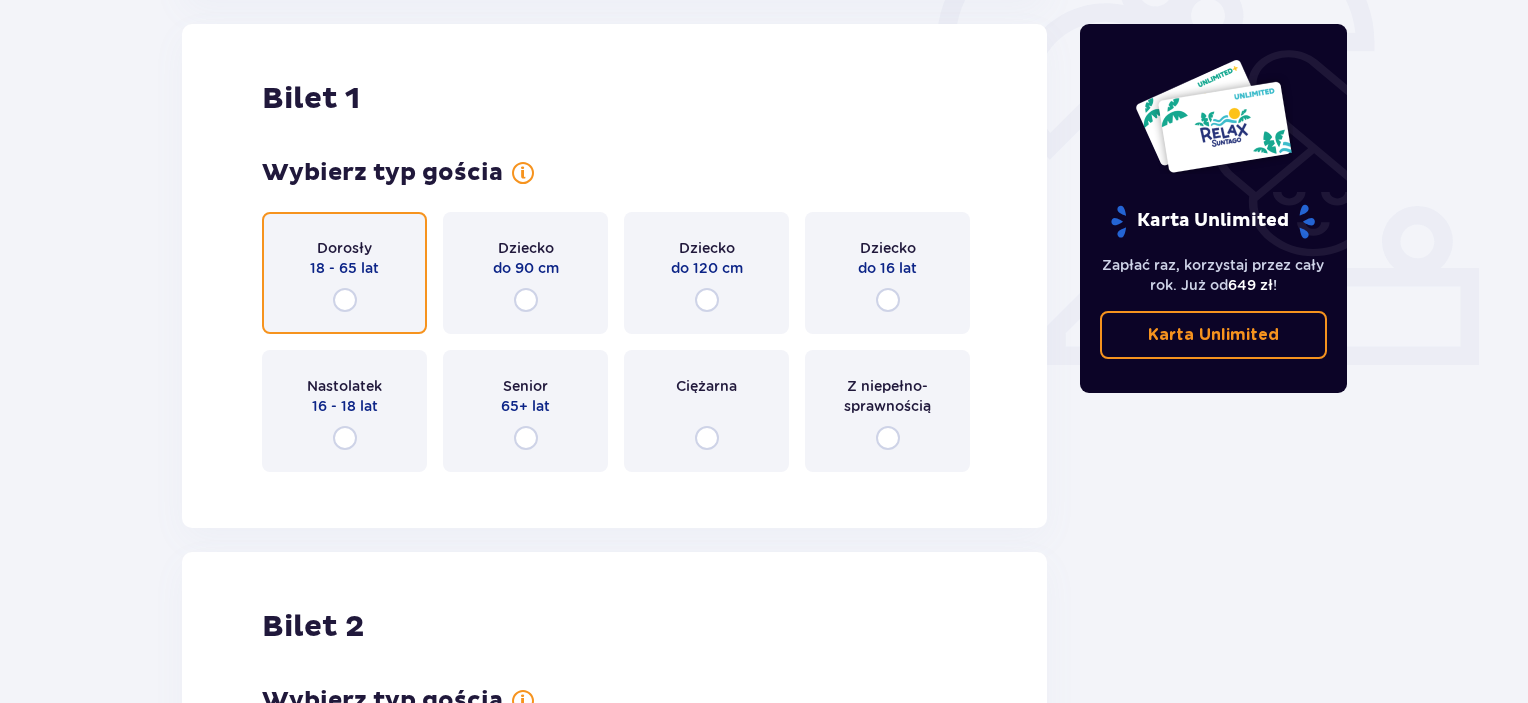 click at bounding box center [345, 300] 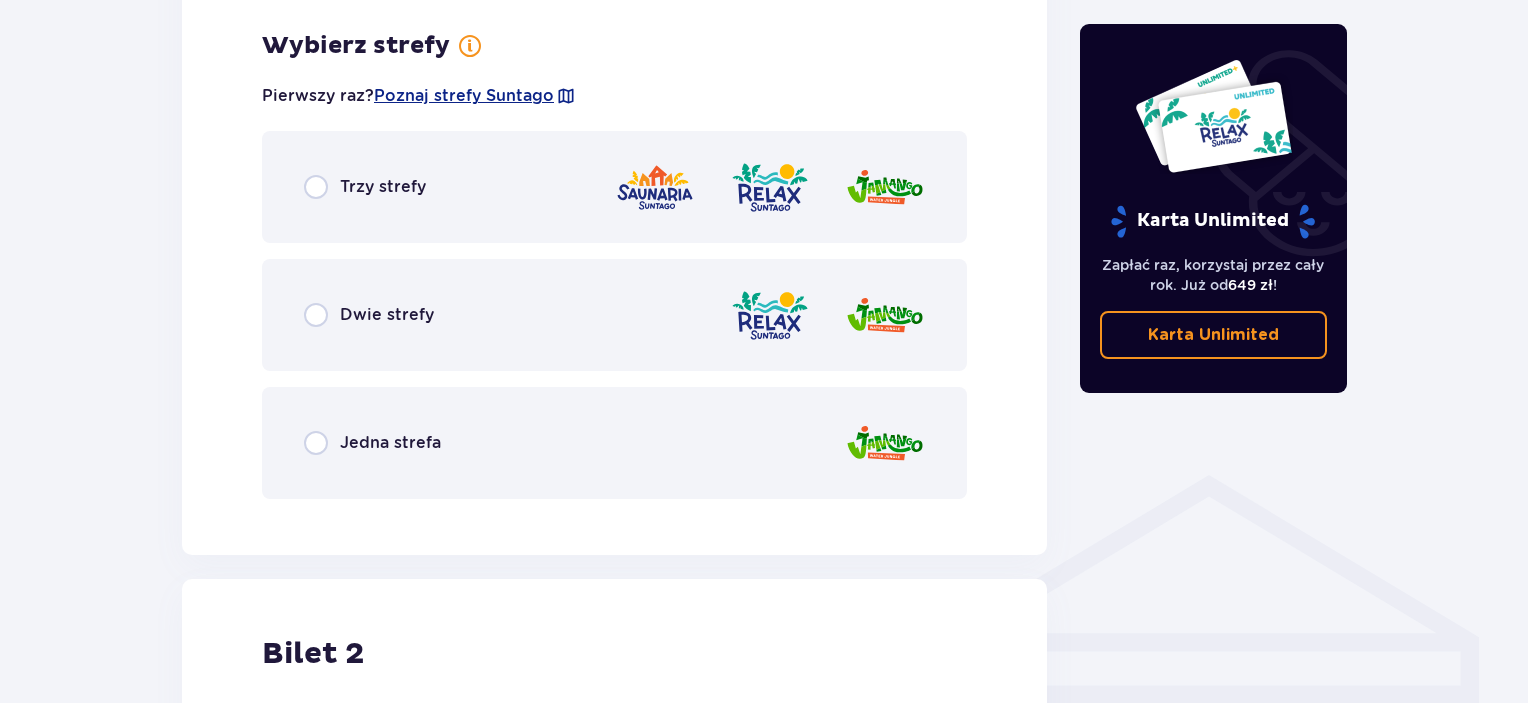 scroll, scrollTop: 1156, scrollLeft: 0, axis: vertical 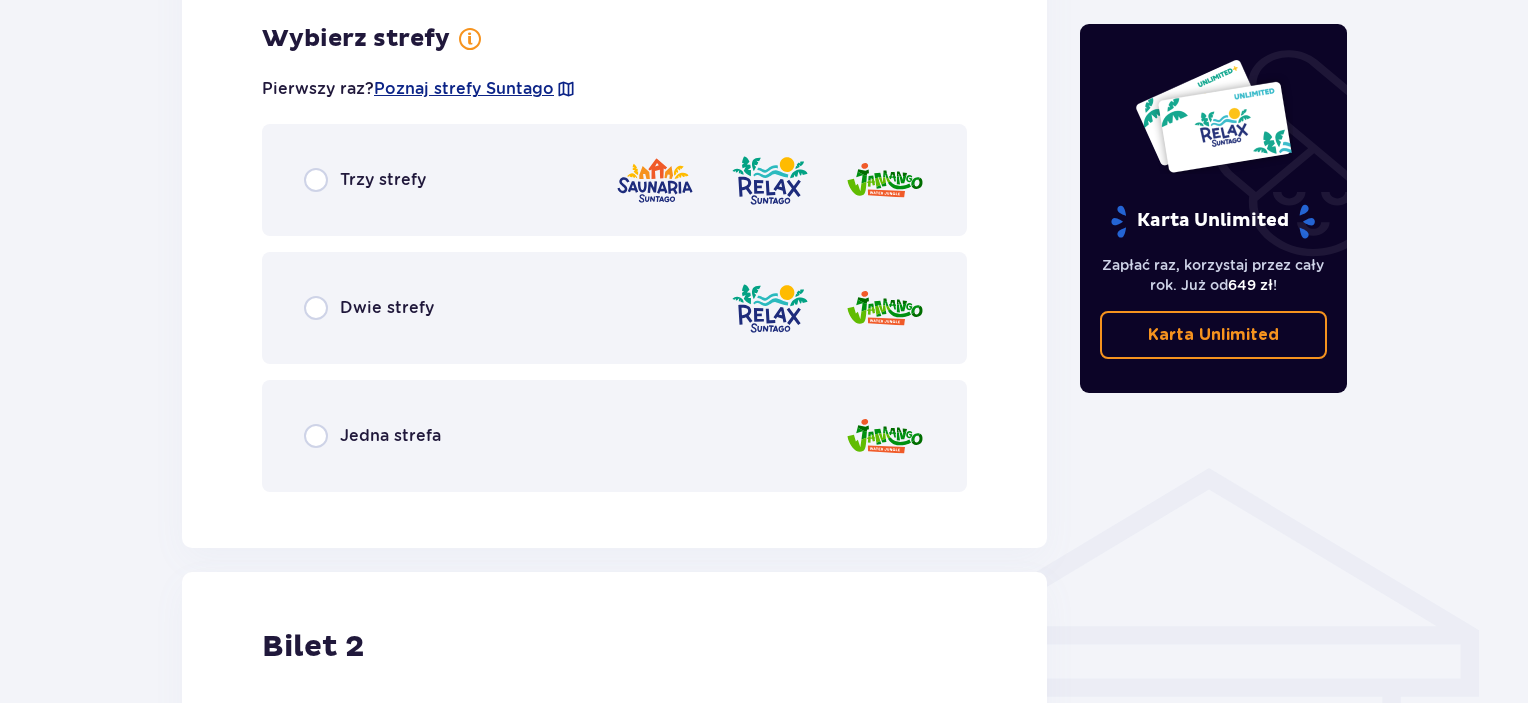 click on "Dwie strefy" at bounding box center [614, 308] 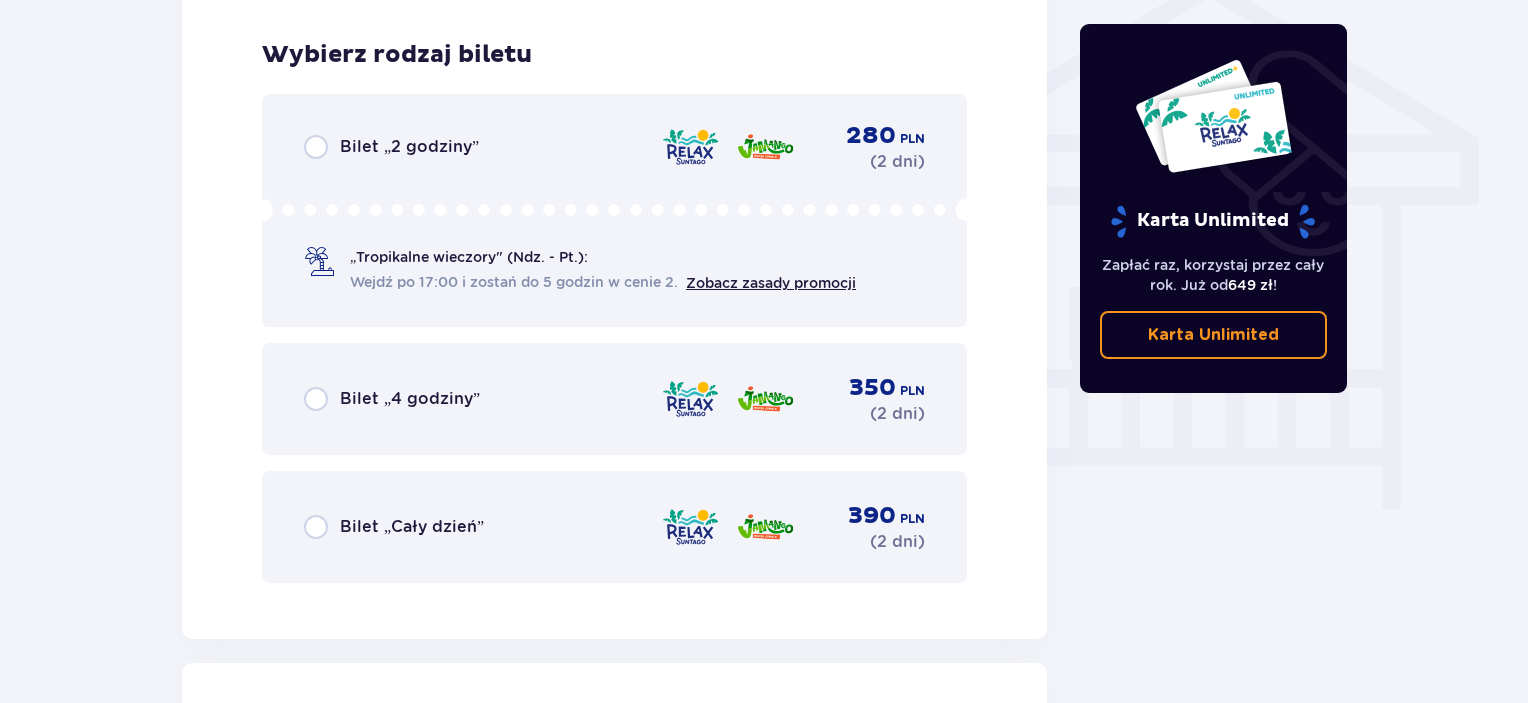 scroll, scrollTop: 1645, scrollLeft: 0, axis: vertical 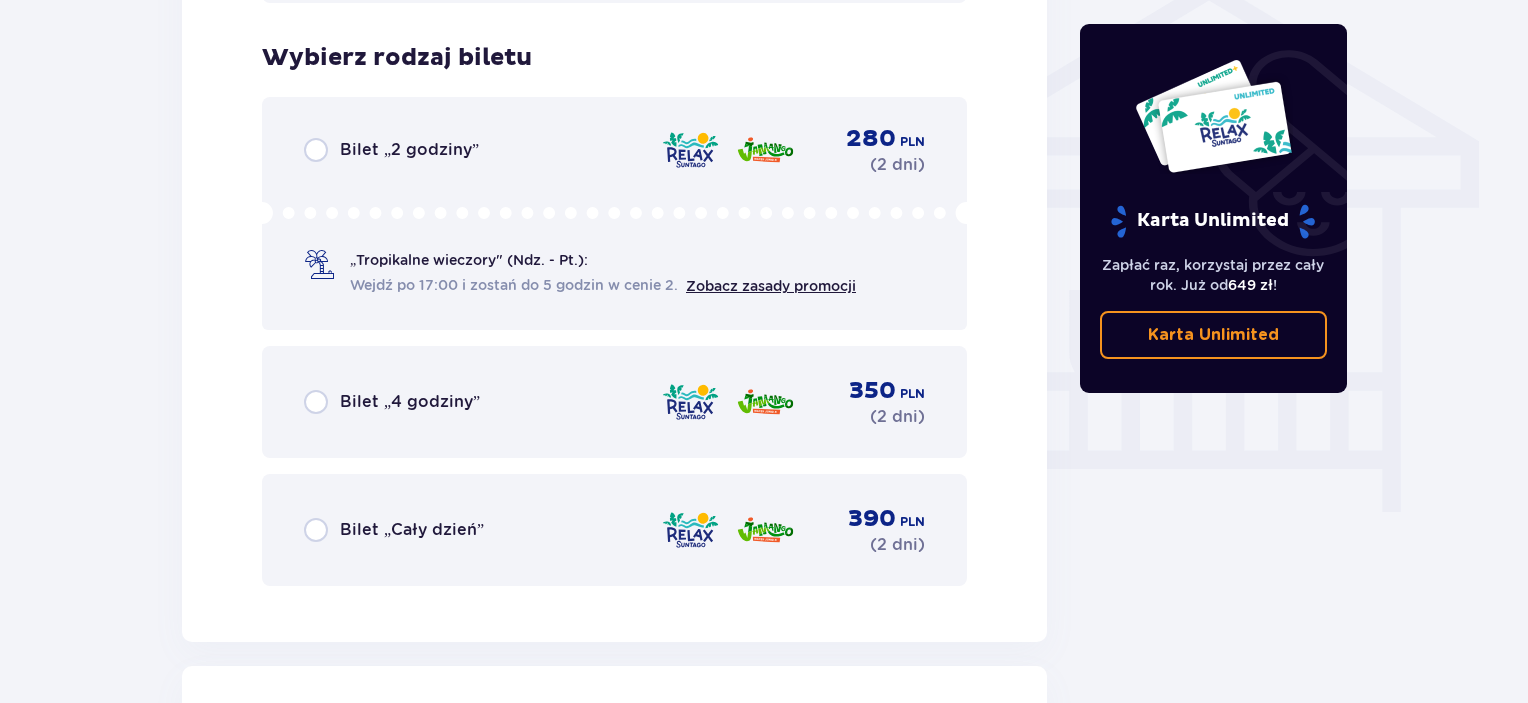 click on "Bilet „Cały dzień”" at bounding box center [412, 530] 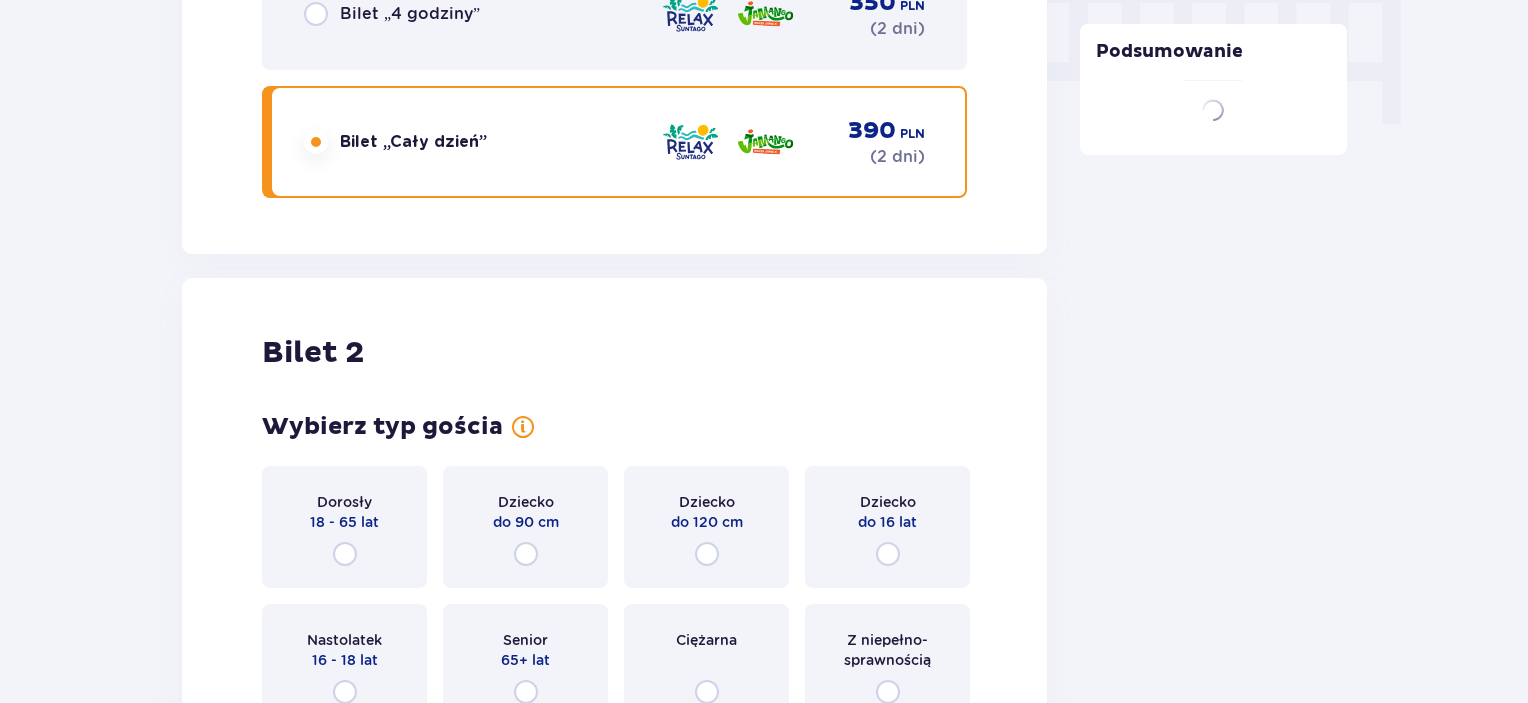 scroll, scrollTop: 2286, scrollLeft: 0, axis: vertical 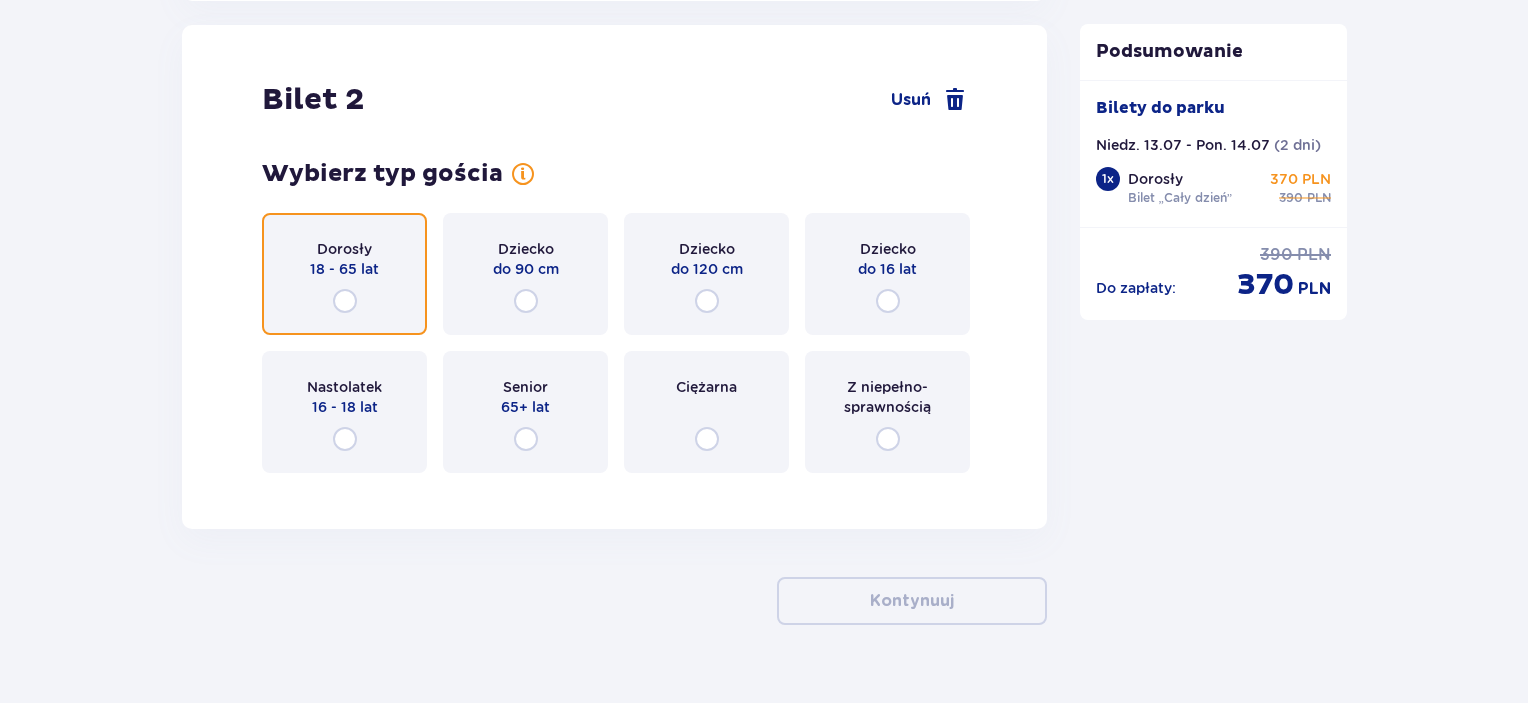 click at bounding box center (345, 301) 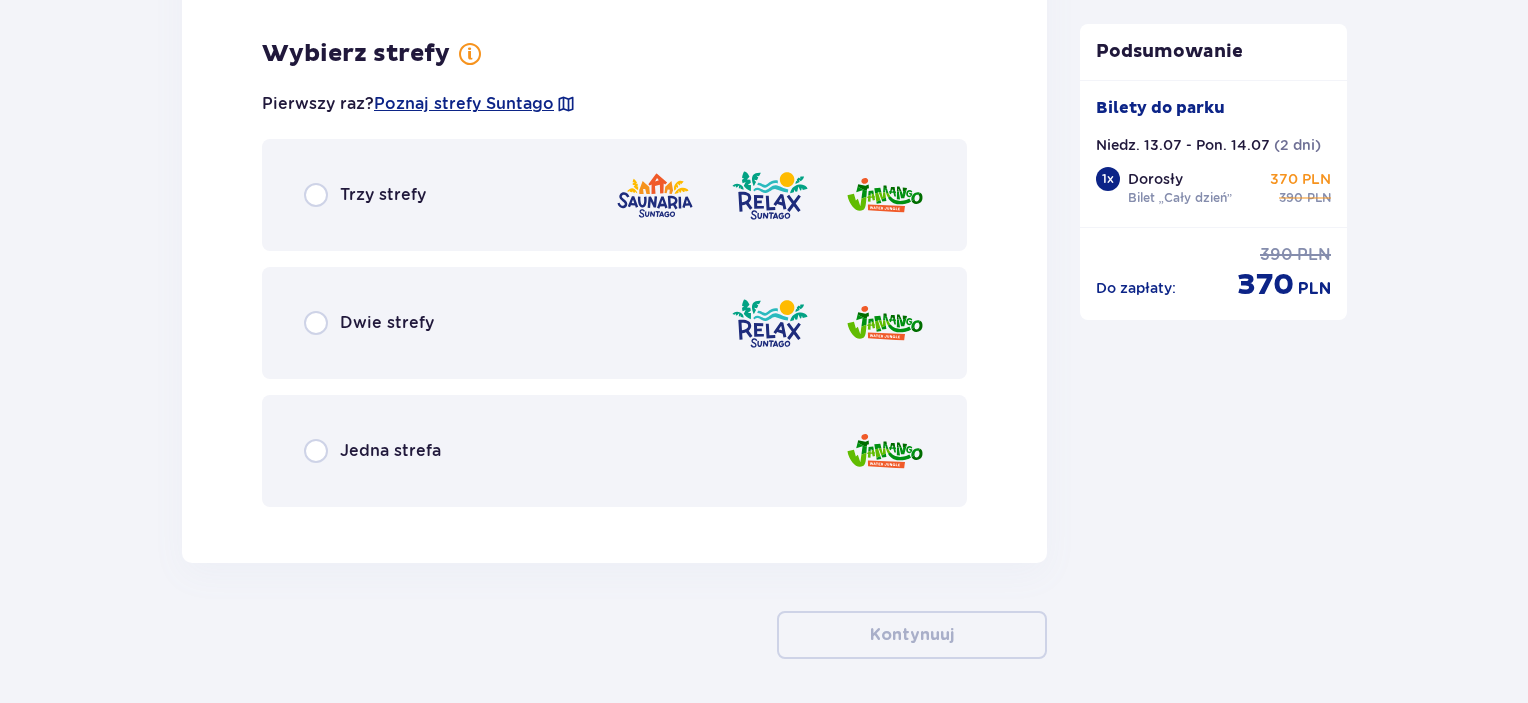 scroll, scrollTop: 2774, scrollLeft: 0, axis: vertical 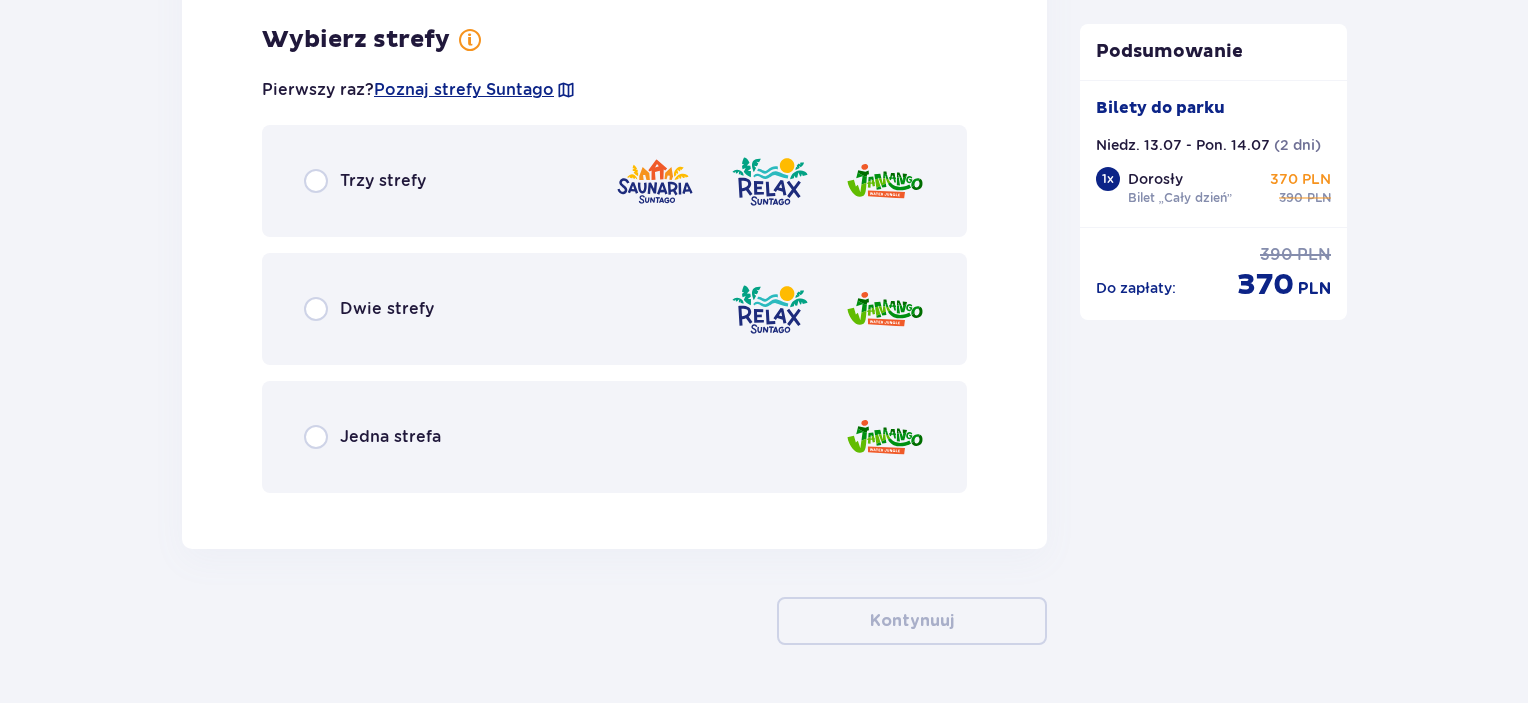 click on "Dwie strefy" at bounding box center [387, 309] 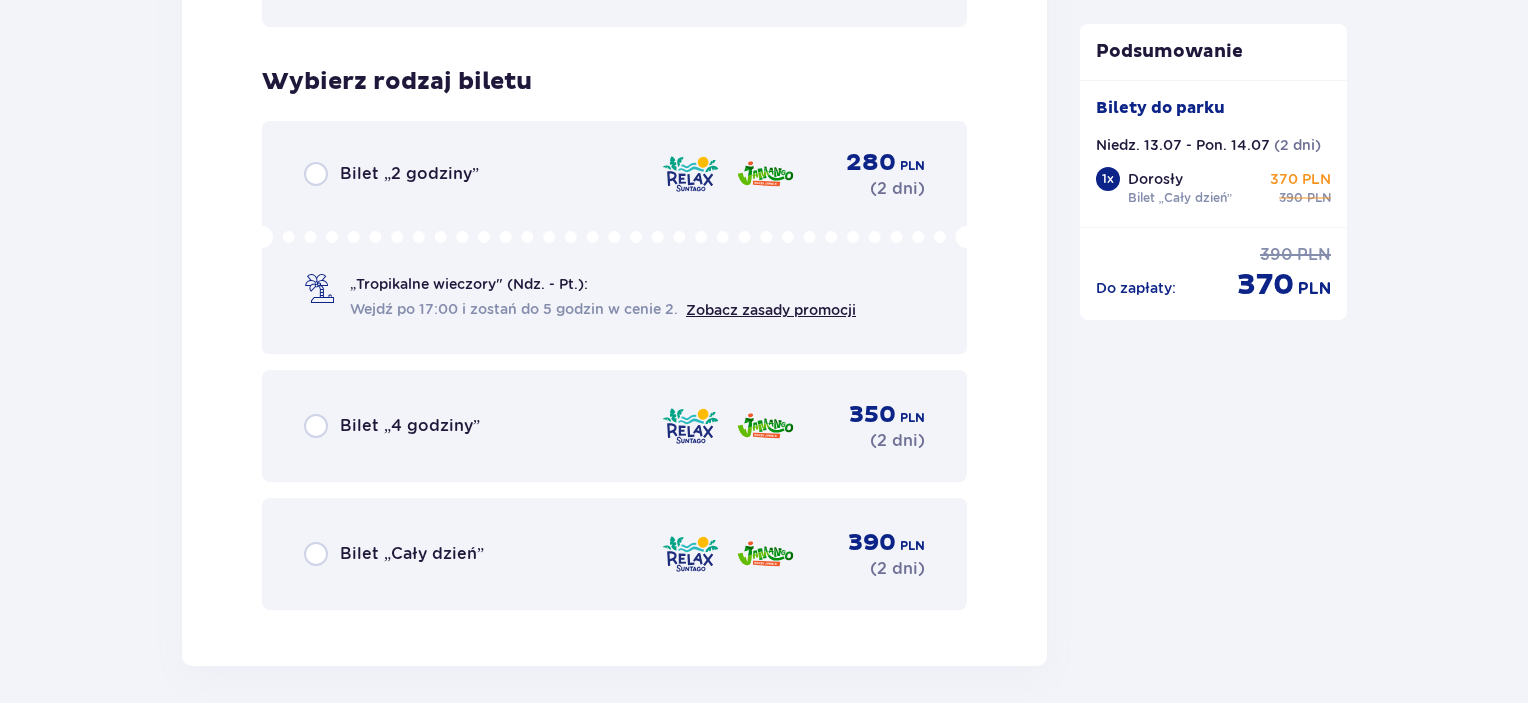scroll, scrollTop: 3282, scrollLeft: 0, axis: vertical 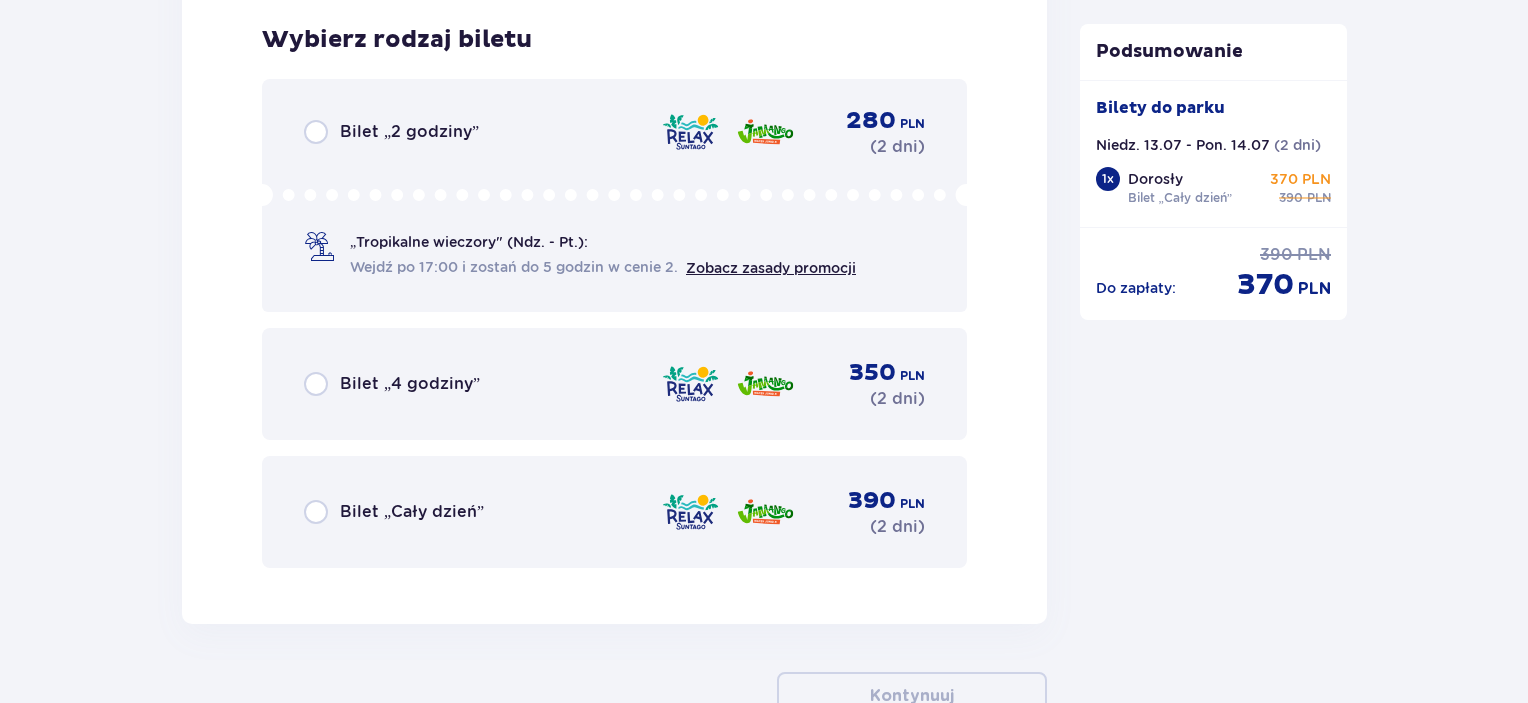 click on "Bilet „Cały dzień”" at bounding box center (412, 512) 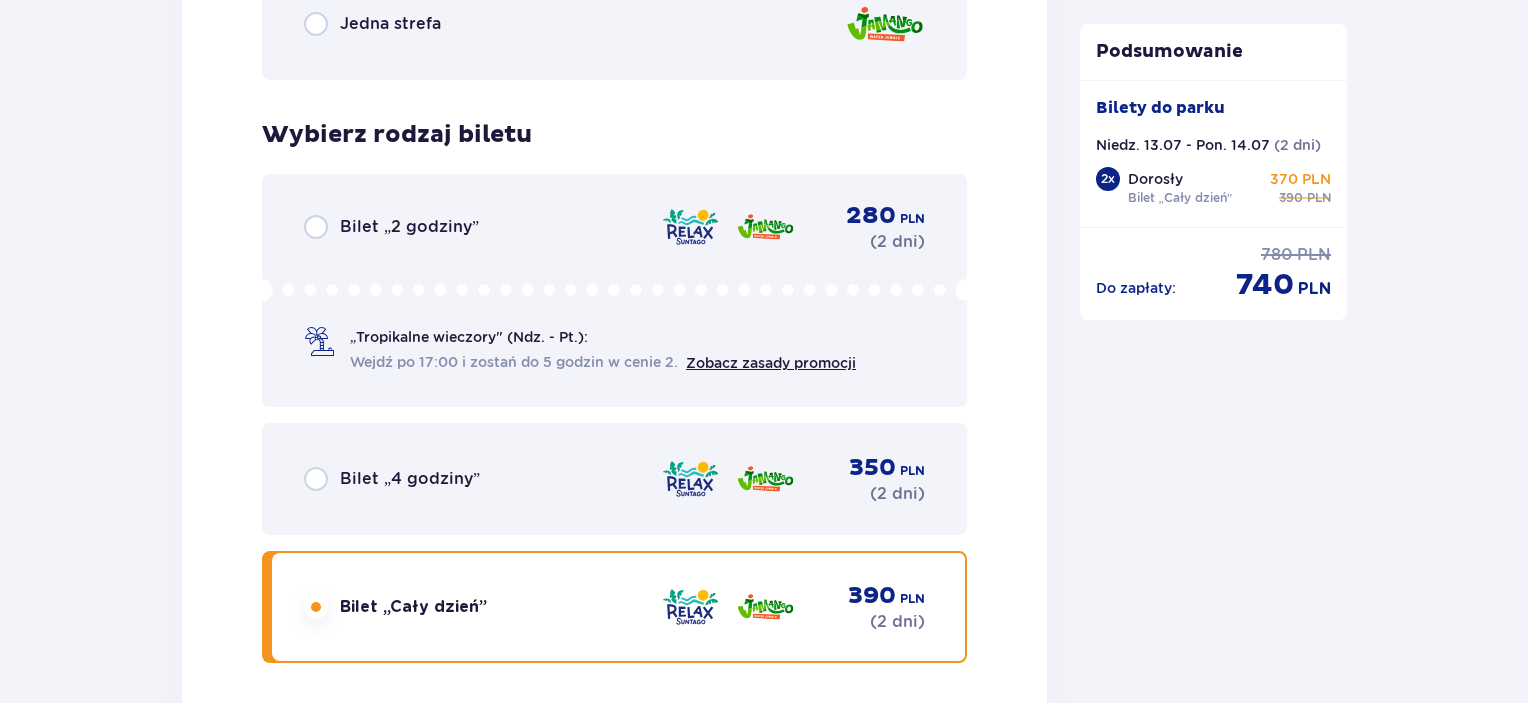 scroll, scrollTop: 3185, scrollLeft: 0, axis: vertical 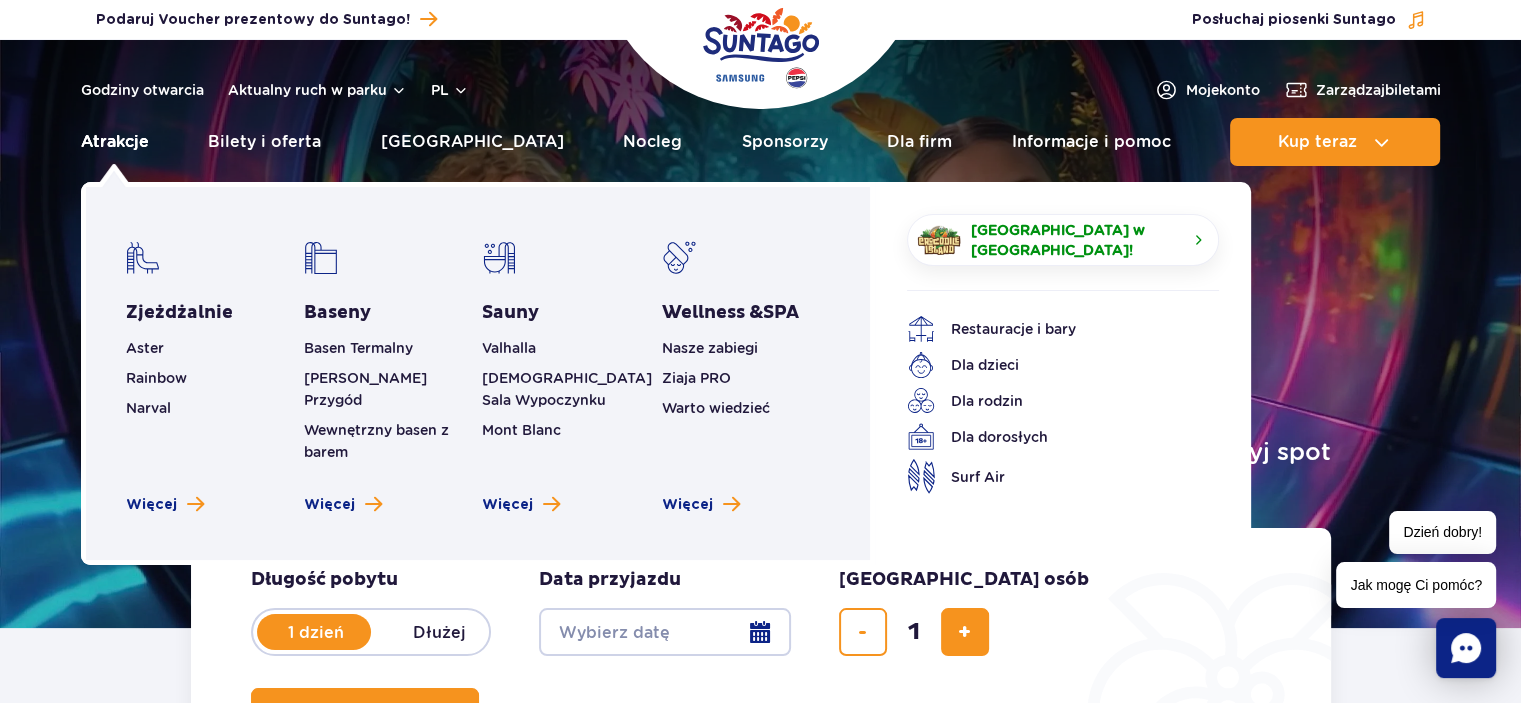 click on "Atrakcje" at bounding box center [115, 142] 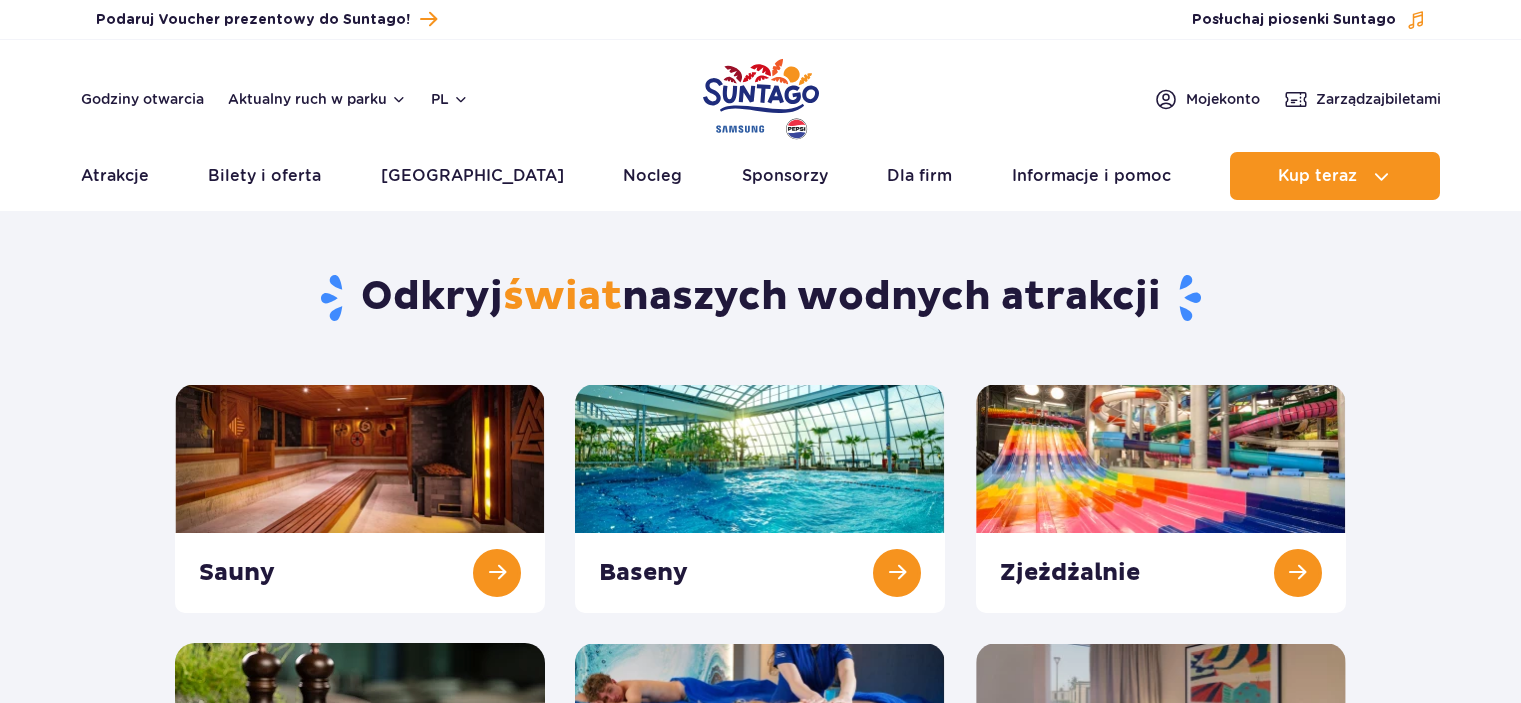 scroll, scrollTop: 0, scrollLeft: 0, axis: both 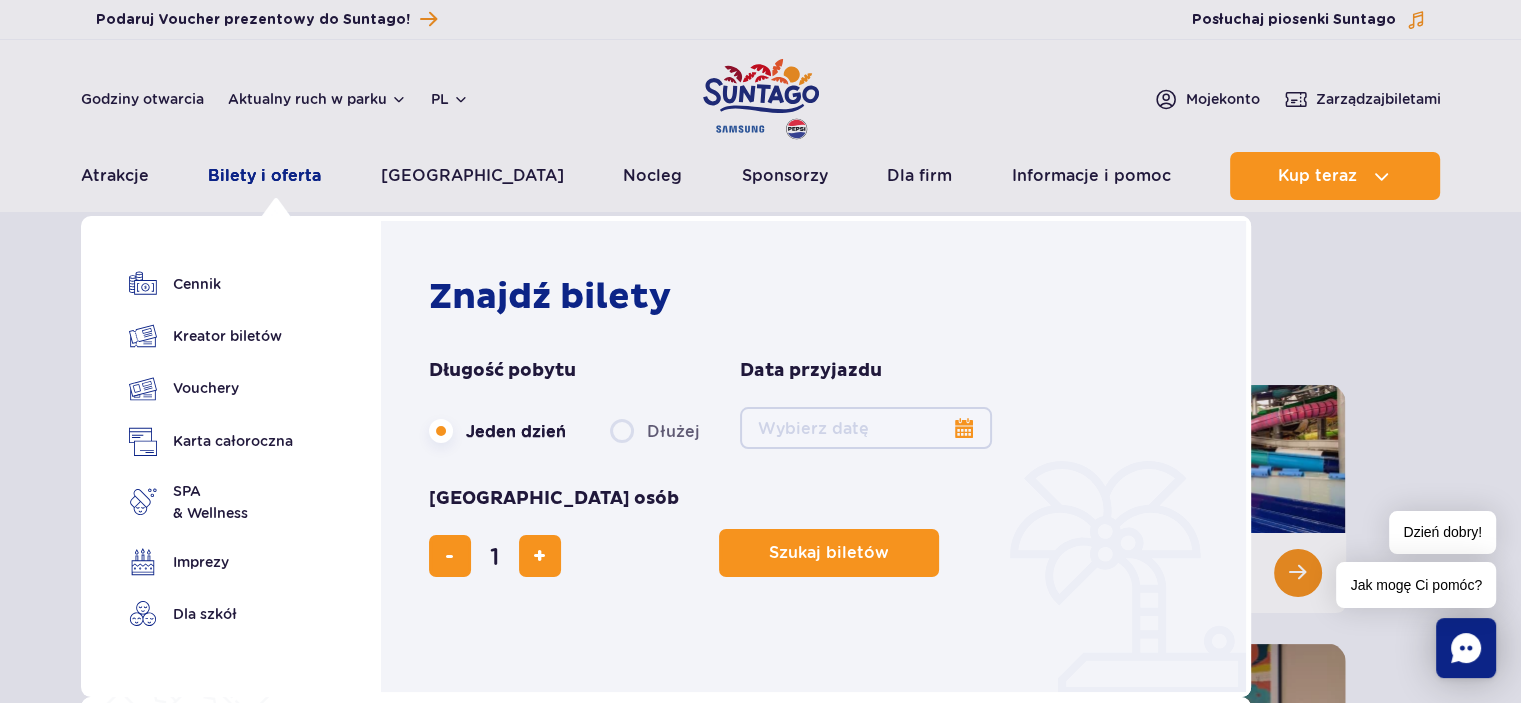 click on "Bilety i oferta" at bounding box center [264, 176] 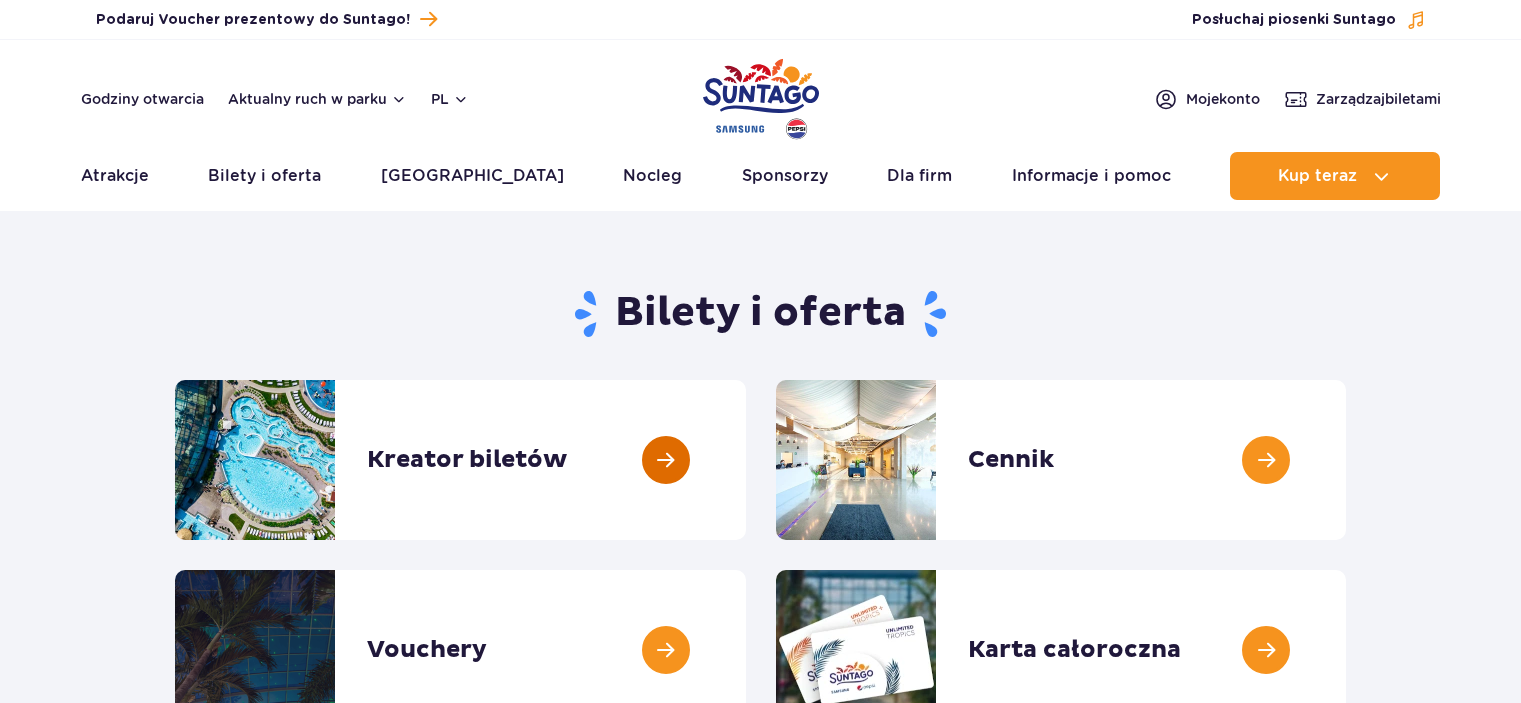 scroll, scrollTop: 0, scrollLeft: 0, axis: both 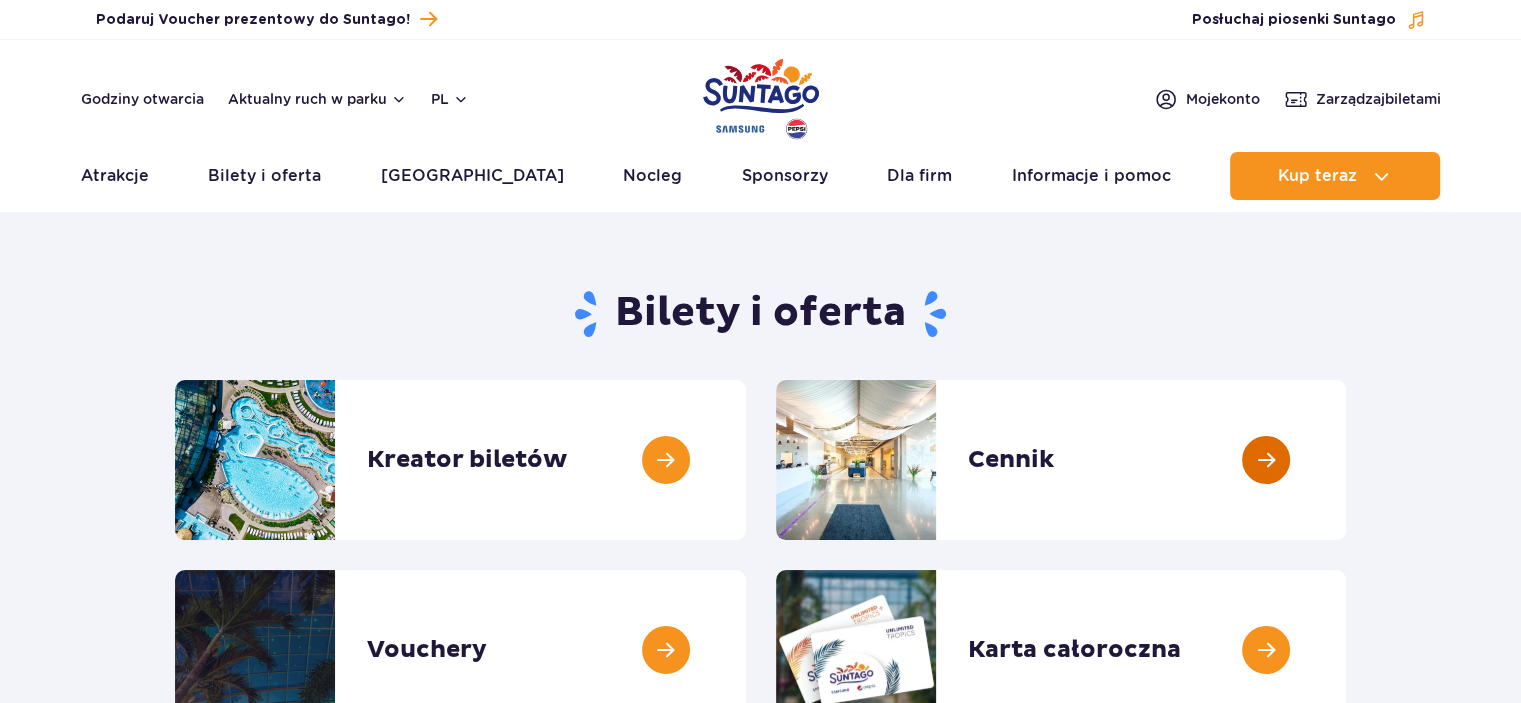 click at bounding box center [1346, 460] 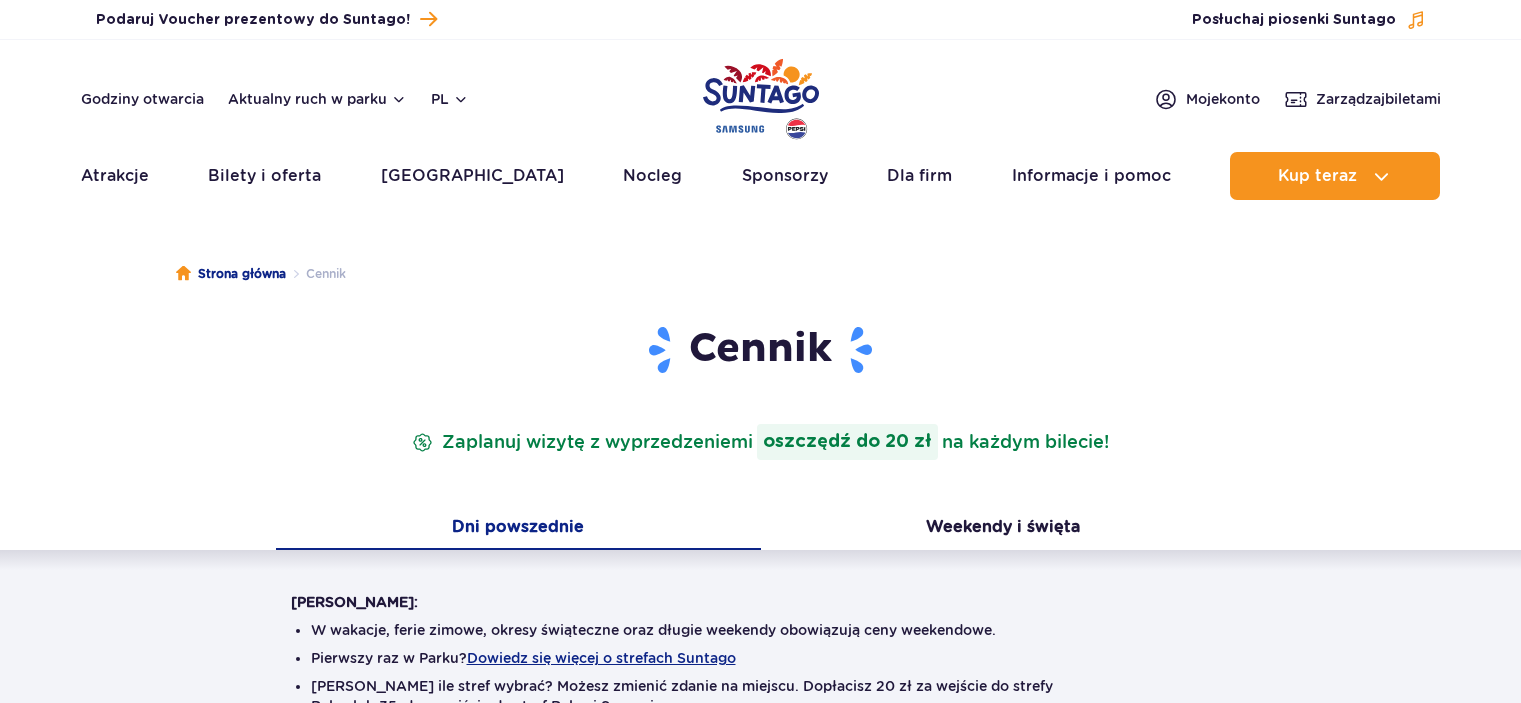scroll, scrollTop: 0, scrollLeft: 0, axis: both 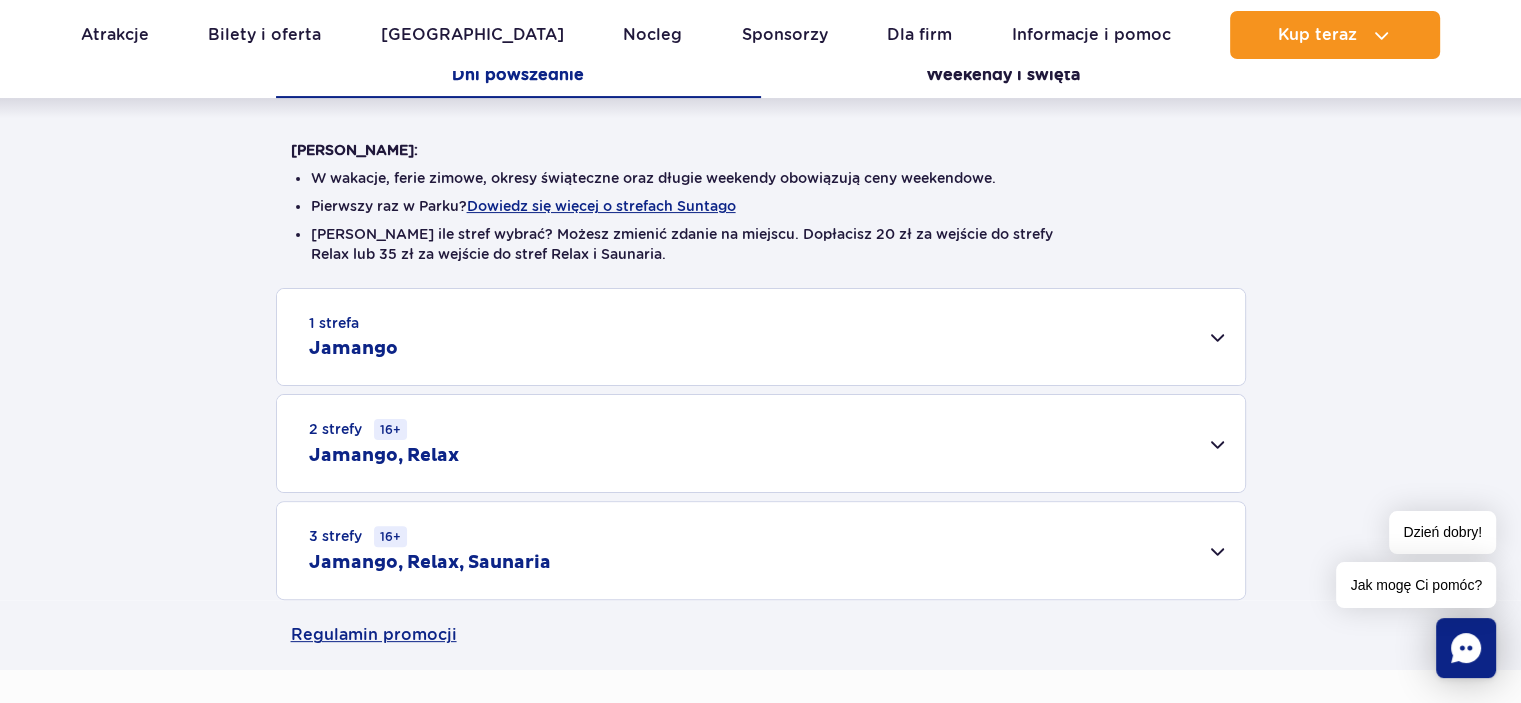 click on "1 strefa
Jamango" at bounding box center [761, 337] 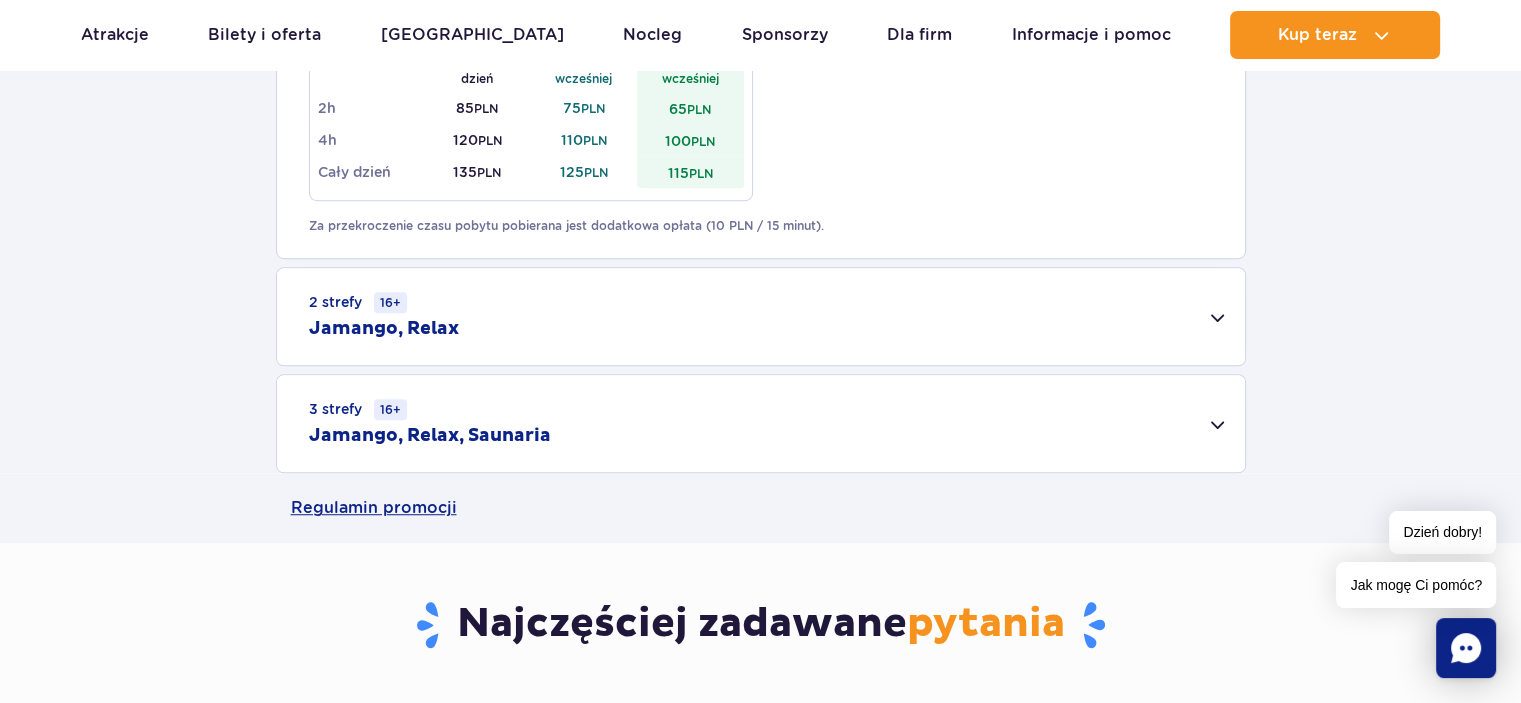 scroll, scrollTop: 1318, scrollLeft: 0, axis: vertical 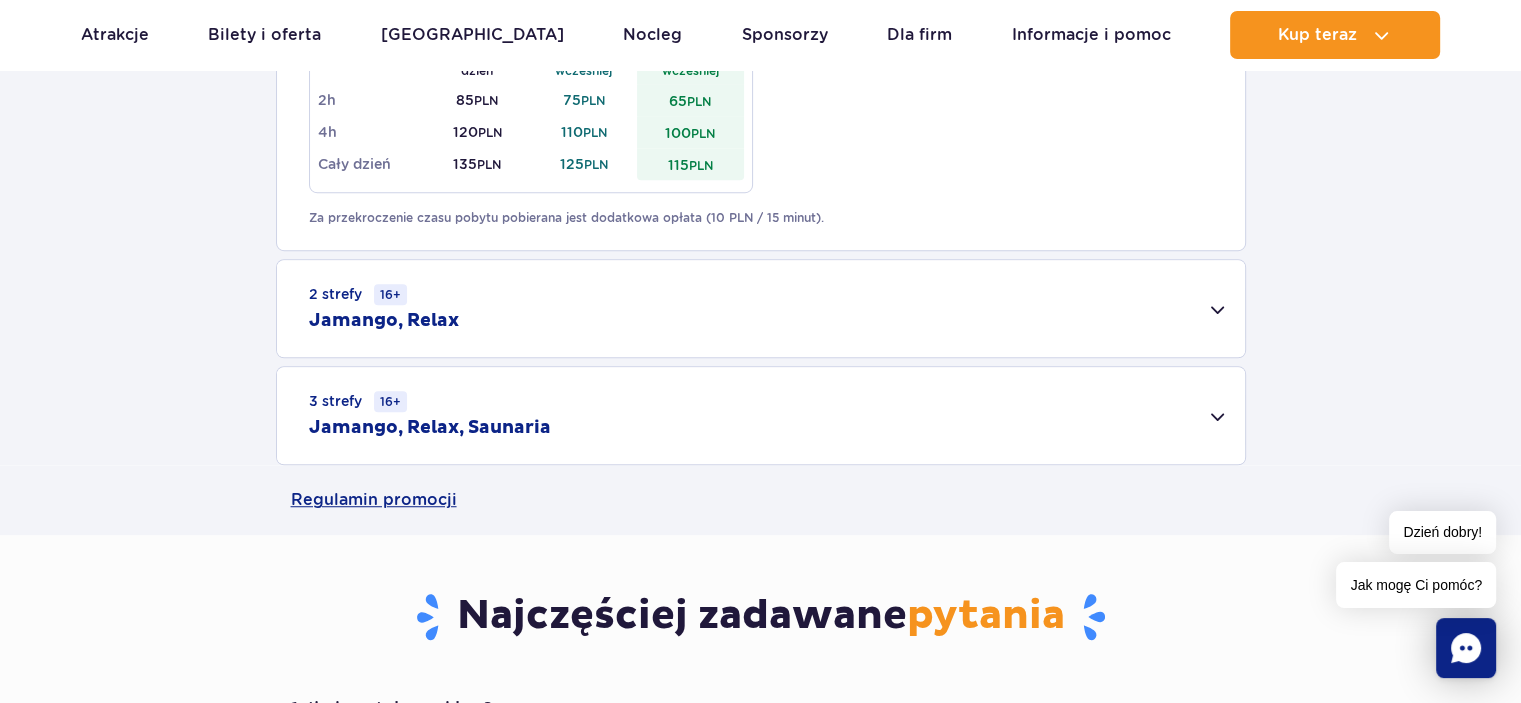 click on "2 strefy  16+
Jamango, Relax" at bounding box center (761, 308) 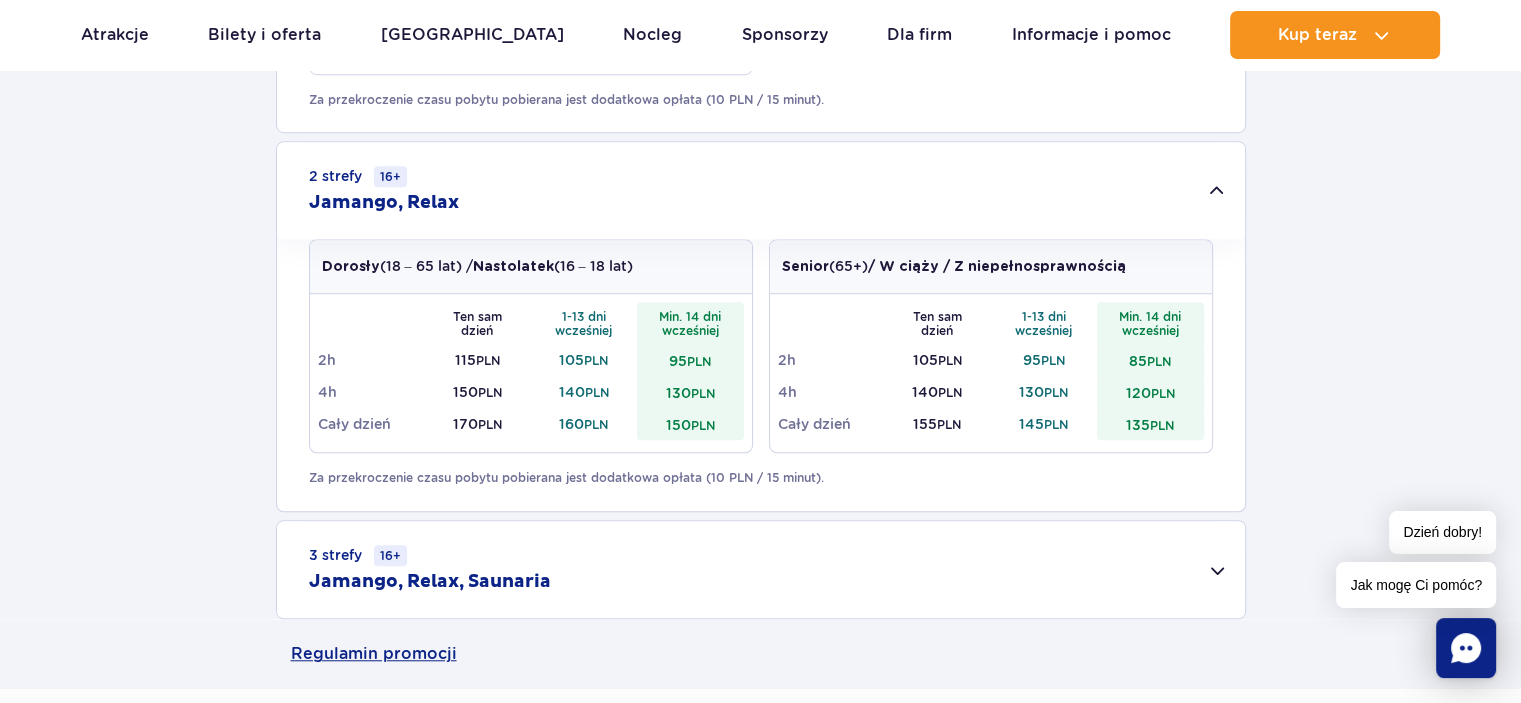 scroll, scrollTop: 1438, scrollLeft: 0, axis: vertical 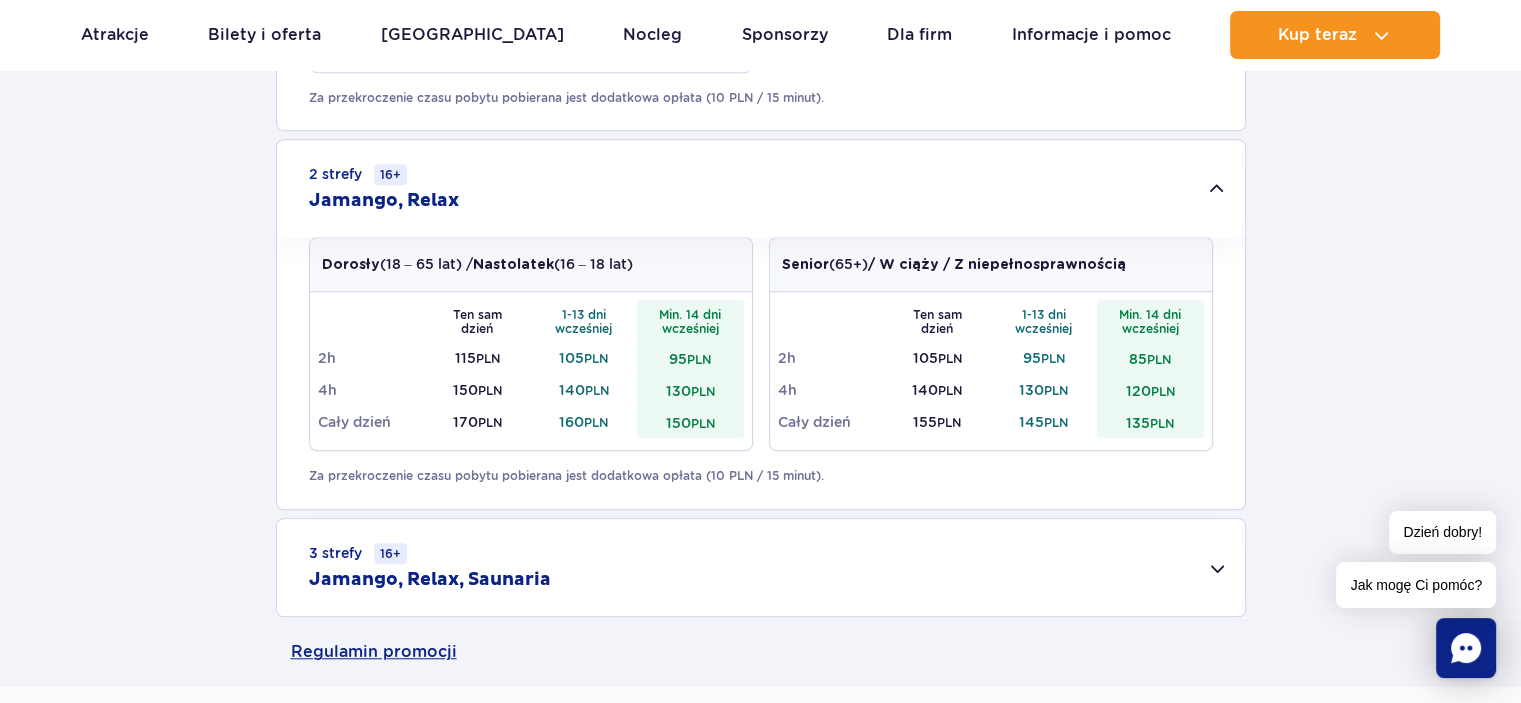 click on "3 strefy  16+
Jamango, Relax, Saunaria" at bounding box center (761, 567) 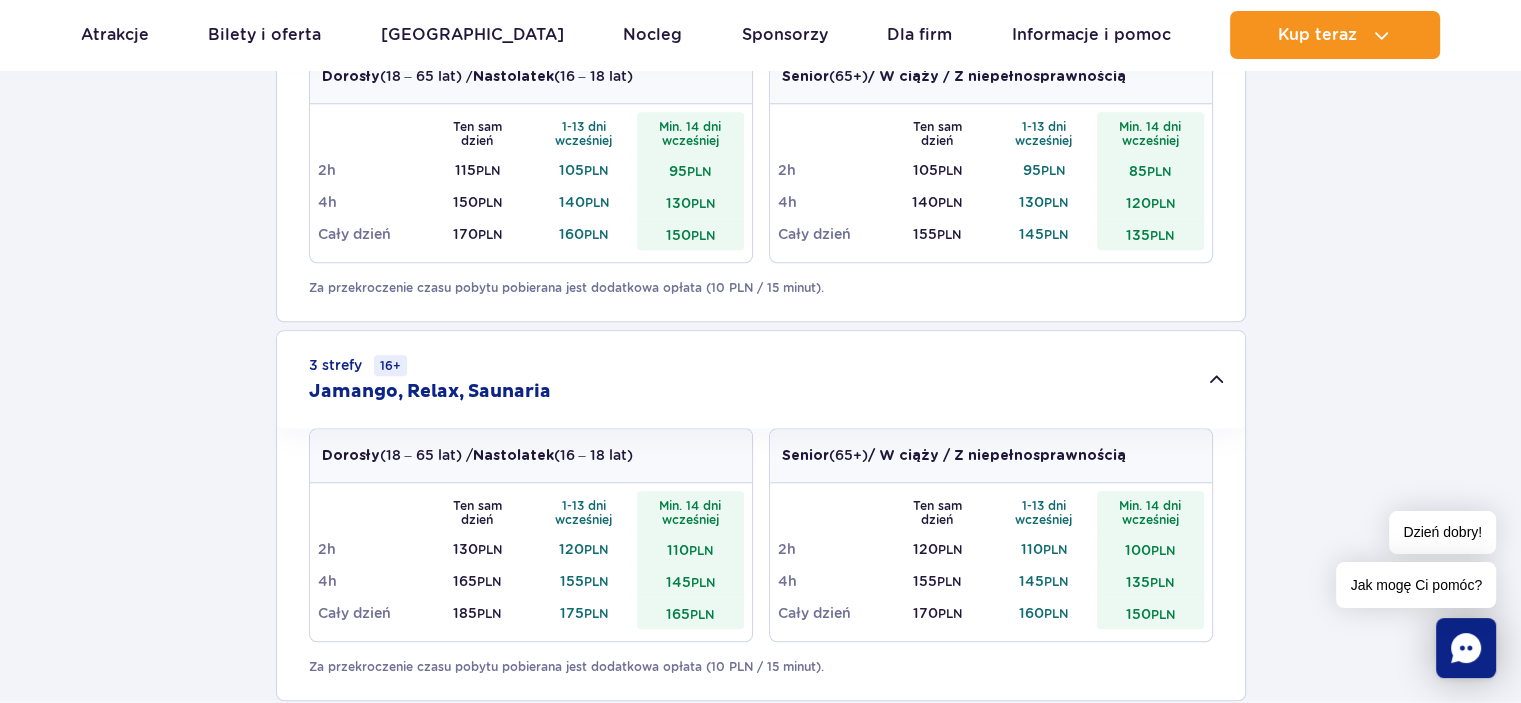 scroll, scrollTop: 1623, scrollLeft: 0, axis: vertical 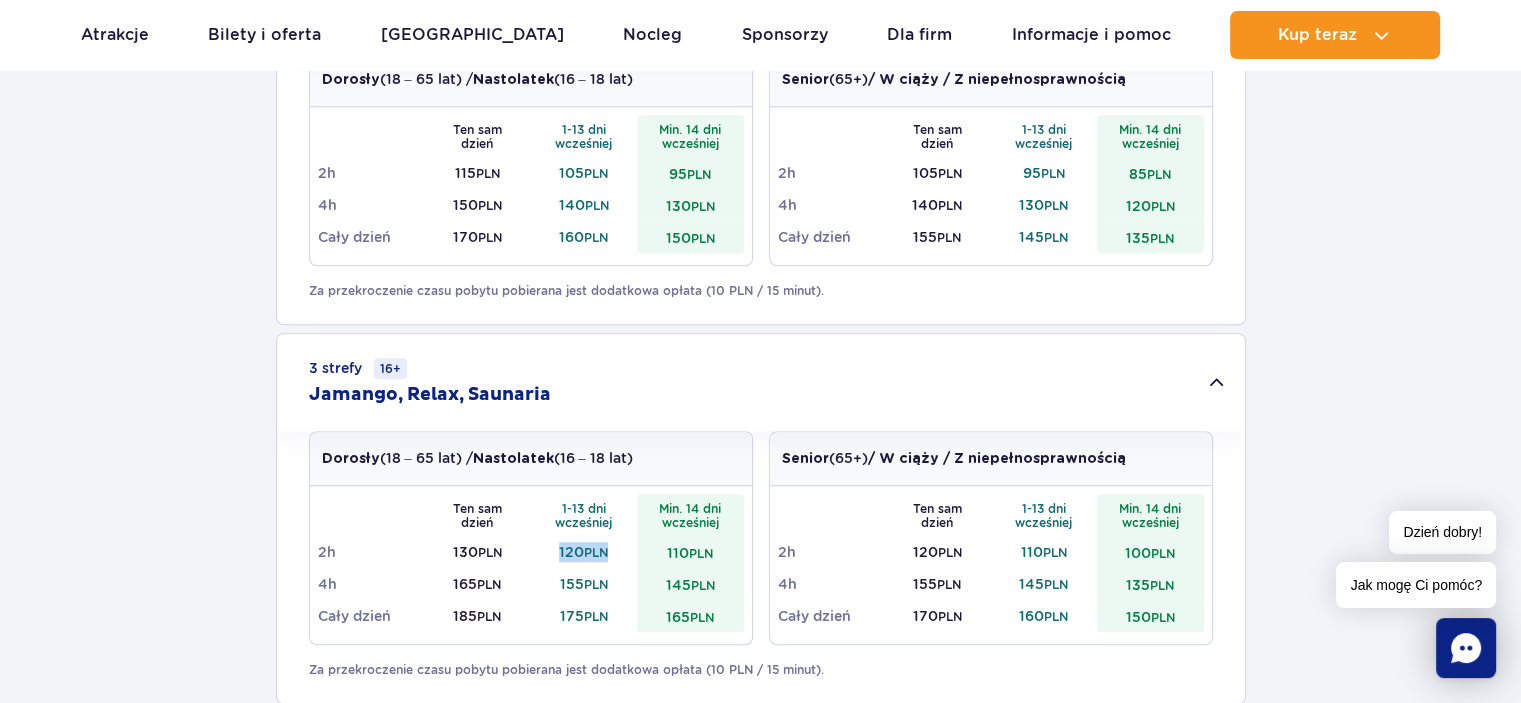 drag, startPoint x: 552, startPoint y: 553, endPoint x: 610, endPoint y: 554, distance: 58.00862 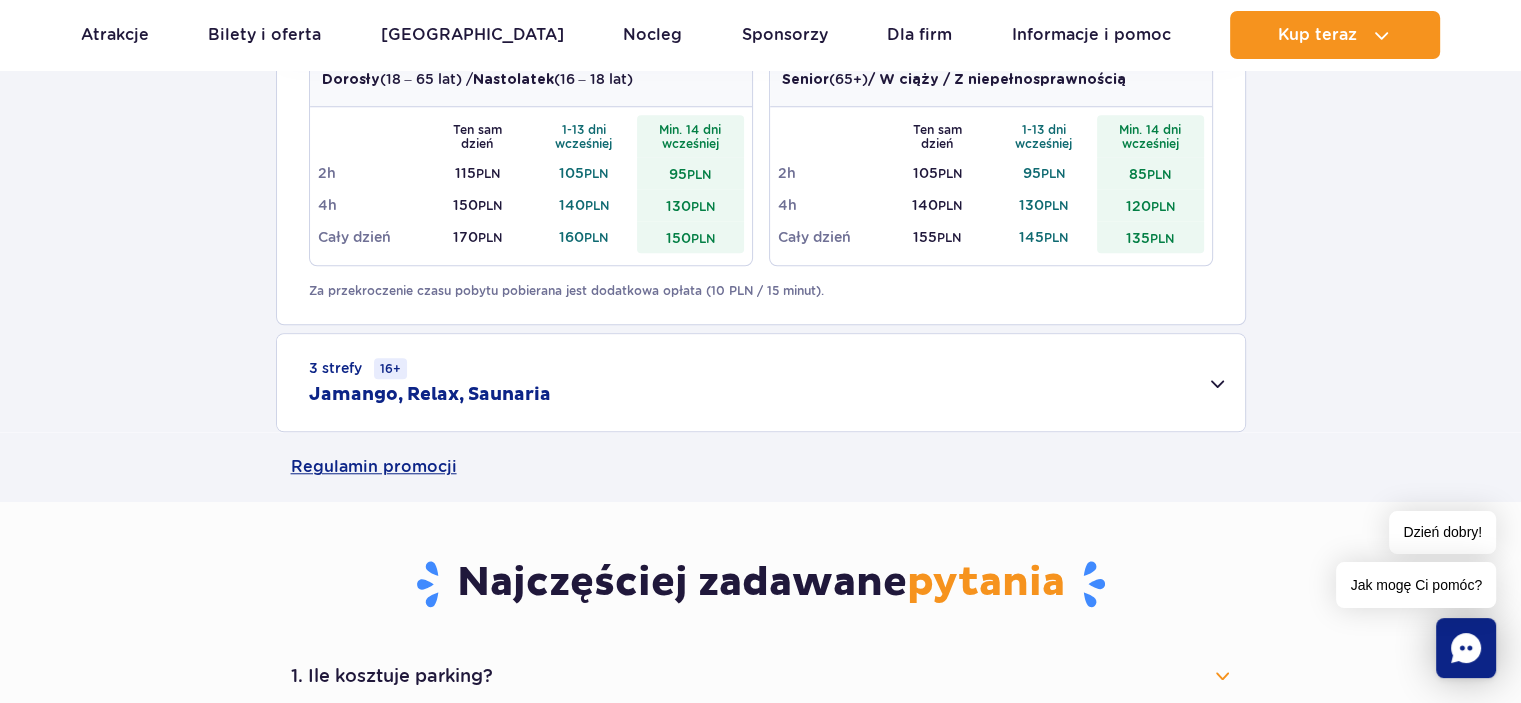 click on "120  PLN" at bounding box center [584, 552] 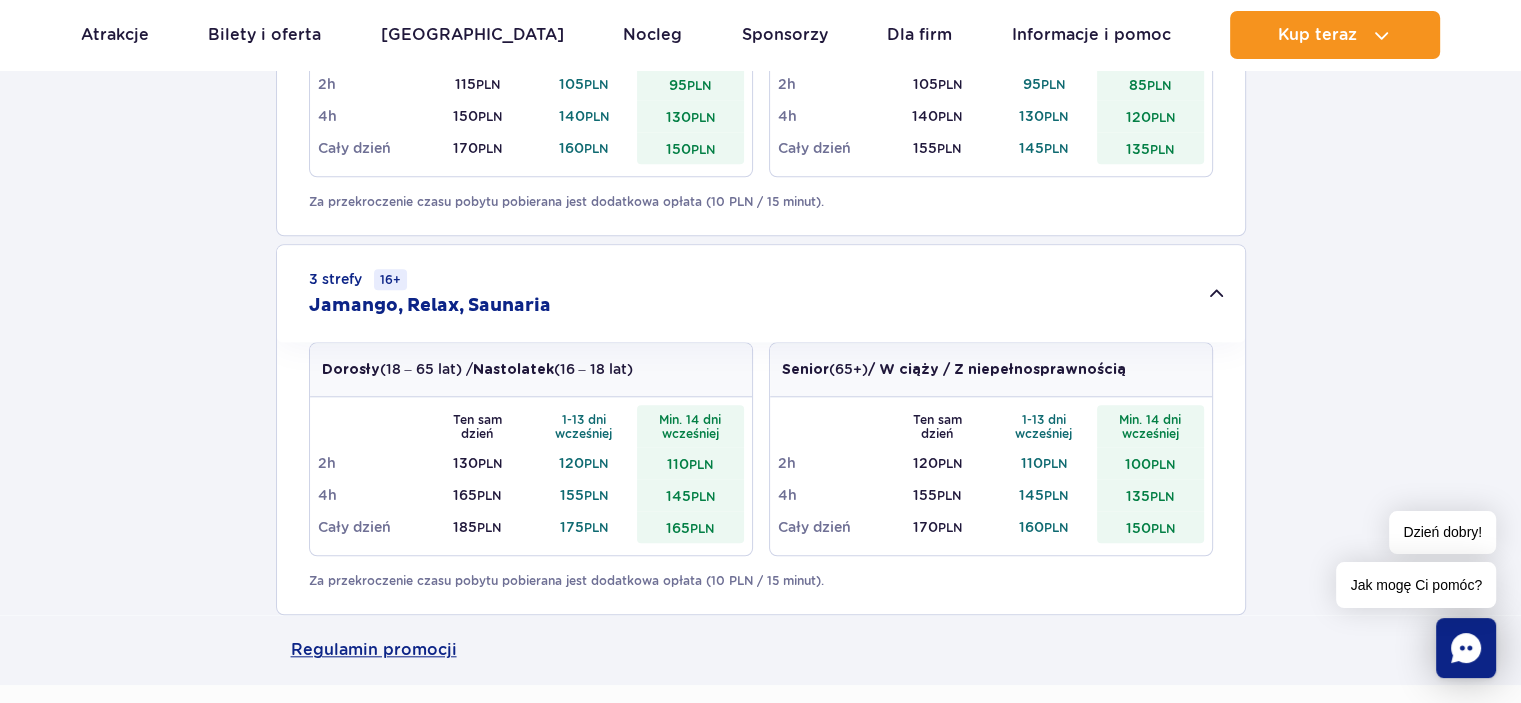scroll, scrollTop: 1722, scrollLeft: 0, axis: vertical 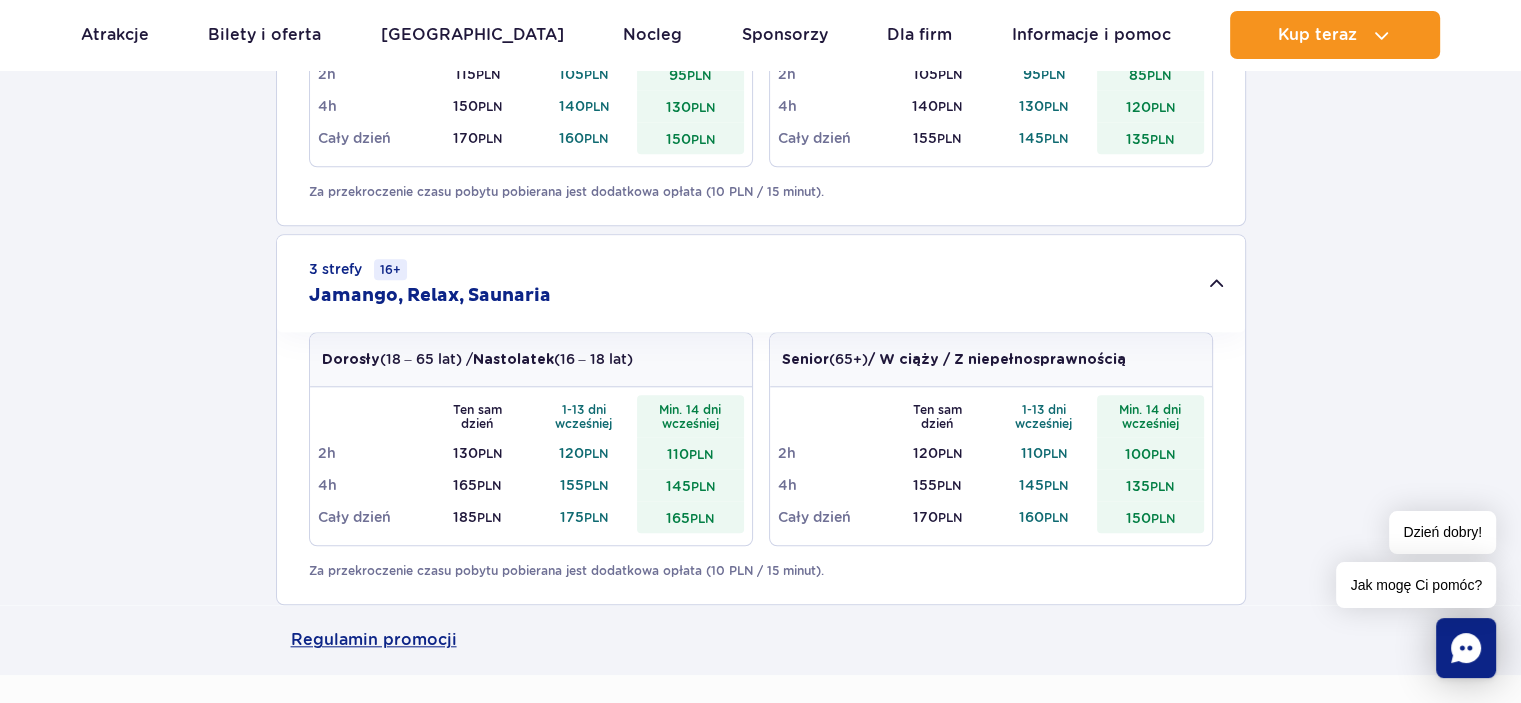 click on "/ W ciąży / Z niepełnosprawnością" at bounding box center (997, 360) 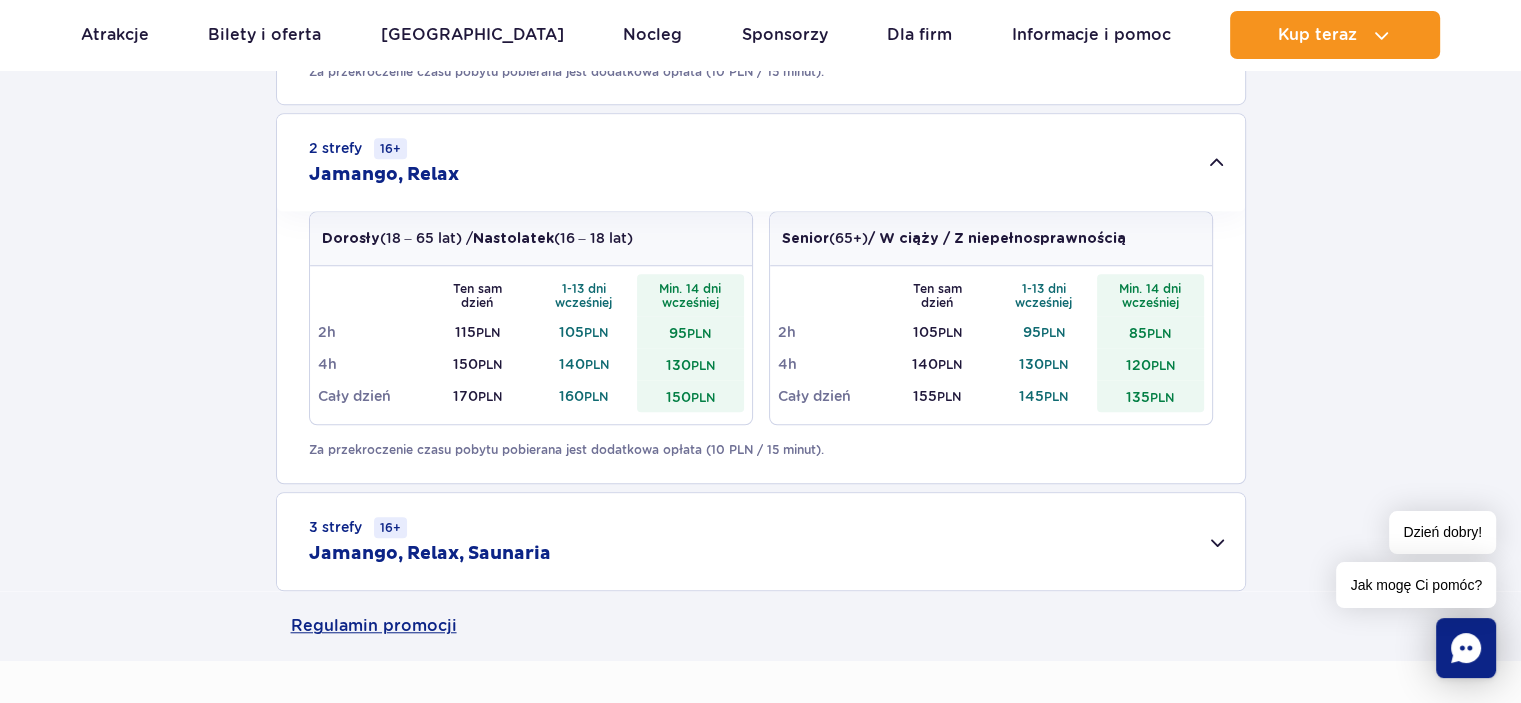 scroll, scrollTop: 1464, scrollLeft: 0, axis: vertical 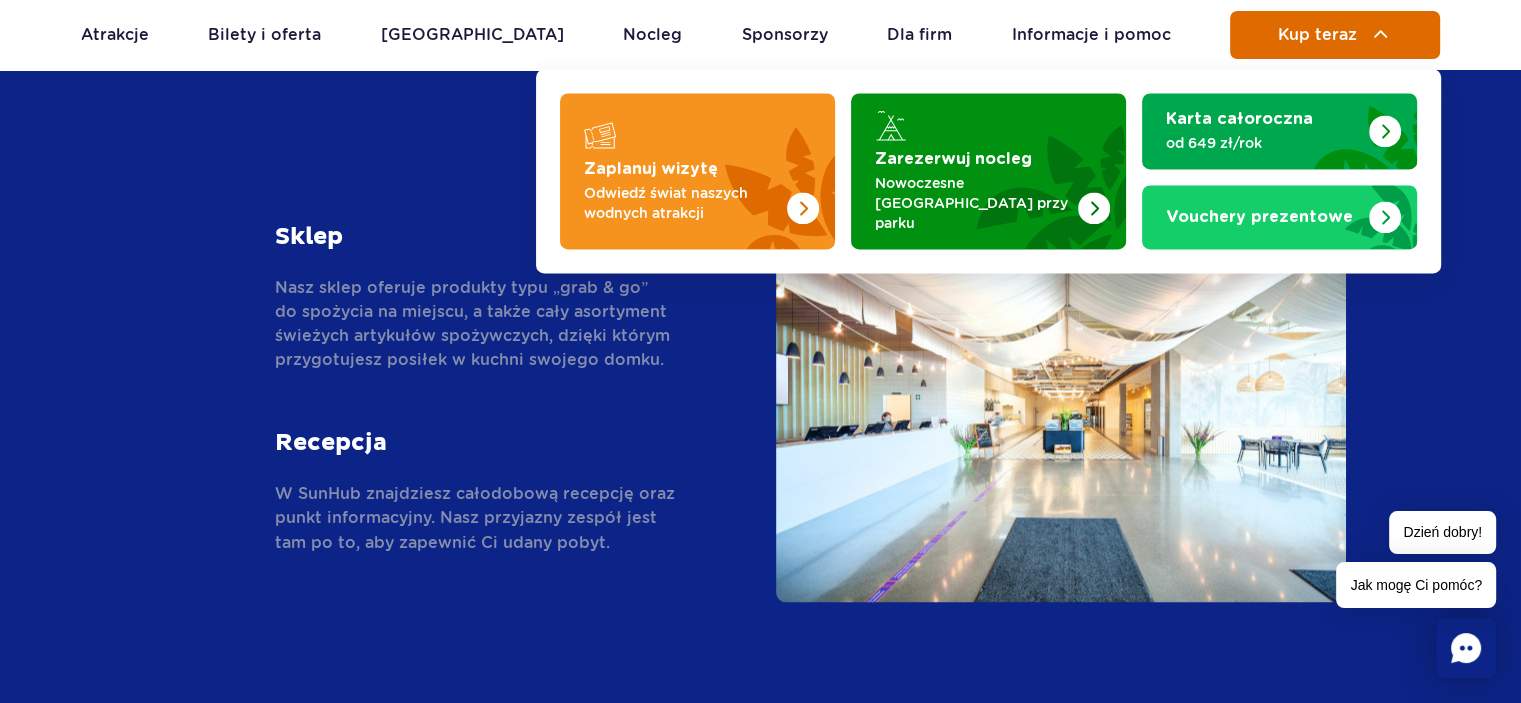 click on "Kup teraz" at bounding box center (1317, 35) 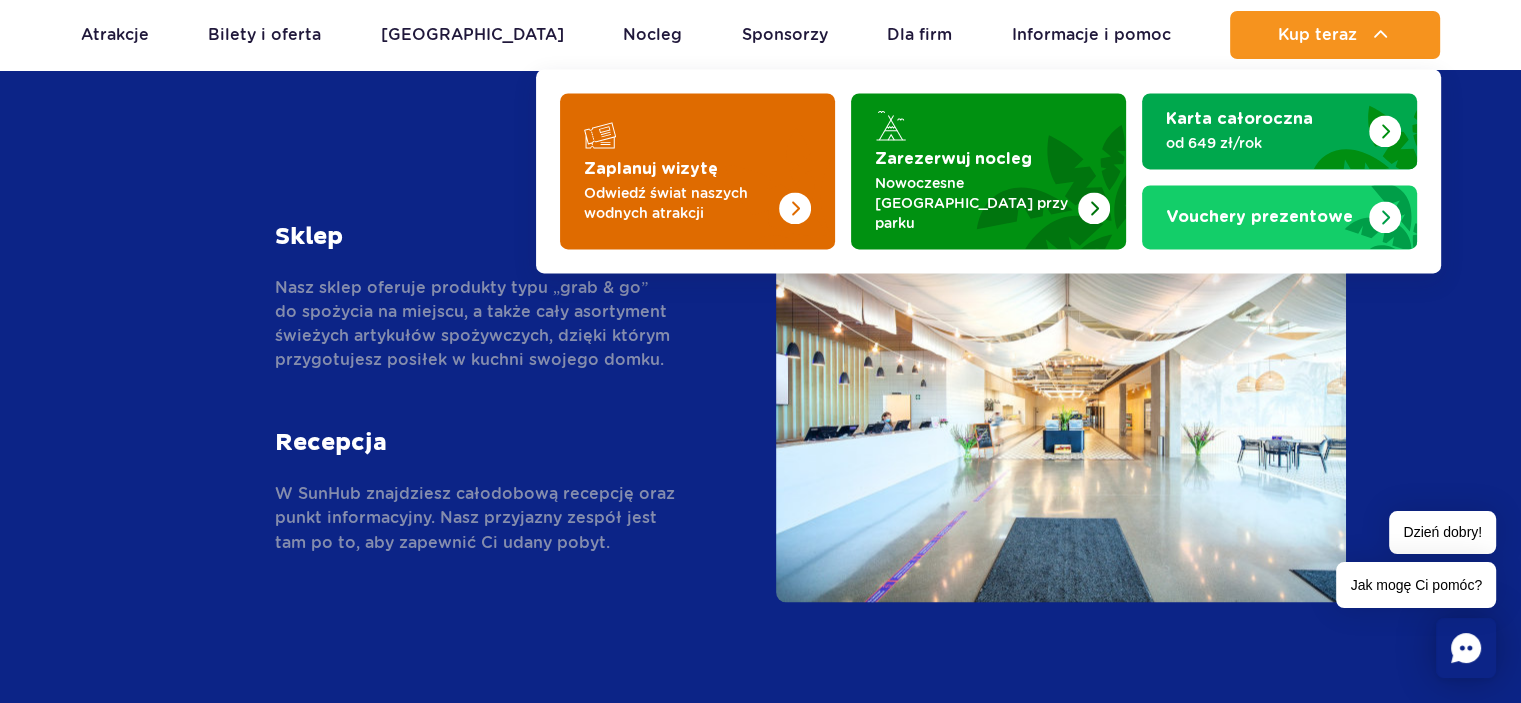 click at bounding box center [697, 171] 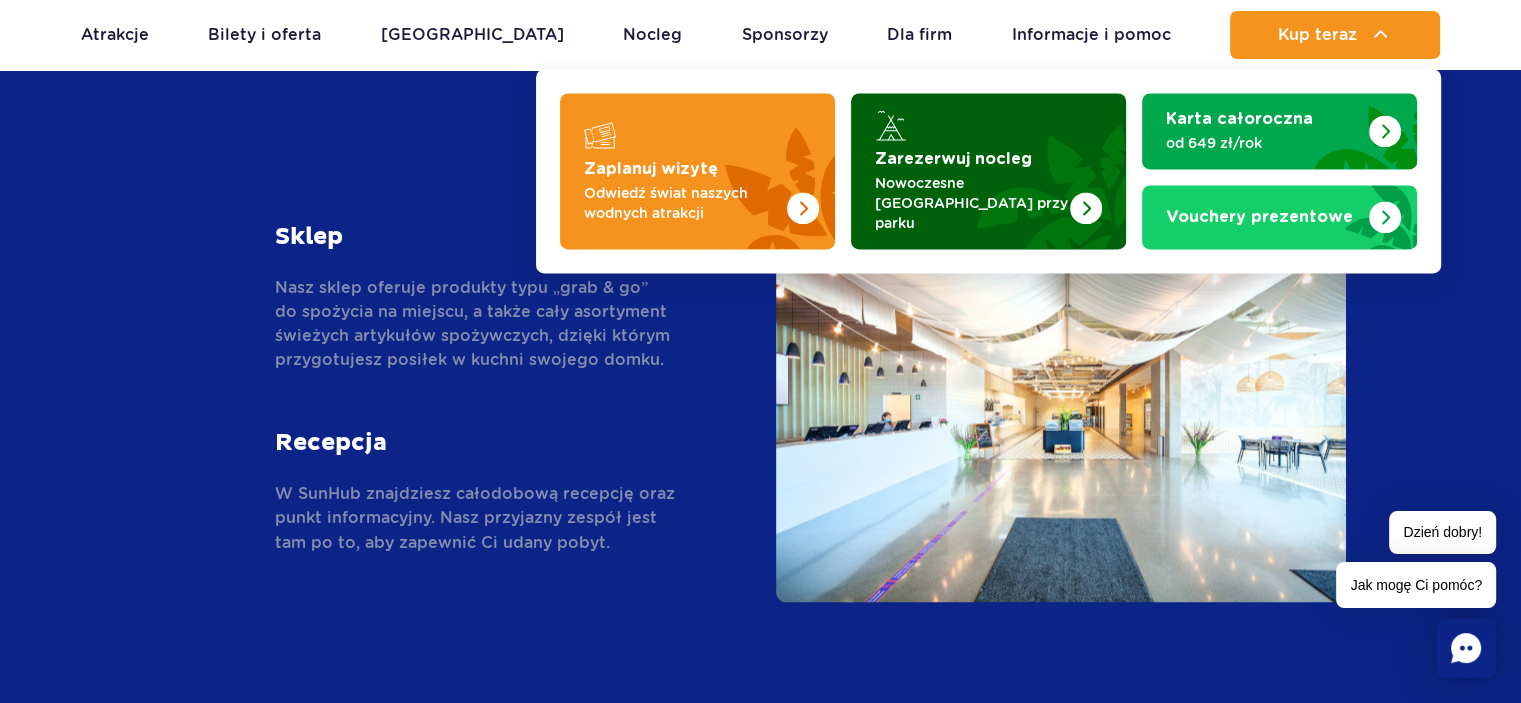 click at bounding box center [988, 171] 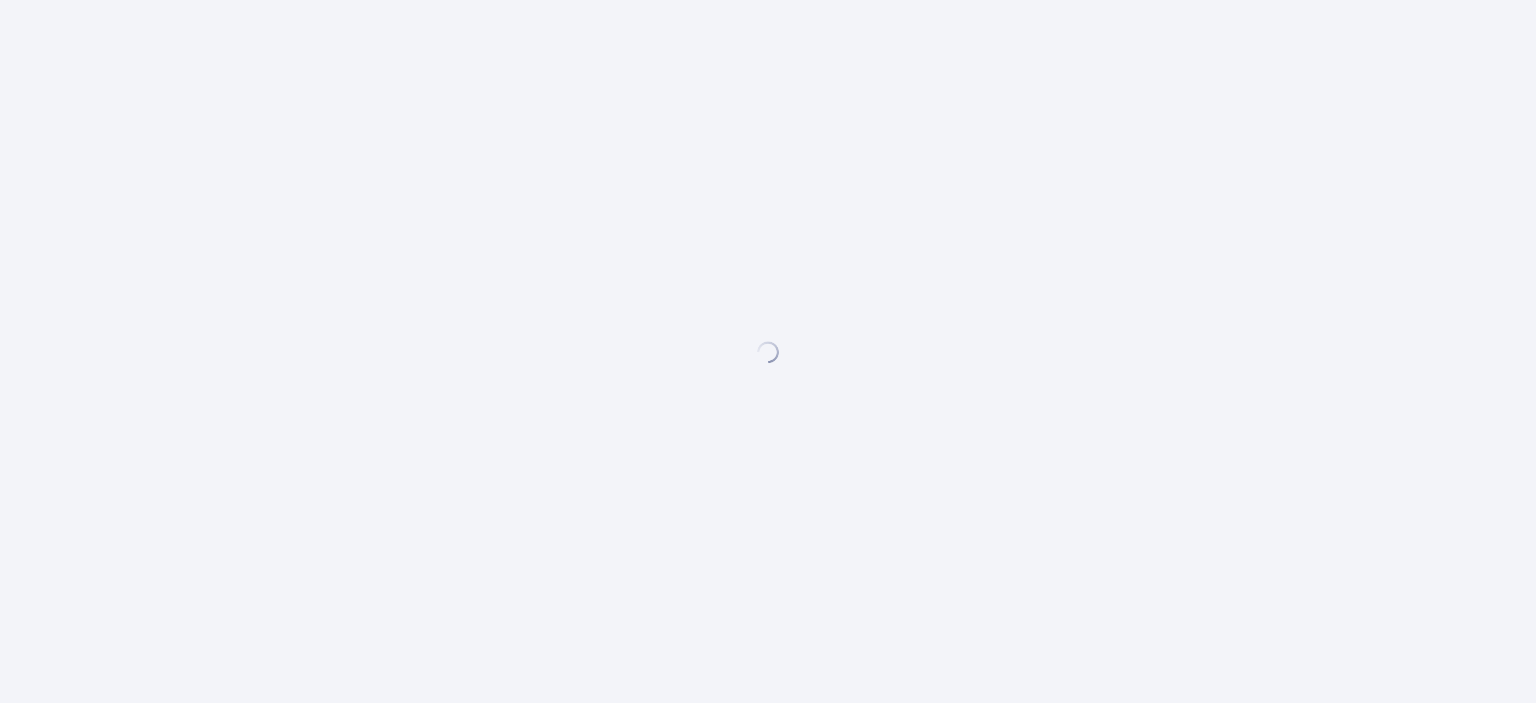 scroll, scrollTop: 0, scrollLeft: 0, axis: both 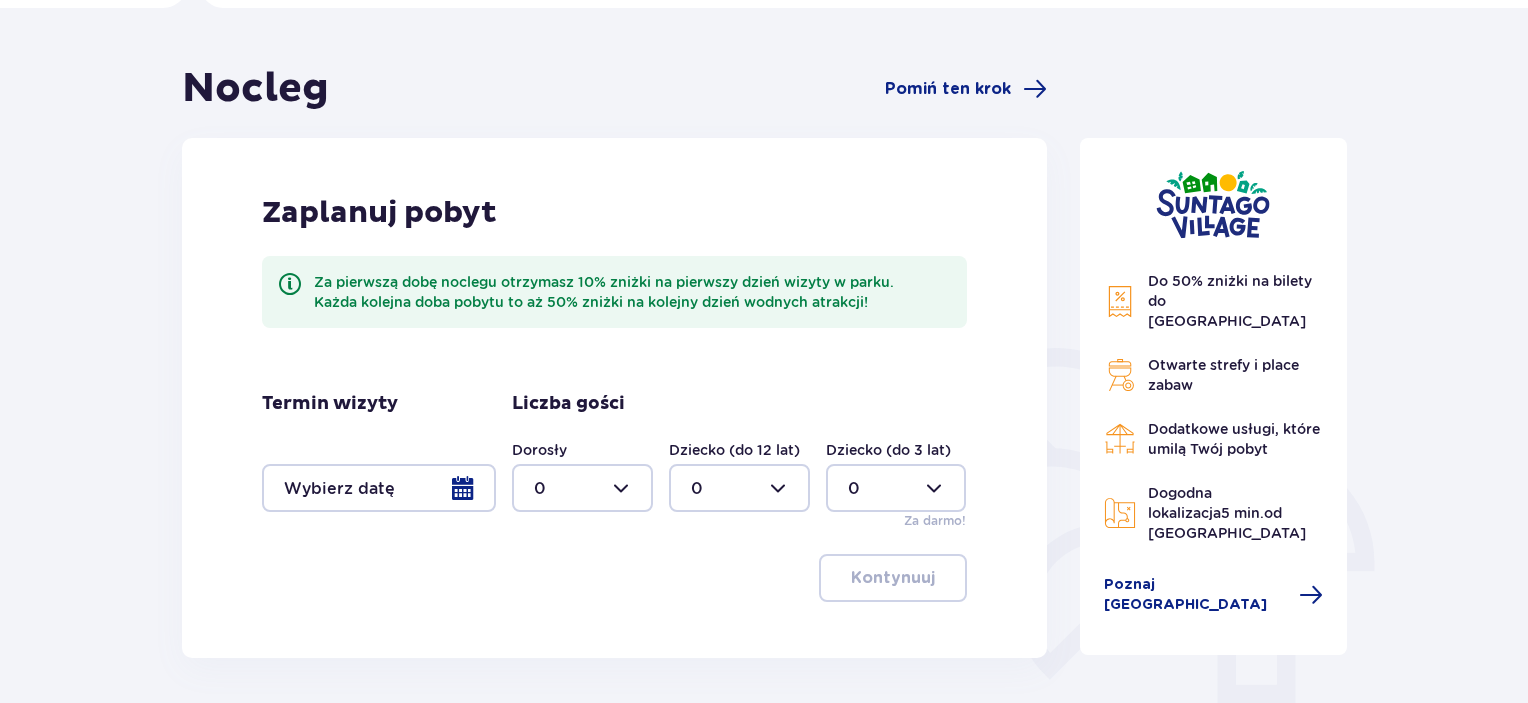 drag, startPoint x: 1224, startPoint y: 543, endPoint x: 1282, endPoint y: 564, distance: 61.68468 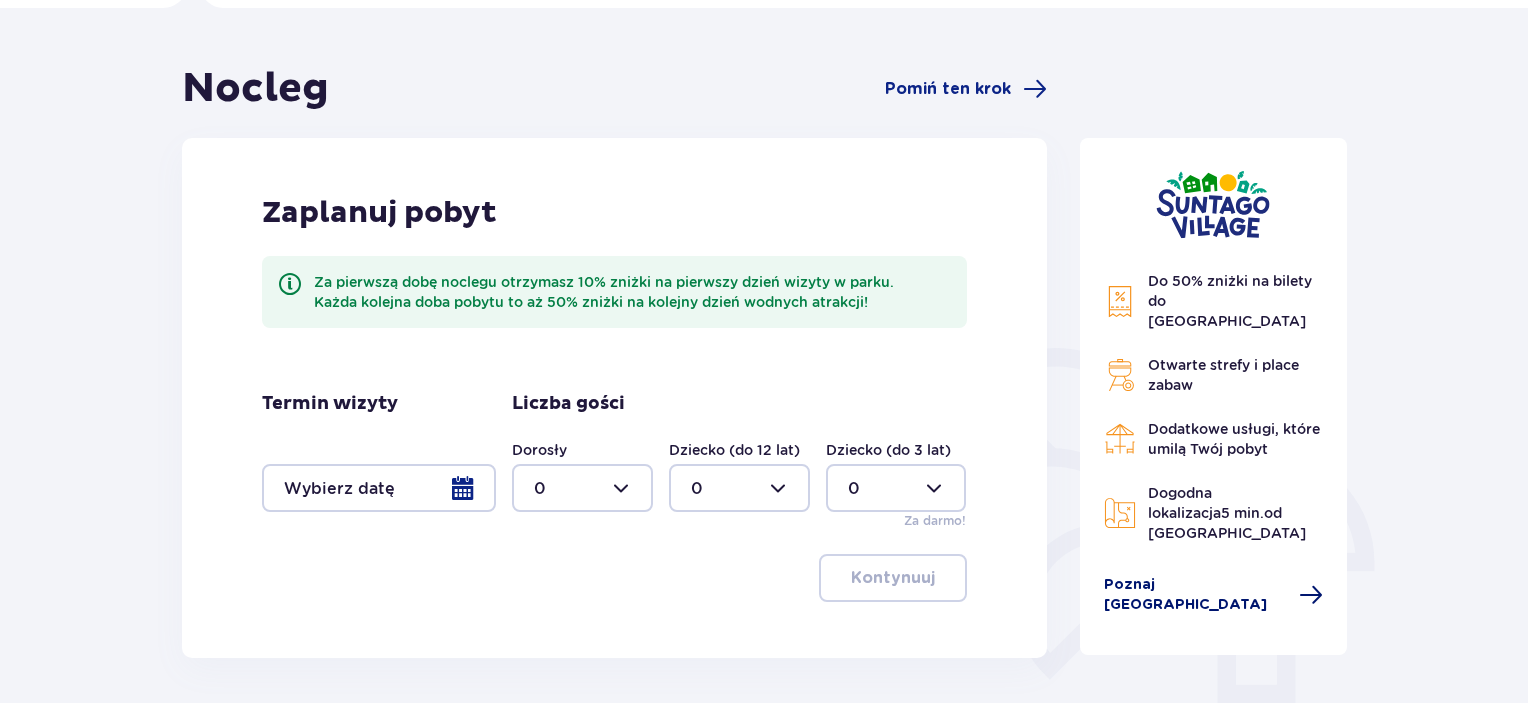 click on "Poznaj Suntago Village" at bounding box center [1196, 595] 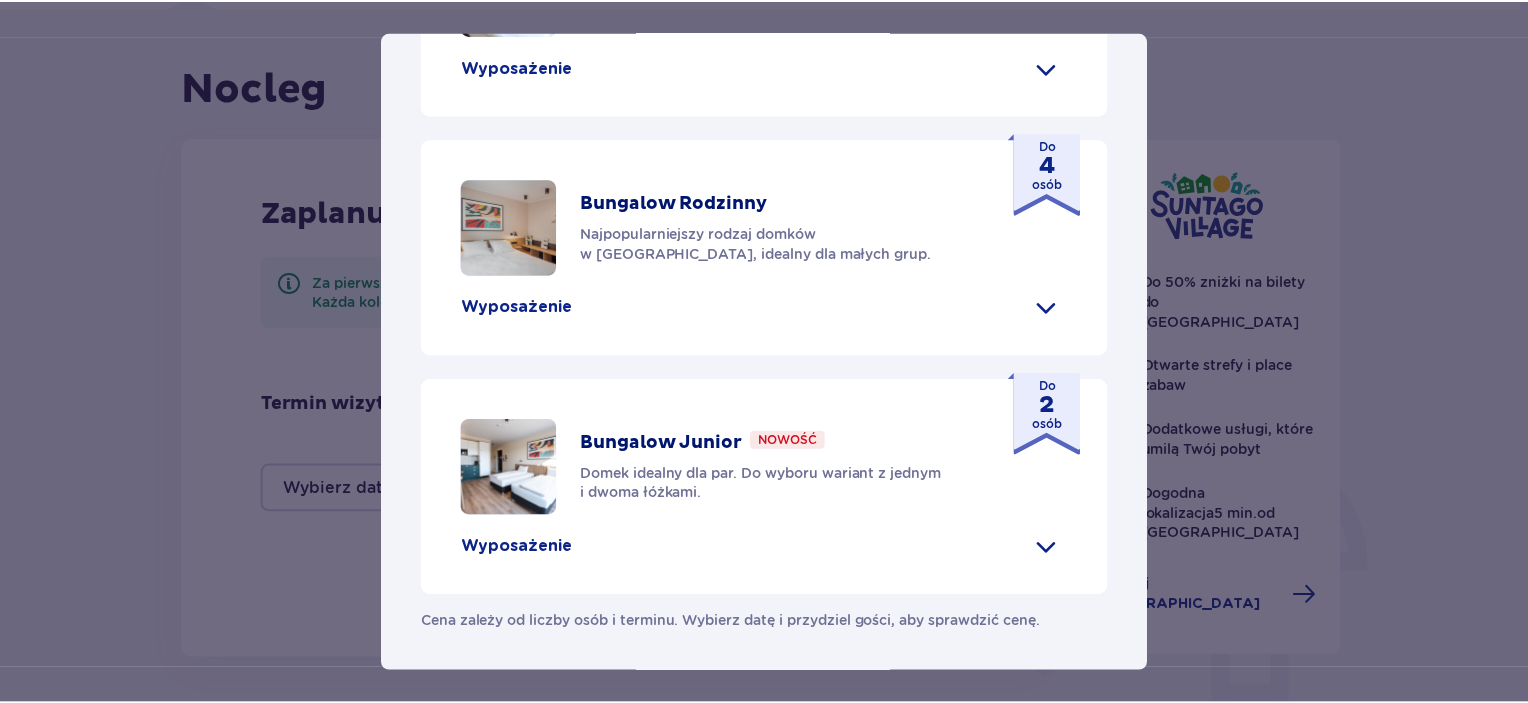 scroll, scrollTop: 1013, scrollLeft: 0, axis: vertical 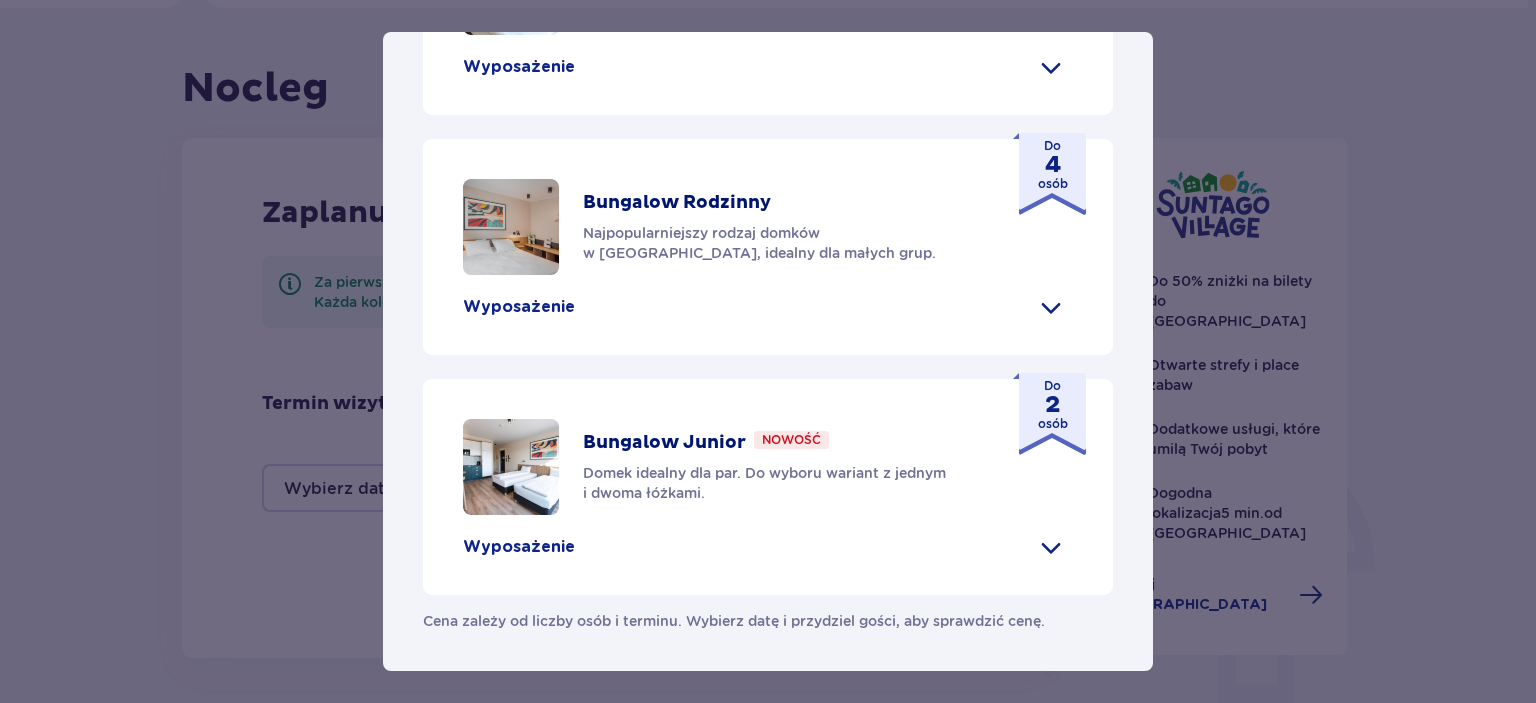 click on "Suntago Village Suntago Village to idealne miejsce dla fanów dobrej zabawy i tropikalnego klimatu, którzy chcą dłużej cieszyć się pobytem w Suntago i wakacyjną atmosferą. Udogodnienia Sklep ze świeżymi produktami i gotowymi posiłkami   Atrakcje parku wodnego   (dodatkowo płatne) Ekologiczny bus do i z parku Suntago   Płatny wynajem rowerów   Wspólna strefa na ognisko i grilla   Obiekt przyjazny zwierzętom   Plac zabaw   Dzieci do 3 lat za darmo   (na życzenie dodatkowe łóżeczko) Nasze bungalowy Grand Villa Nowość Szukasz standardu premium? W Grand Villi znajdziesz kominek, taras i wannę z hydromasażem. Do  8  osób Wyposażenie Aneks kuchenny   2 sypialnie z podwójnym łóżkiem   1 sypialnia z 2 pojedynczymi łóżkami   Rozkładana sofa   Skrytka depozytowa   Bezpłatne WiFi   Łóżeczko dziecięce   (na życzenie) Suszarka do włosów   Klimatyzacja   2x Smart TV   Kapcie hotelowe   Zestaw do prasowania   (na życzenie) Szlafrok   (na życzenie) Wanna z hydromasażem   Kominek" at bounding box center (768, 351) 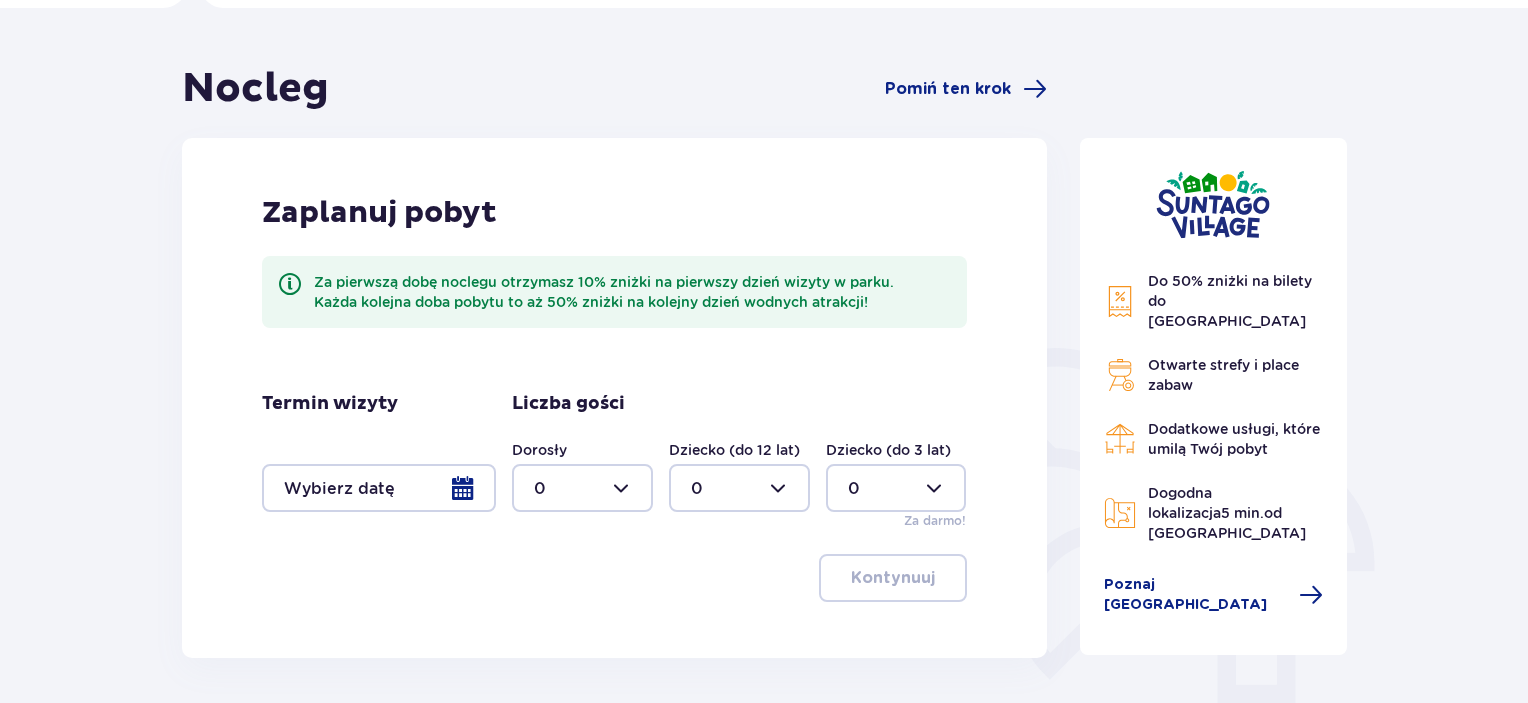 click at bounding box center [379, 488] 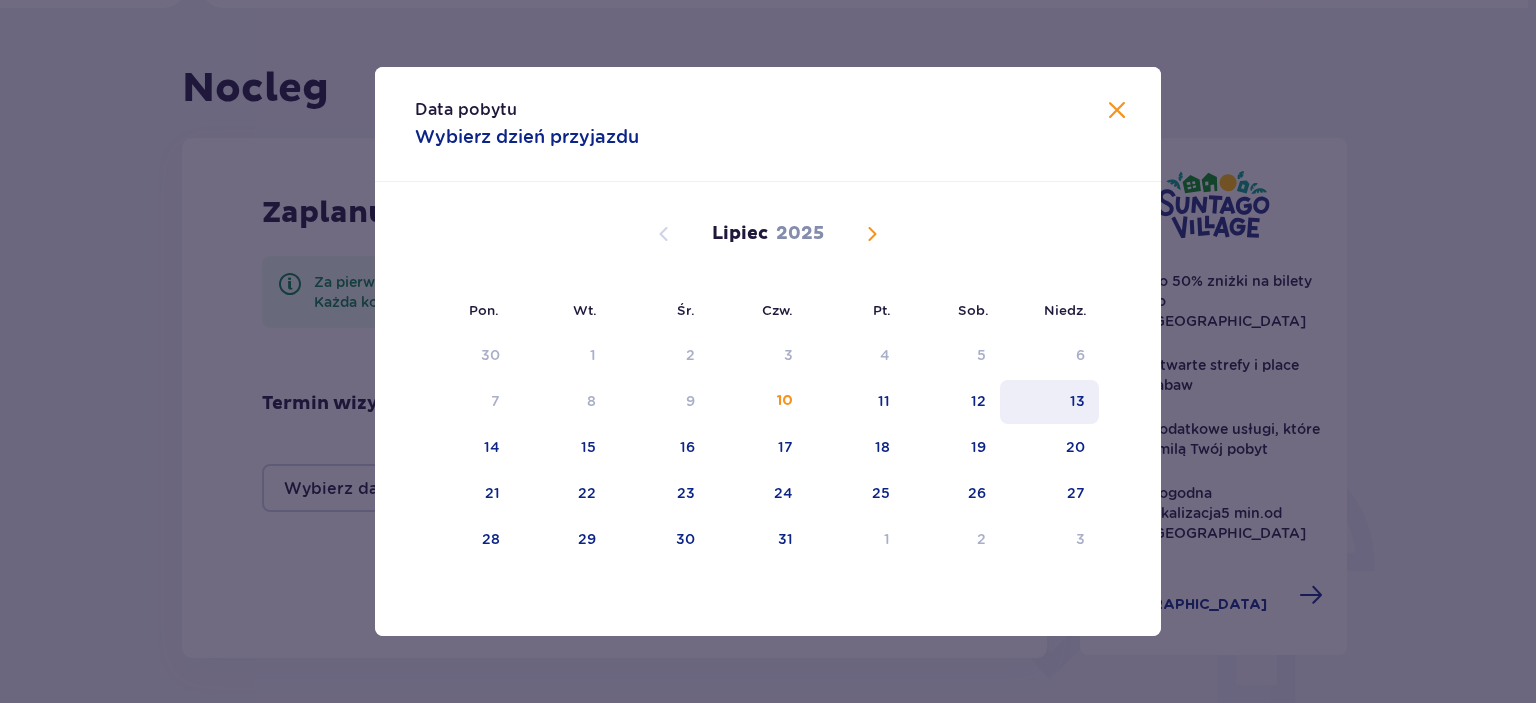 click on "13" at bounding box center [1049, 402] 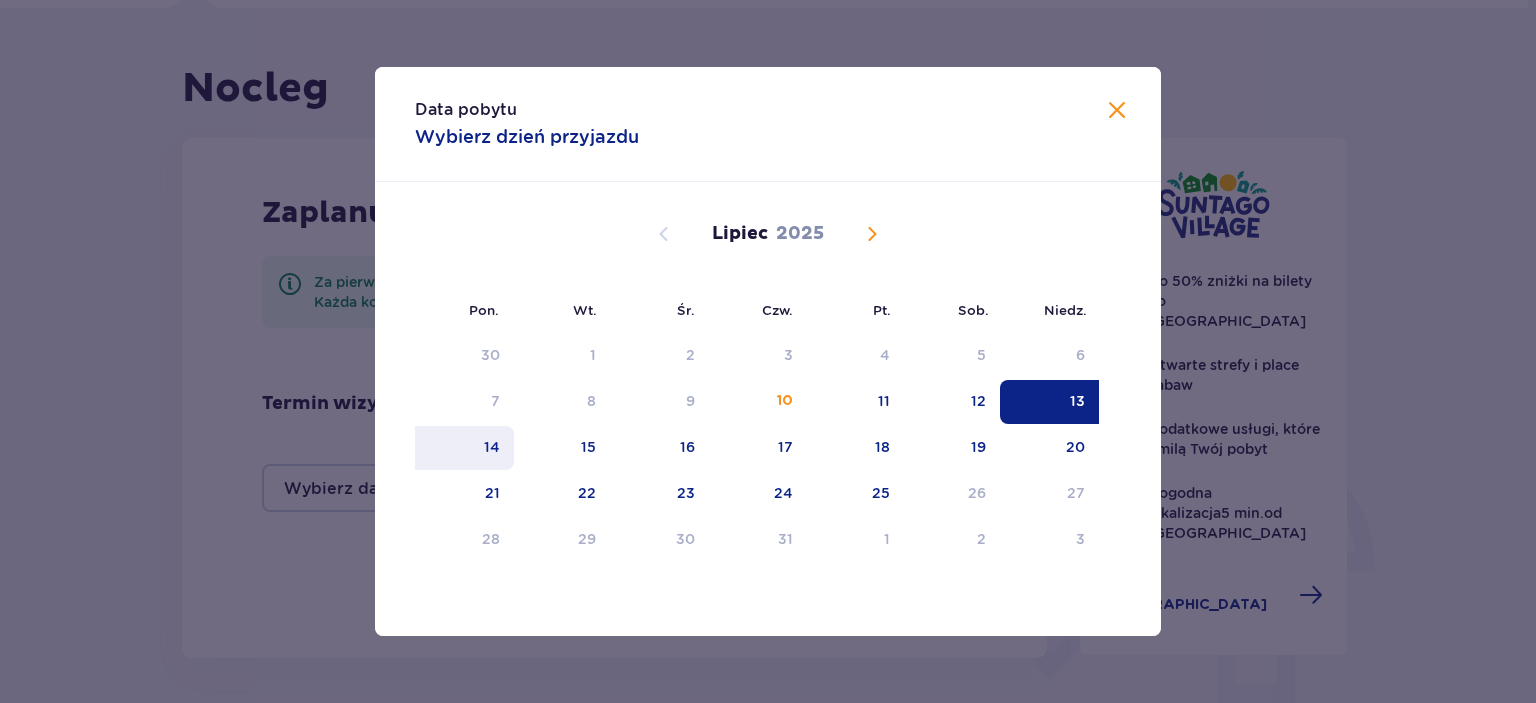 click on "14" at bounding box center (464, 448) 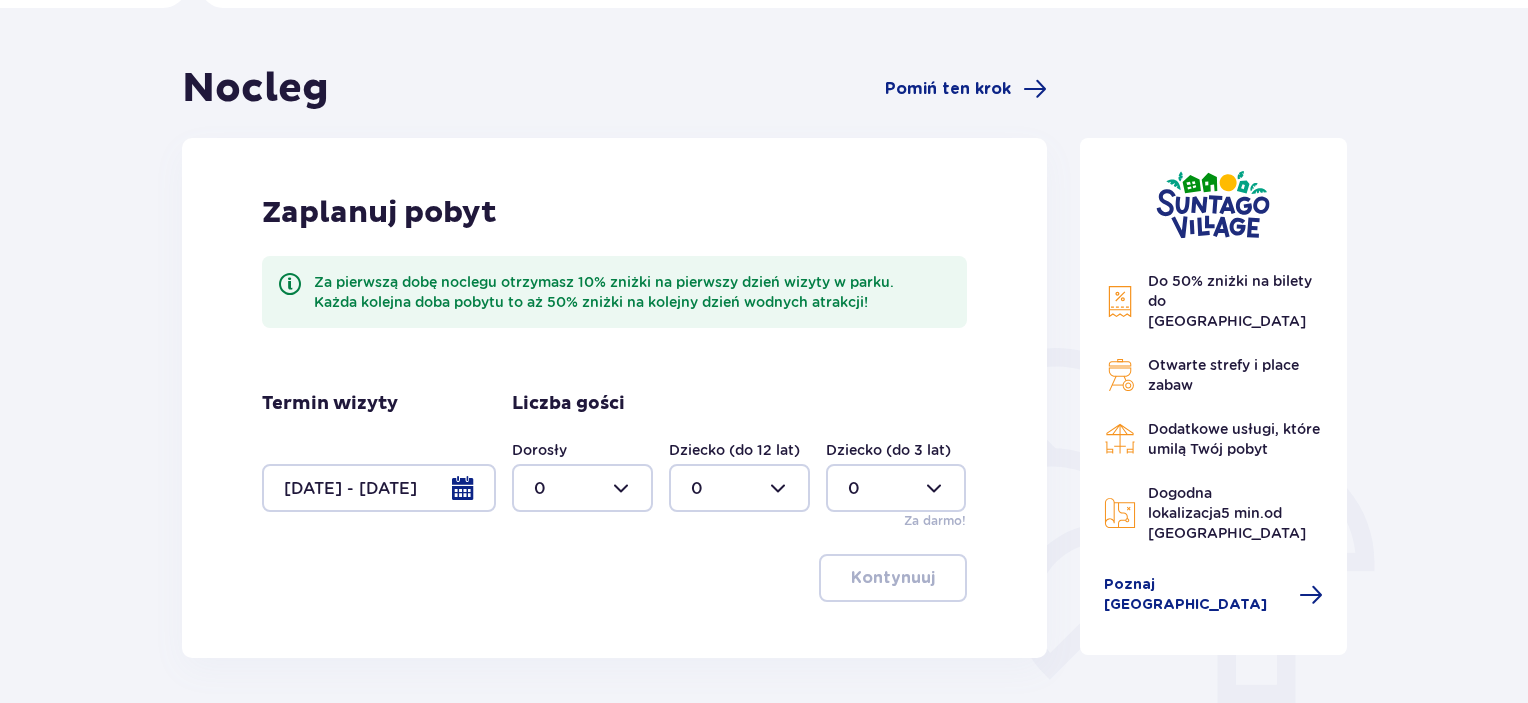 click at bounding box center [582, 488] 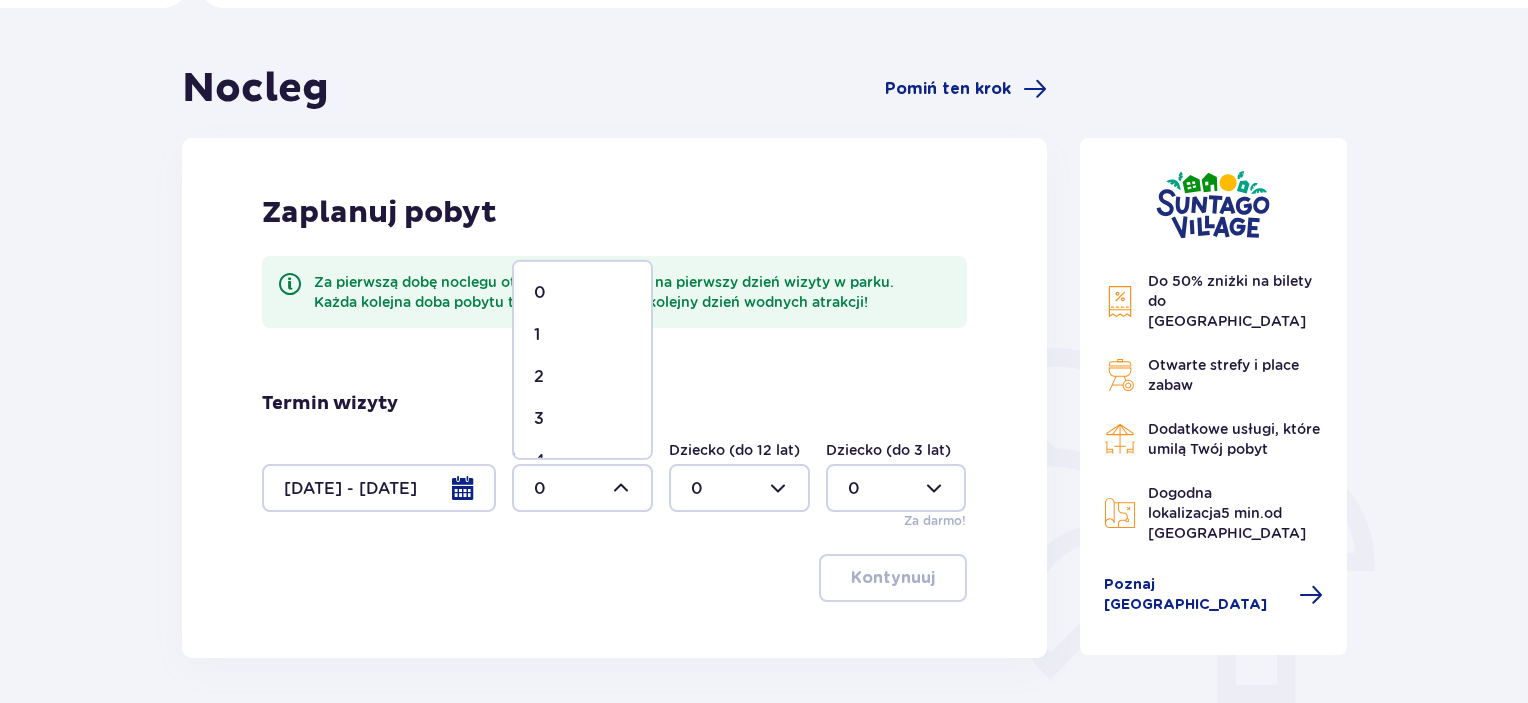 click on "2" at bounding box center [582, 377] 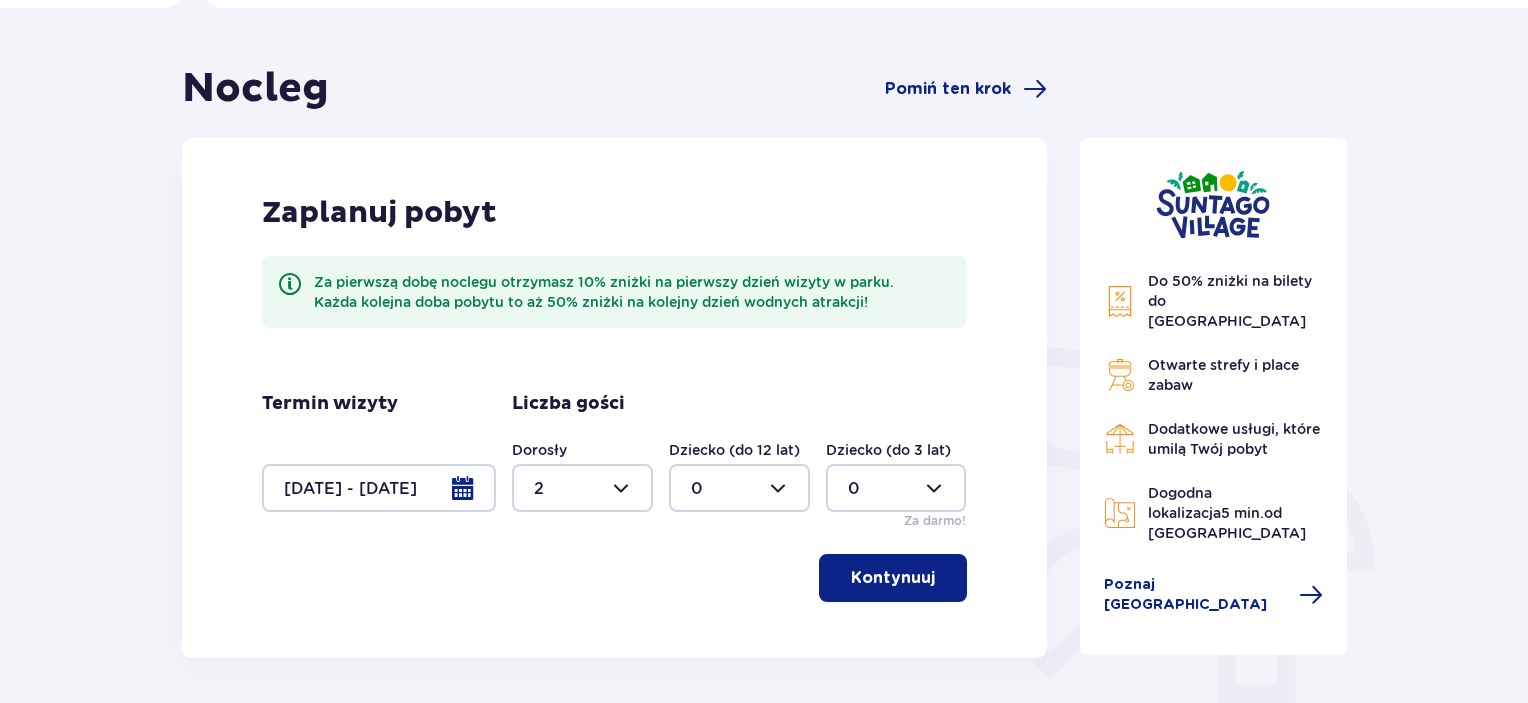 click on "Kontynuuj" at bounding box center [893, 578] 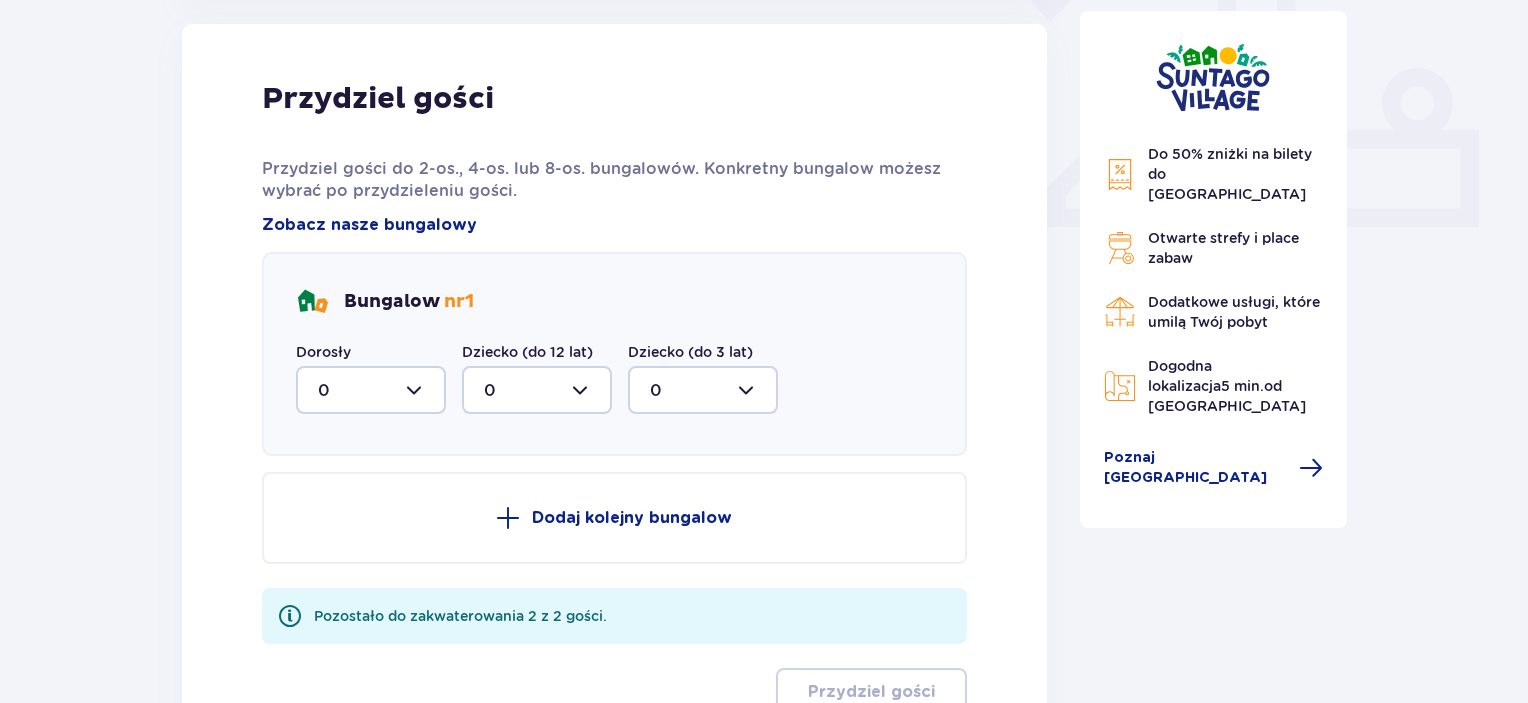 scroll, scrollTop: 827, scrollLeft: 0, axis: vertical 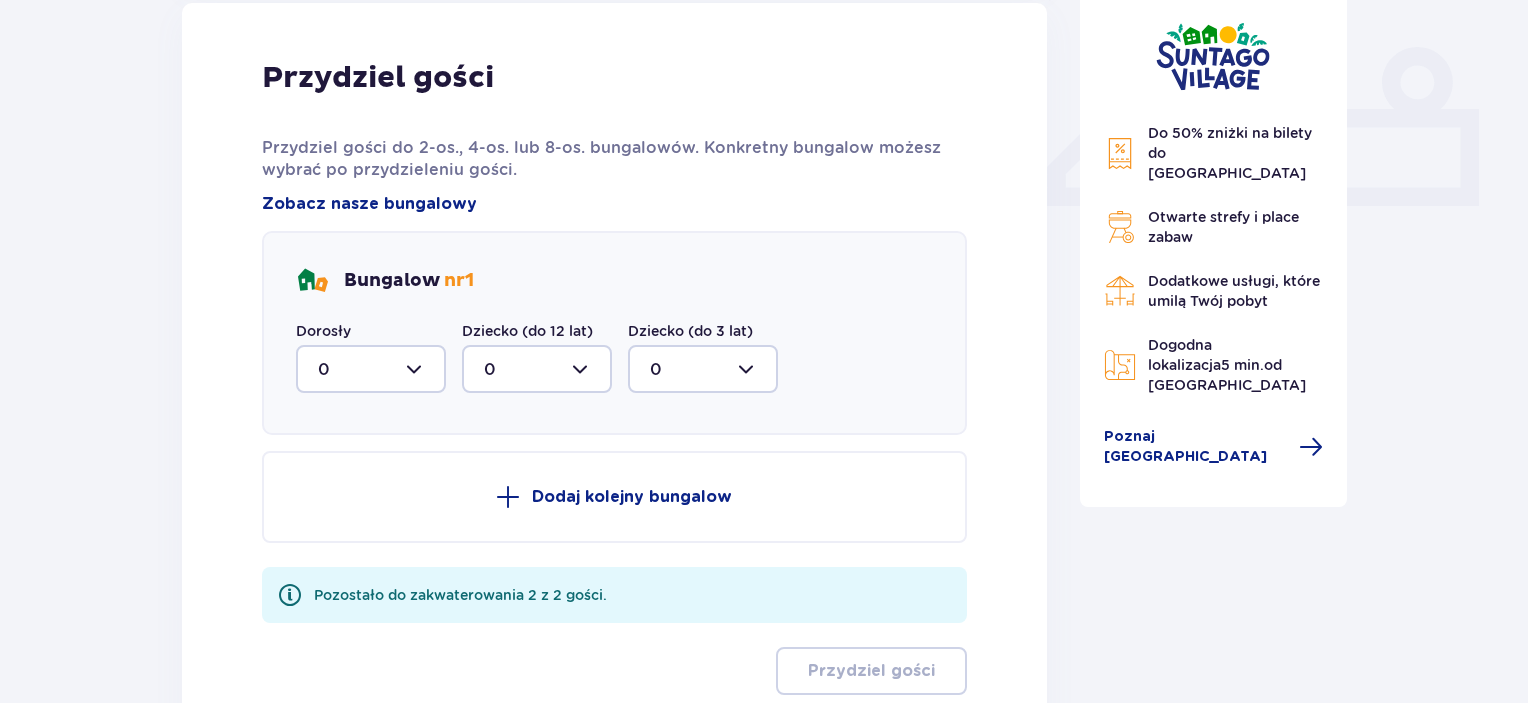 click at bounding box center (371, 369) 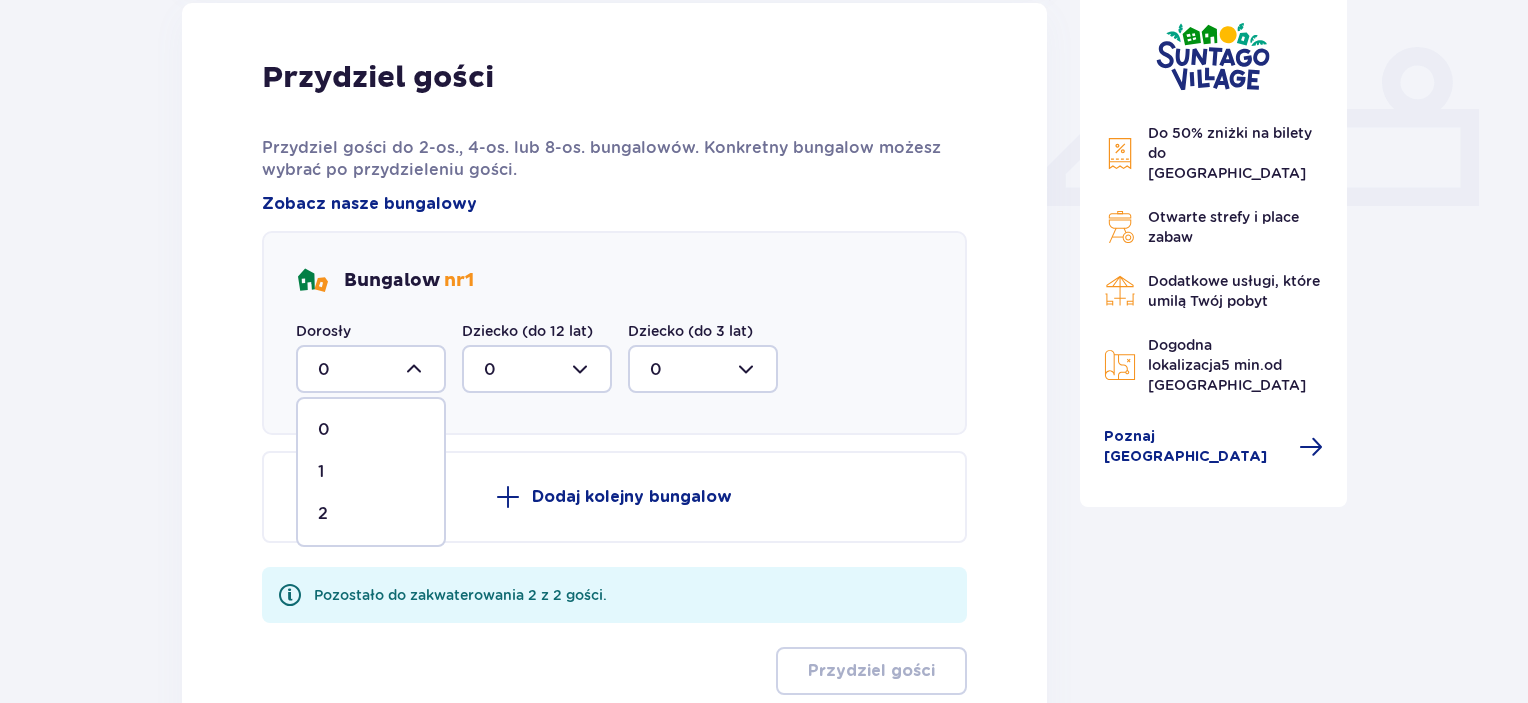 click on "2" at bounding box center [371, 514] 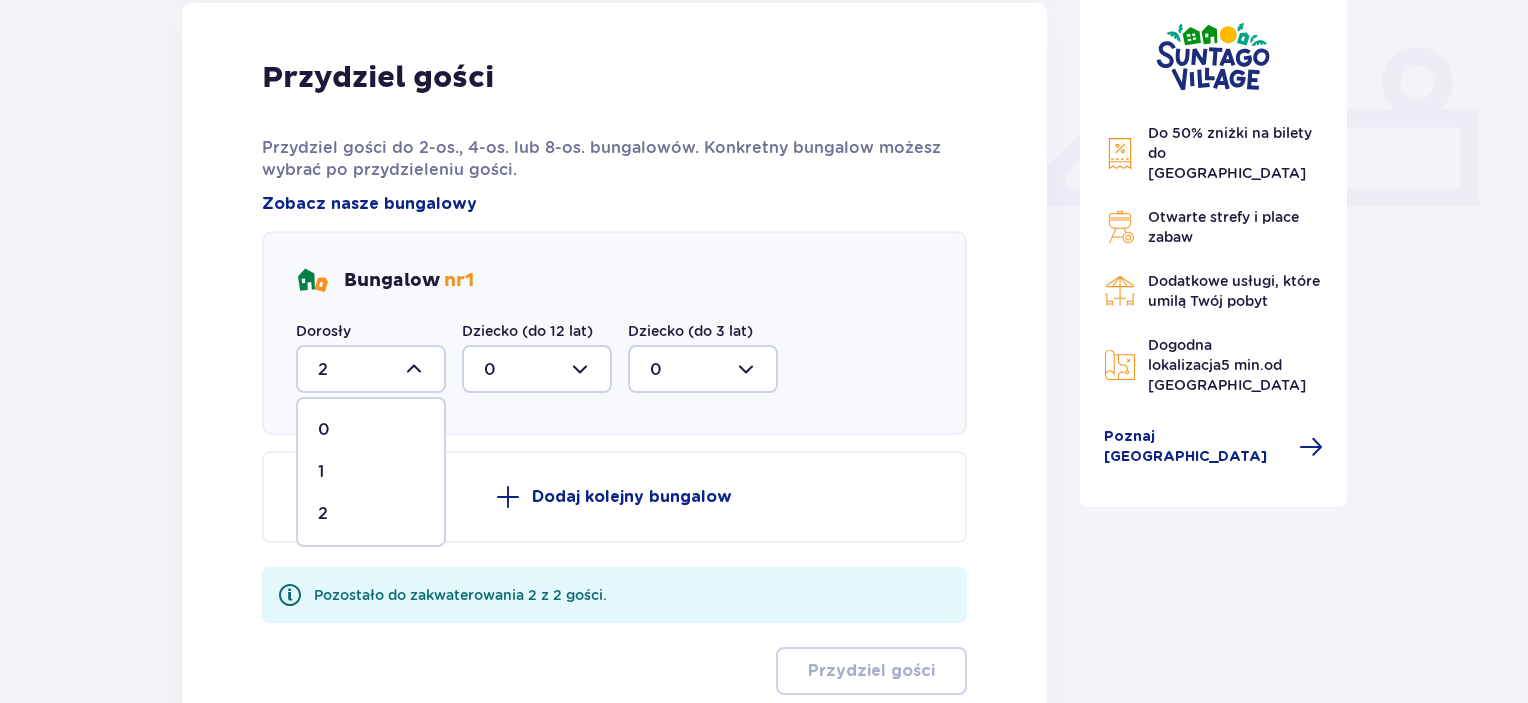scroll, scrollTop: 798, scrollLeft: 0, axis: vertical 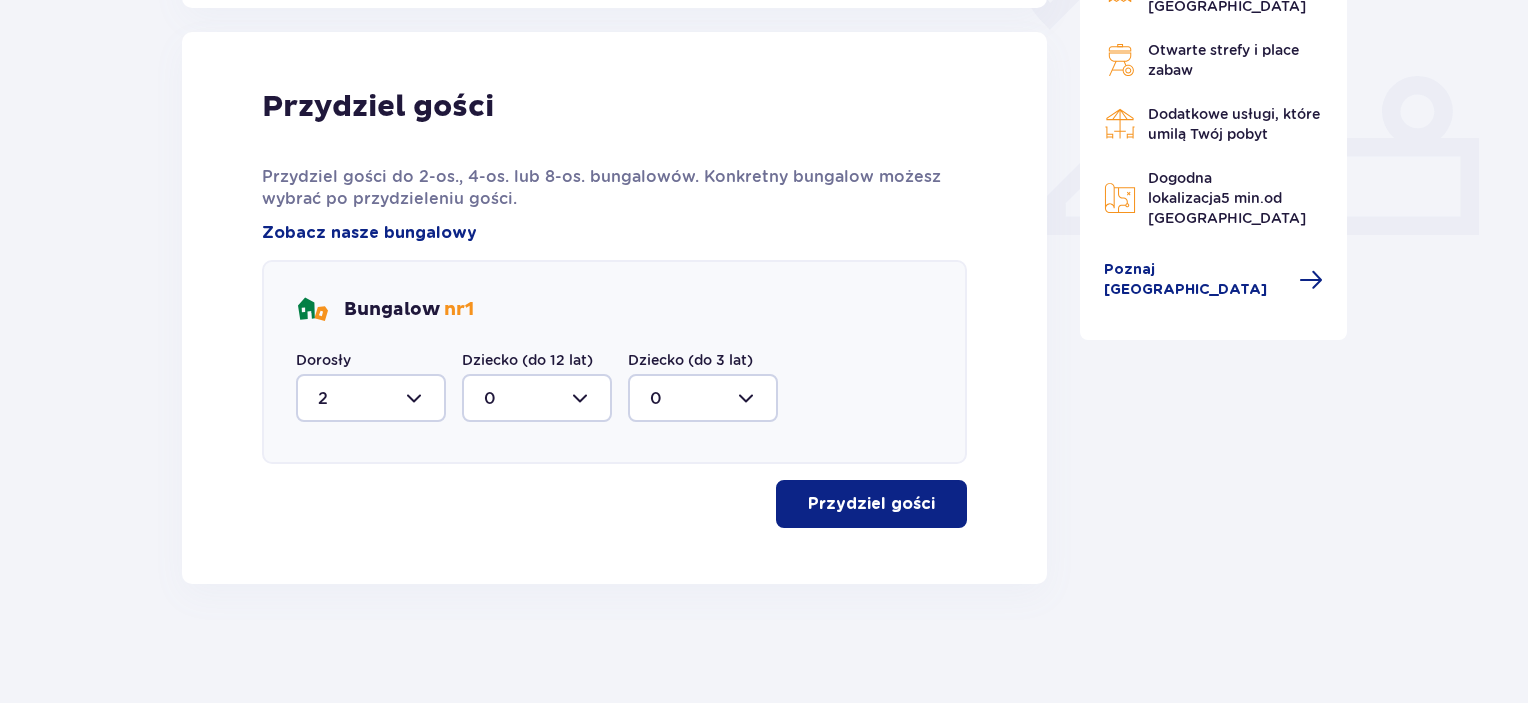 click on "Przydziel gości" at bounding box center [871, 504] 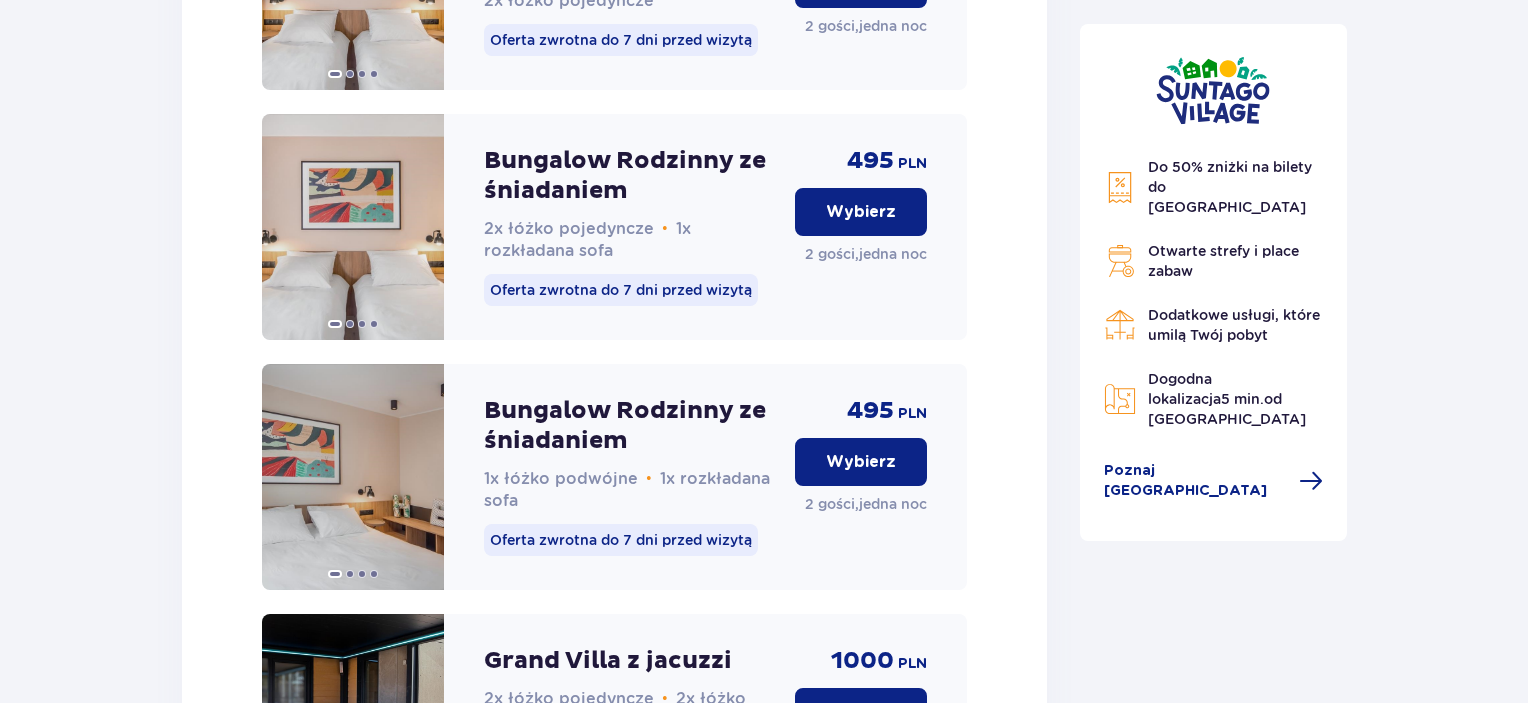scroll, scrollTop: 2440, scrollLeft: 0, axis: vertical 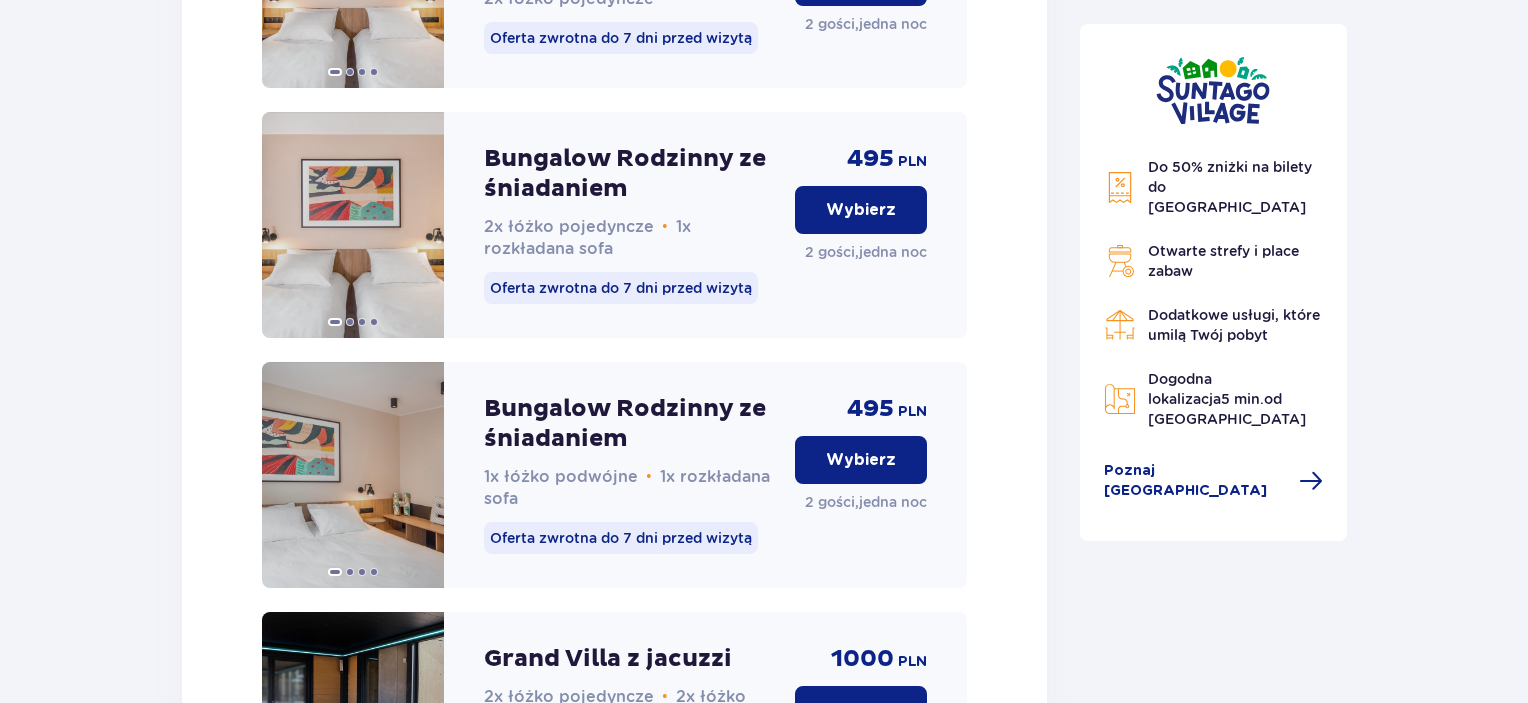 click on "Wybierz" at bounding box center (861, 460) 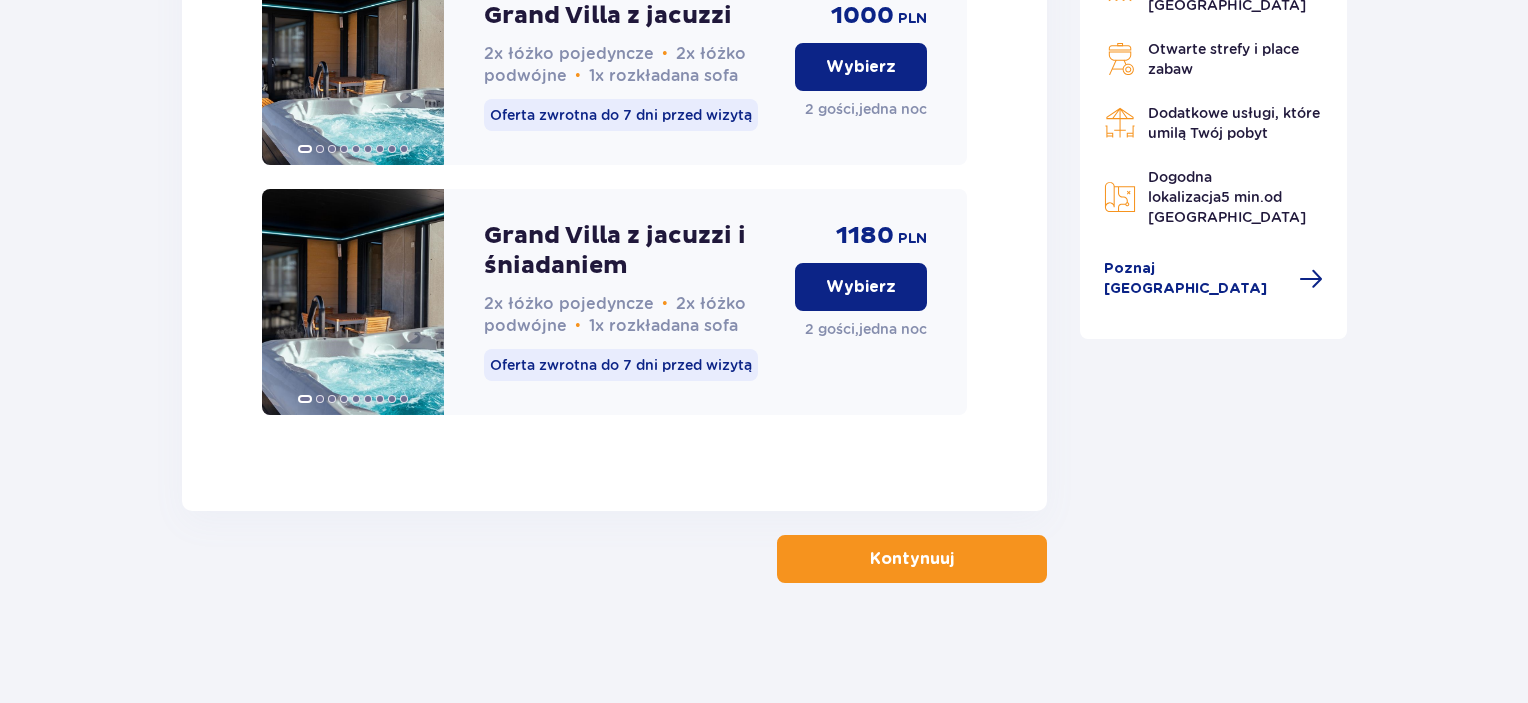 scroll, scrollTop: 3108, scrollLeft: 0, axis: vertical 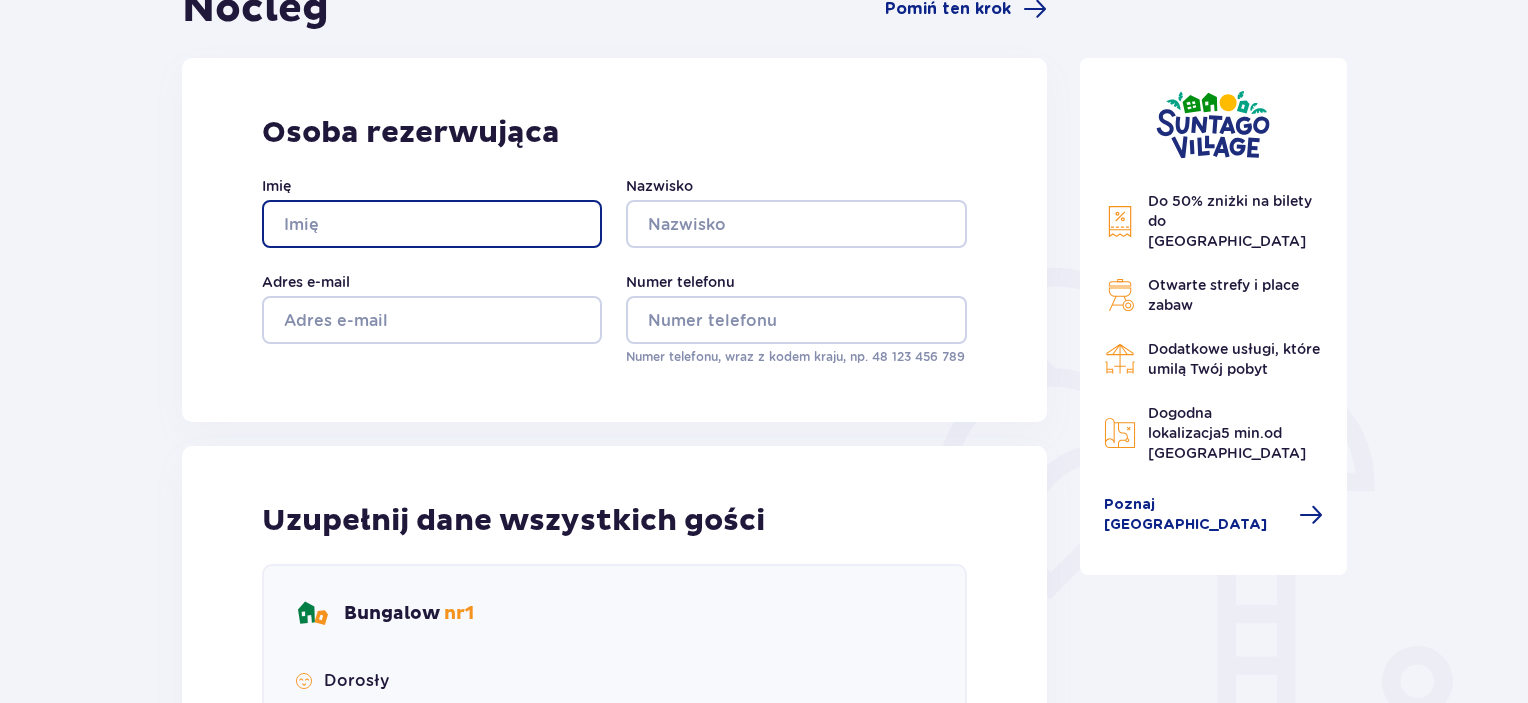 click on "Imię" at bounding box center (432, 224) 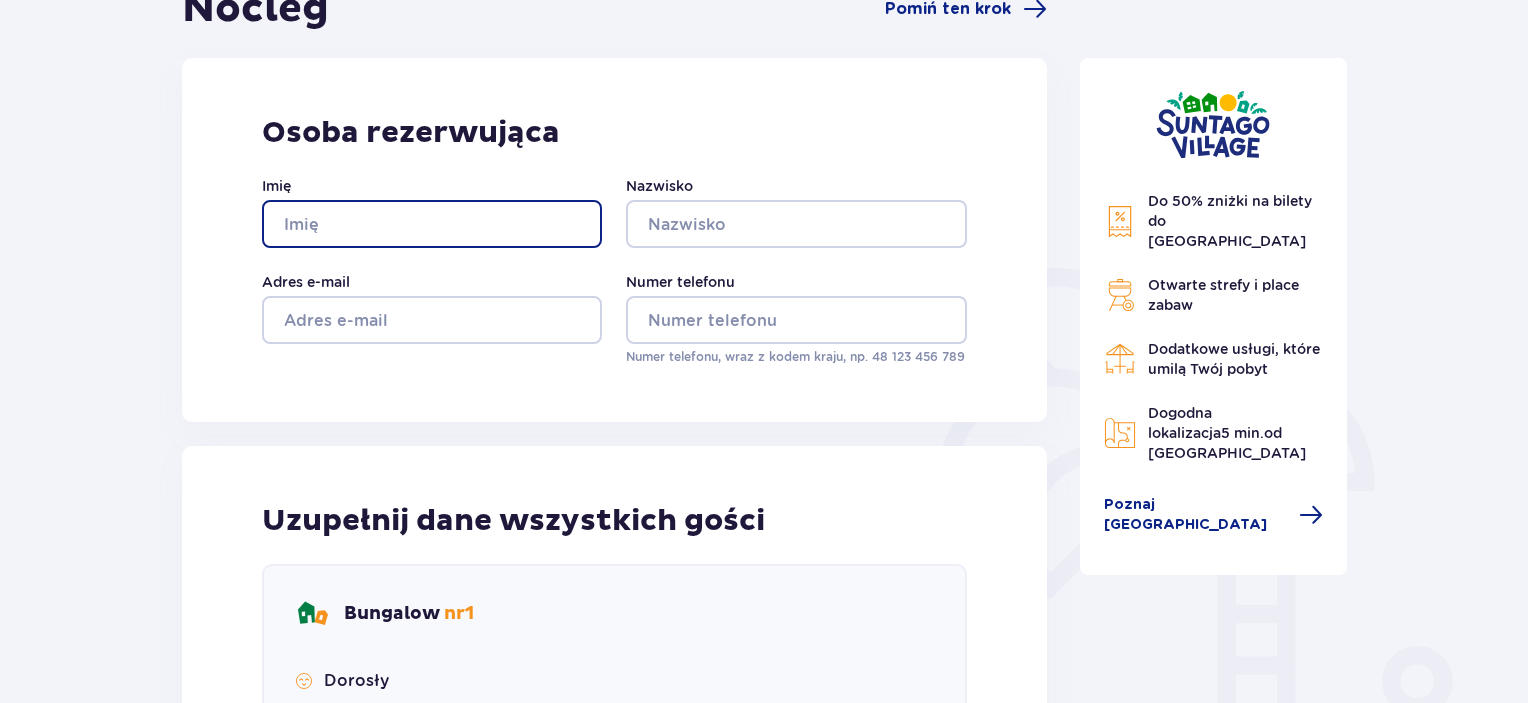 click on "Imię" at bounding box center (432, 224) 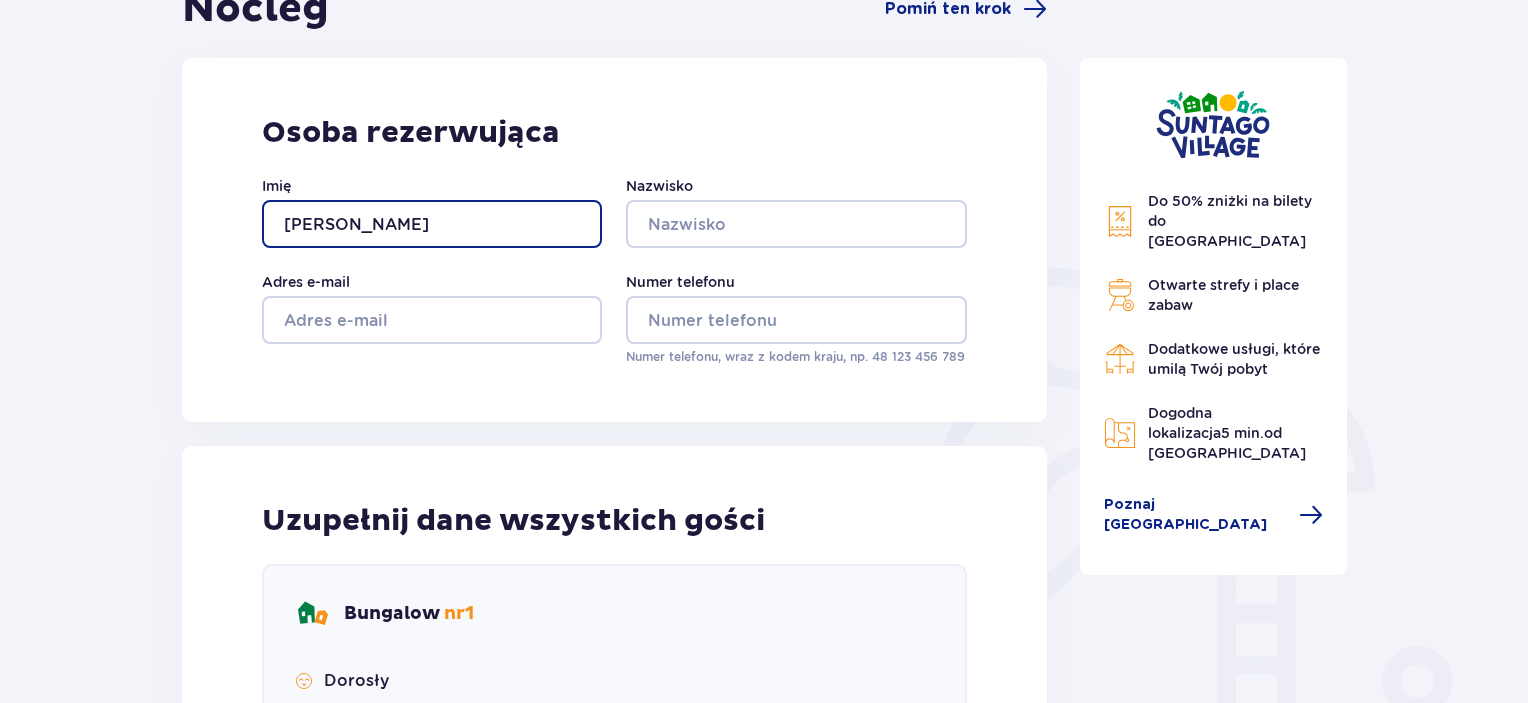 type on "Jan" 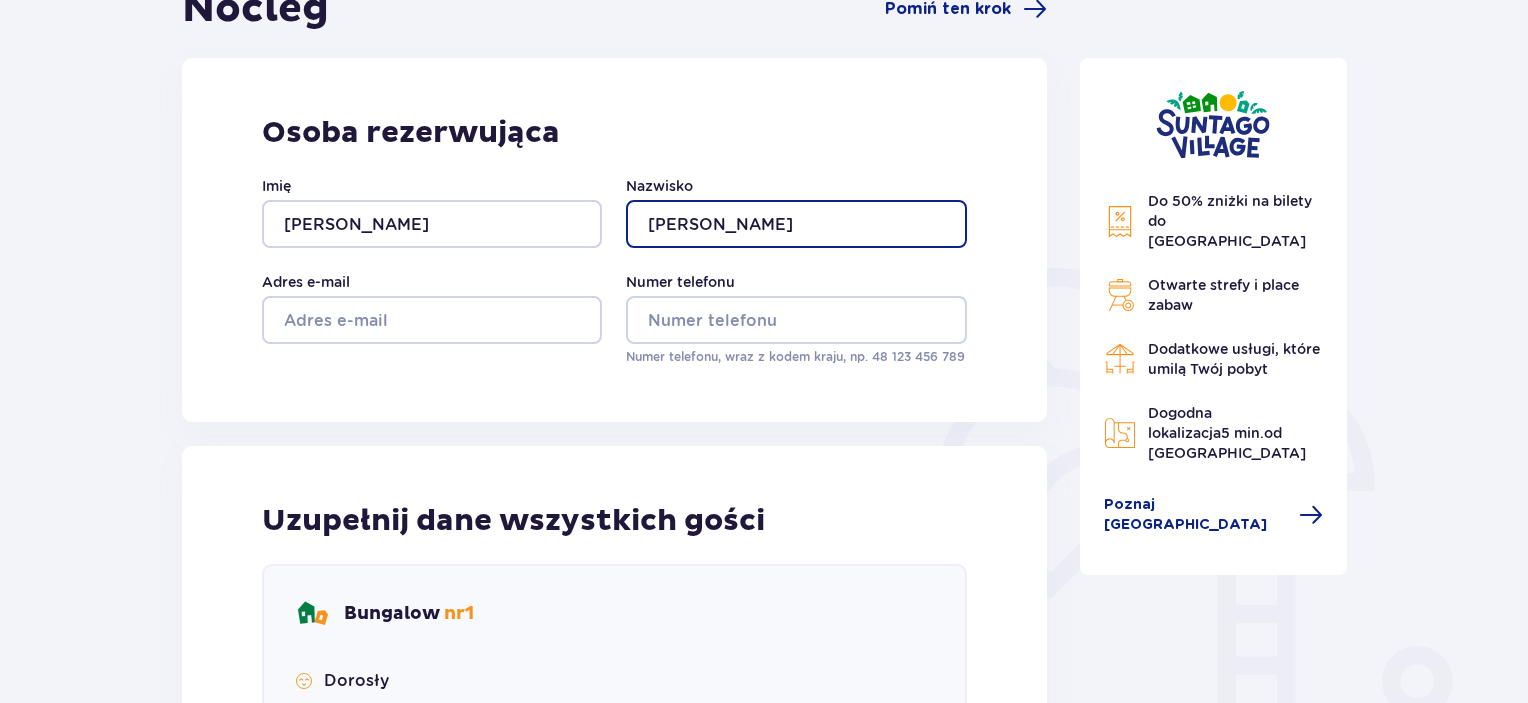 type on "Czerwiński" 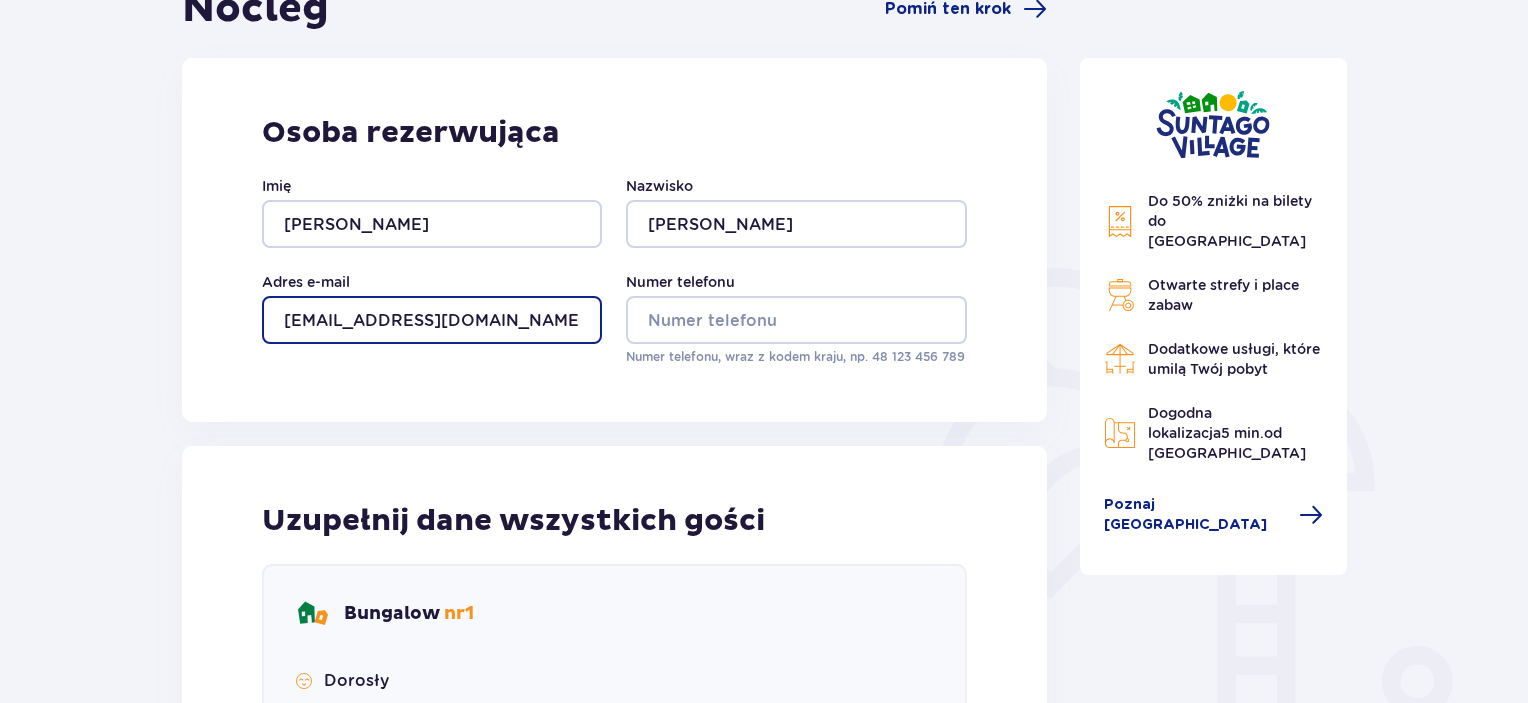 type on "[EMAIL_ADDRESS][DOMAIN_NAME]" 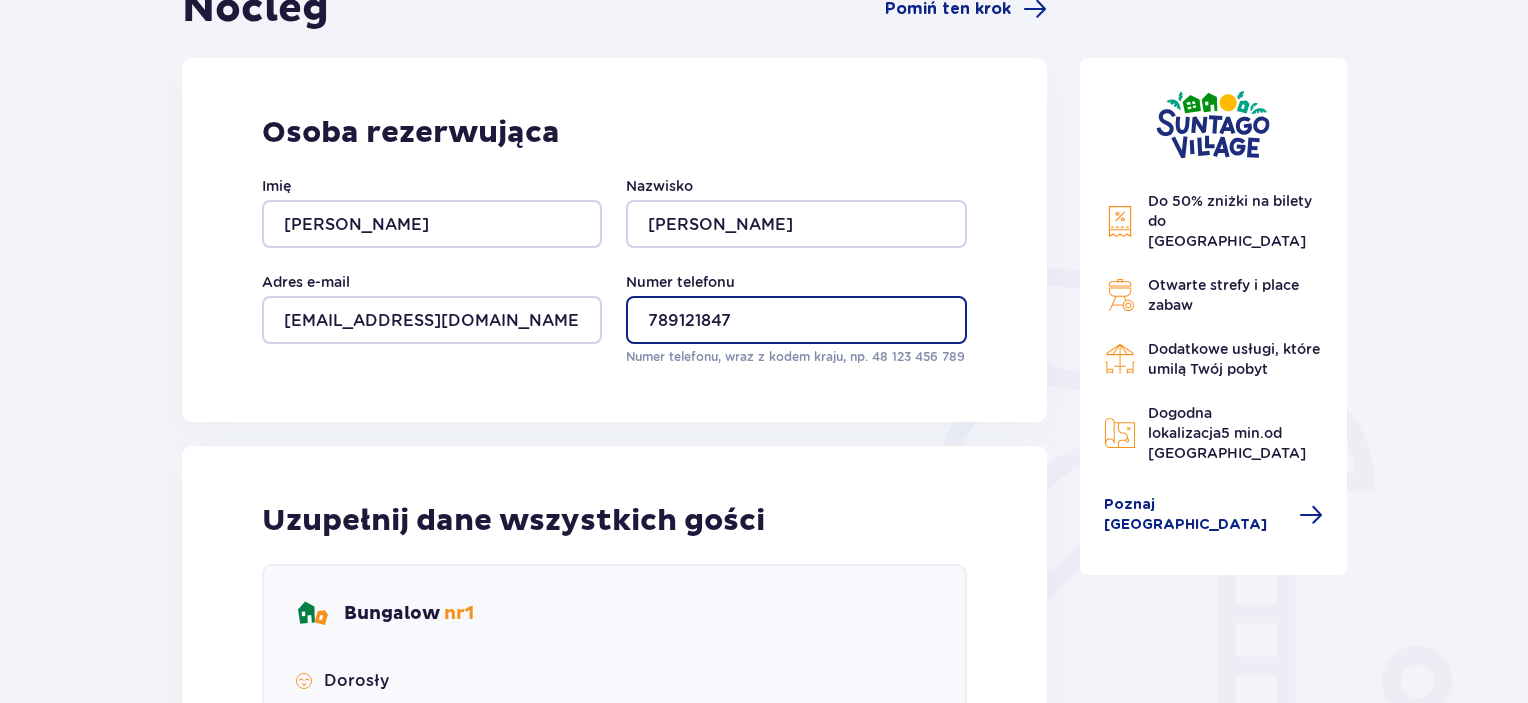 type on "789121847" 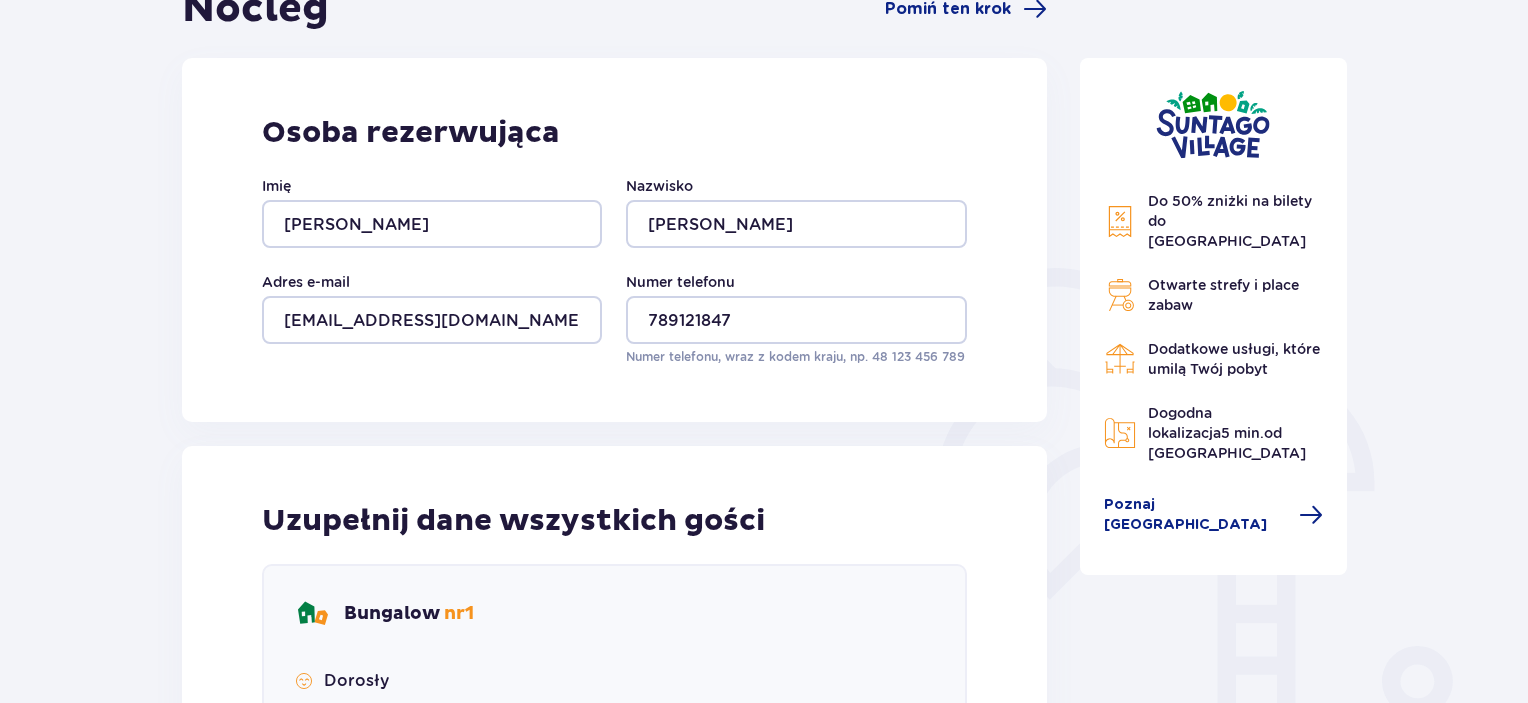 click on "Osoba rezerwująca Imię Jan Nazwisko Czerwiński Adres e-mail ja.czerwiski@gmail.com Numer telefonu 789121847 Numer telefonu, wraz z kodem kraju, np. 48 ​123 ​456 ​789" at bounding box center [614, 240] 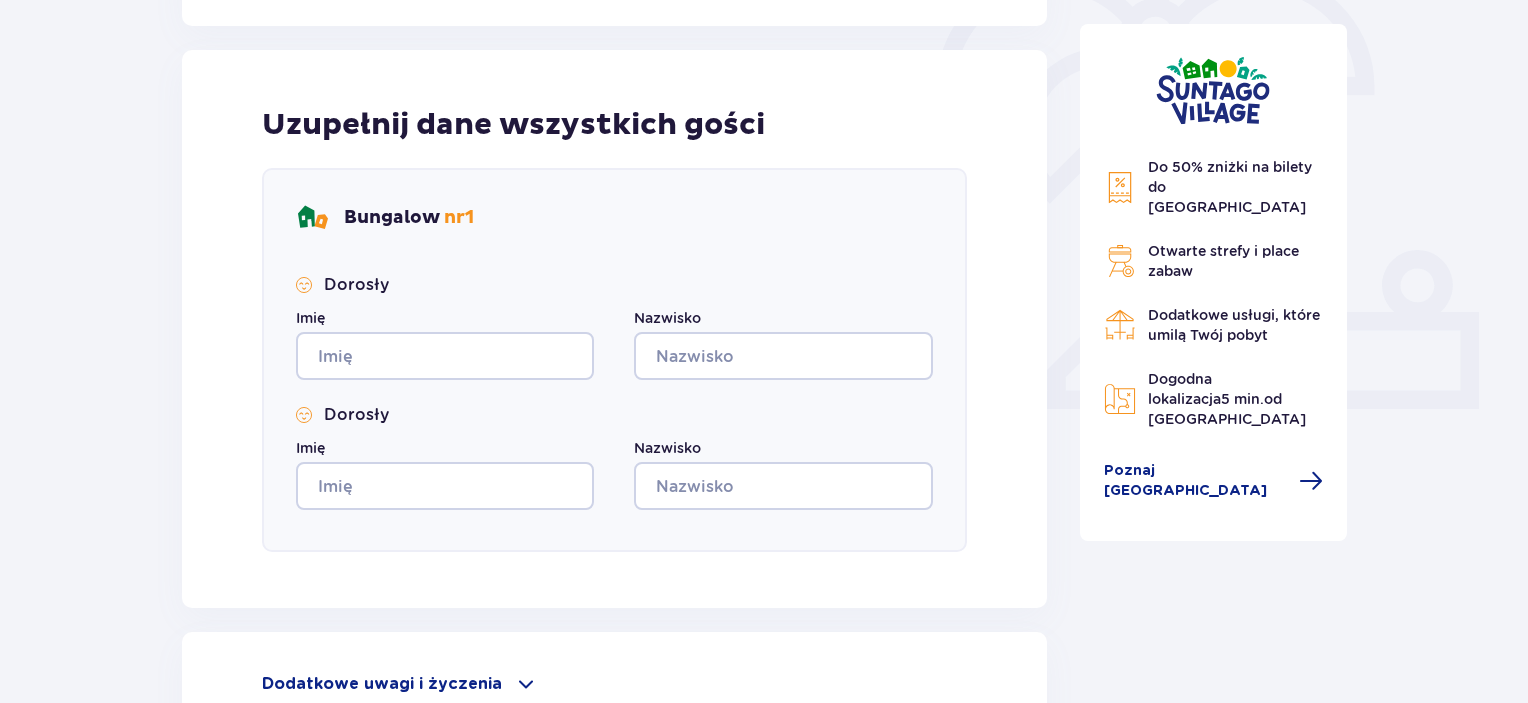 scroll, scrollTop: 624, scrollLeft: 0, axis: vertical 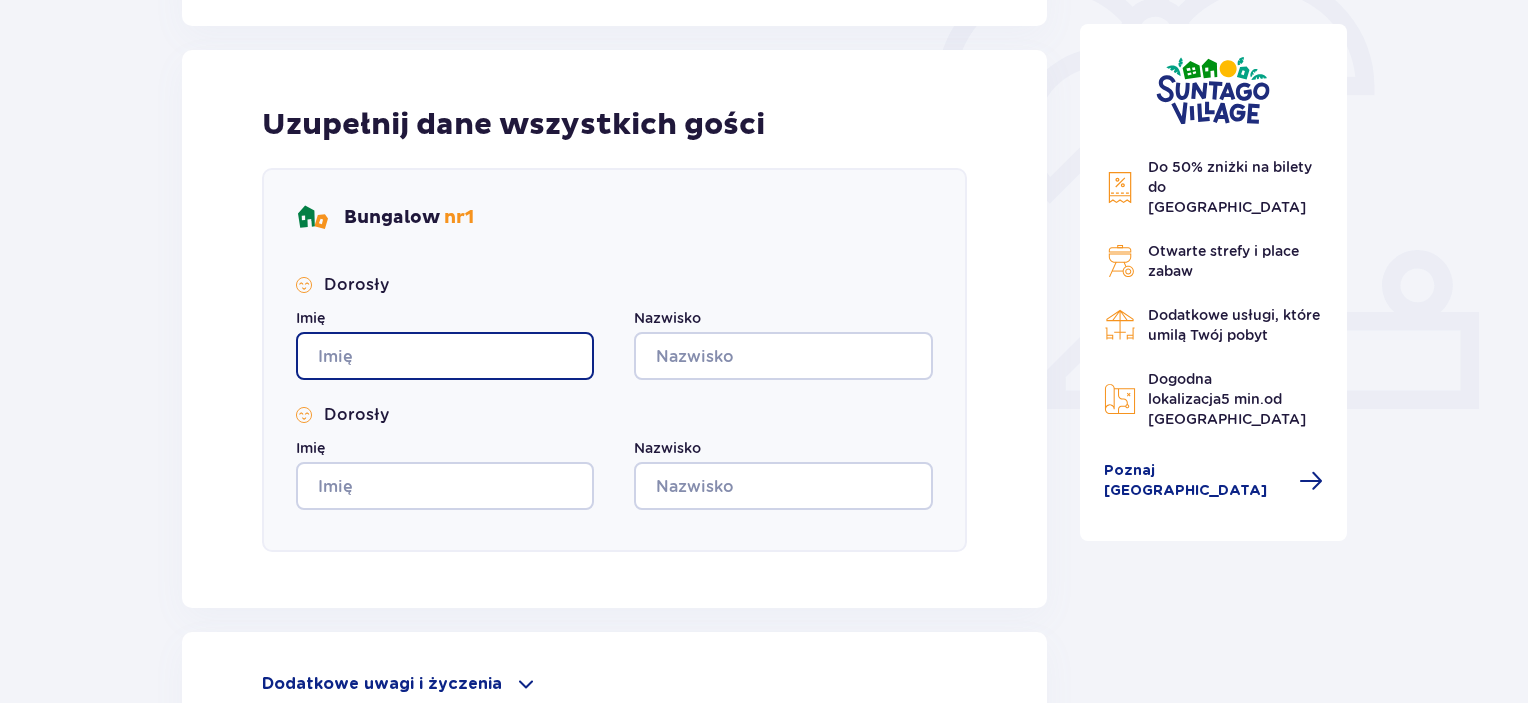 click on "Imię" at bounding box center [445, 356] 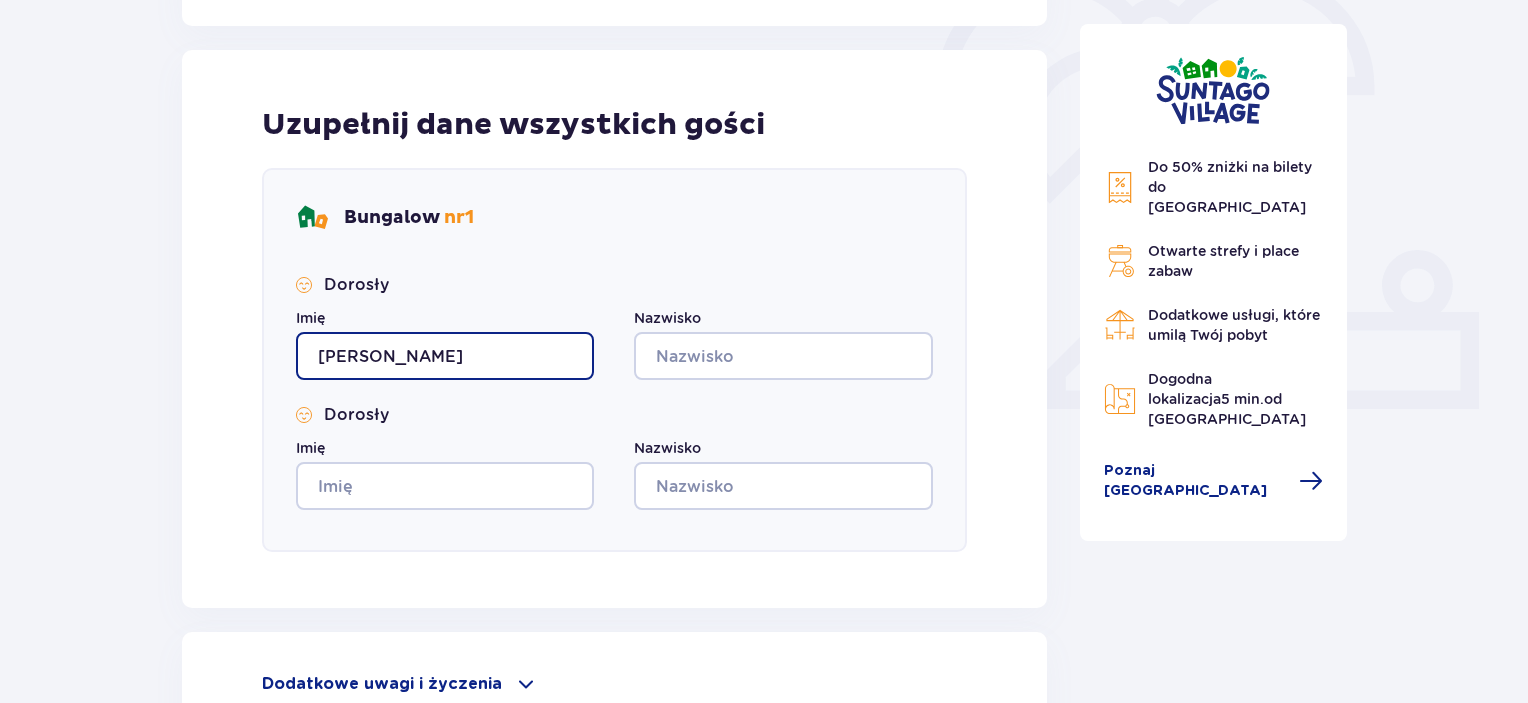 type on "Jan" 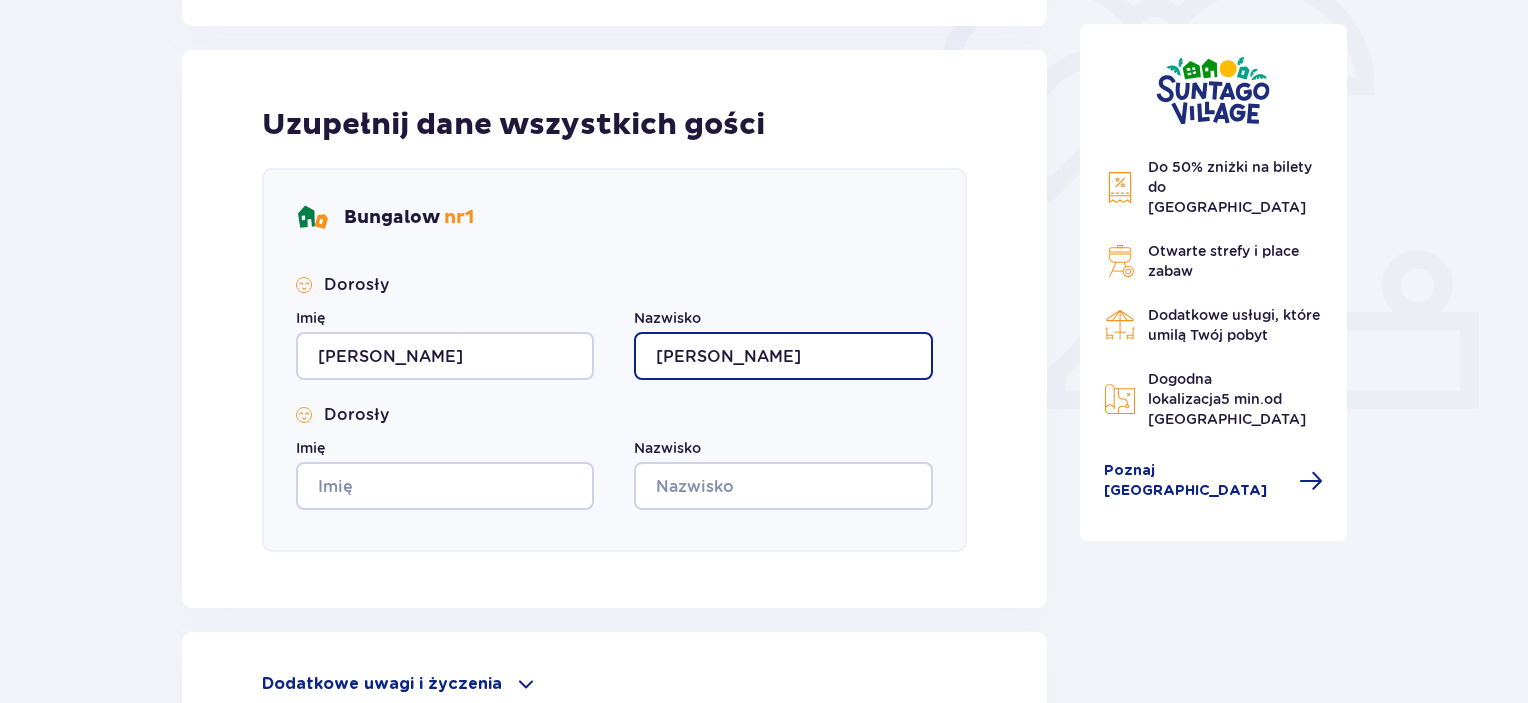 type on "Czerwiński" 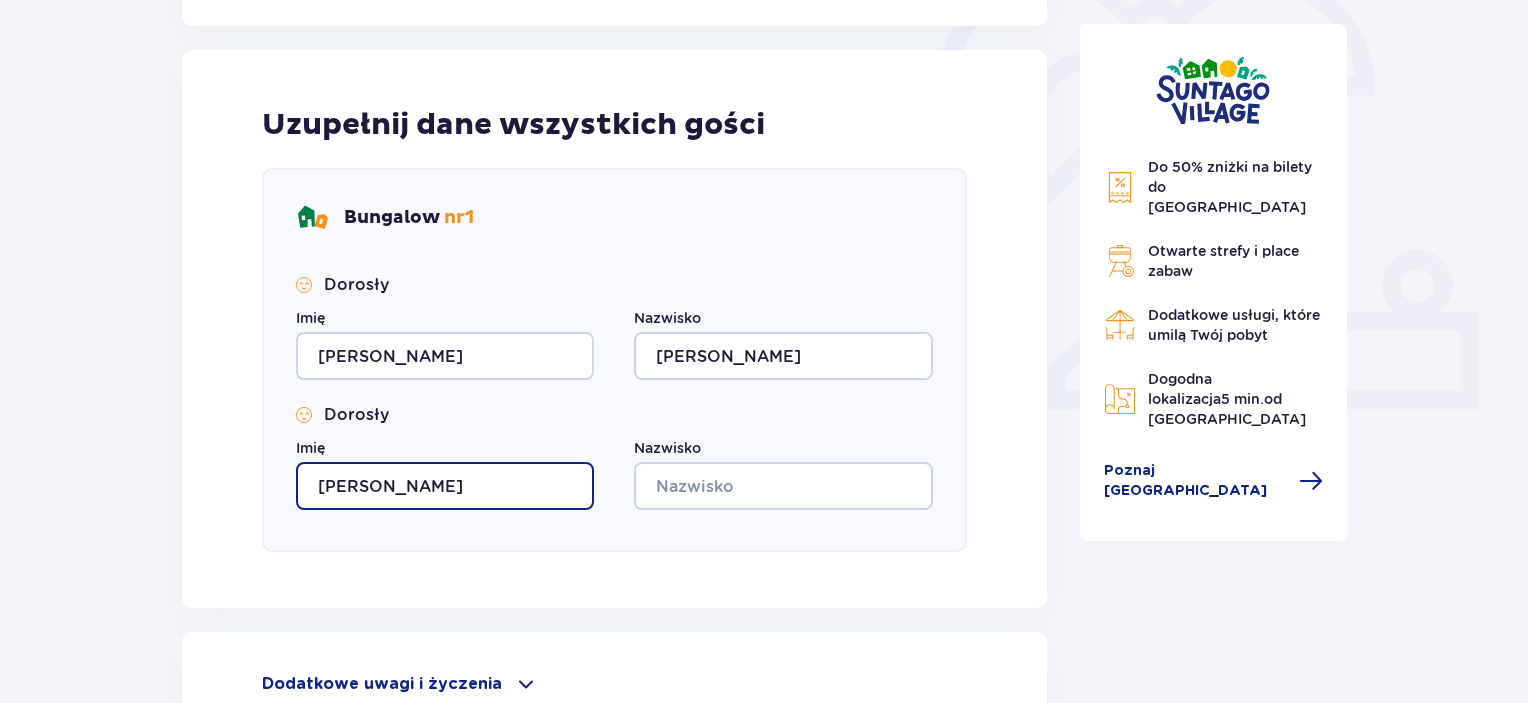 type on "Marta" 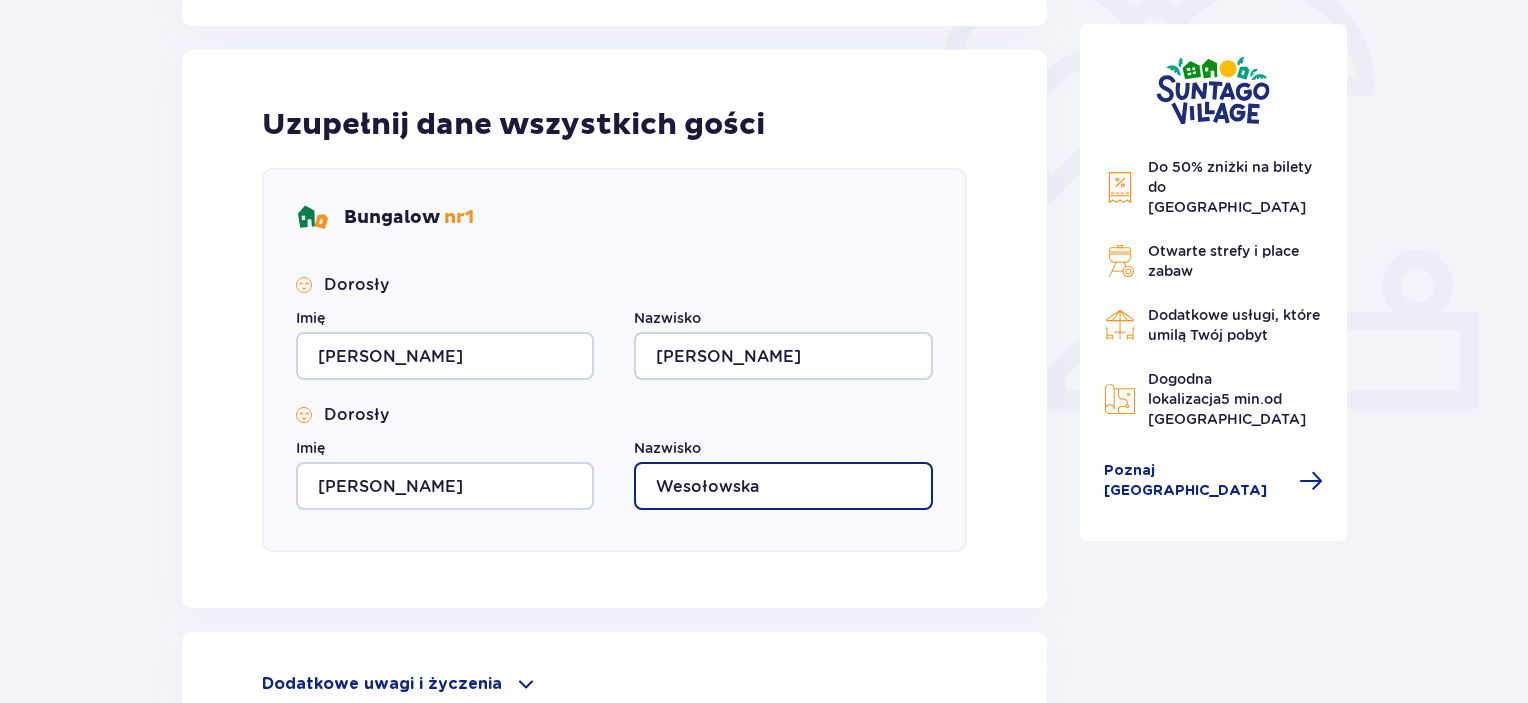 type on "Wesołowska" 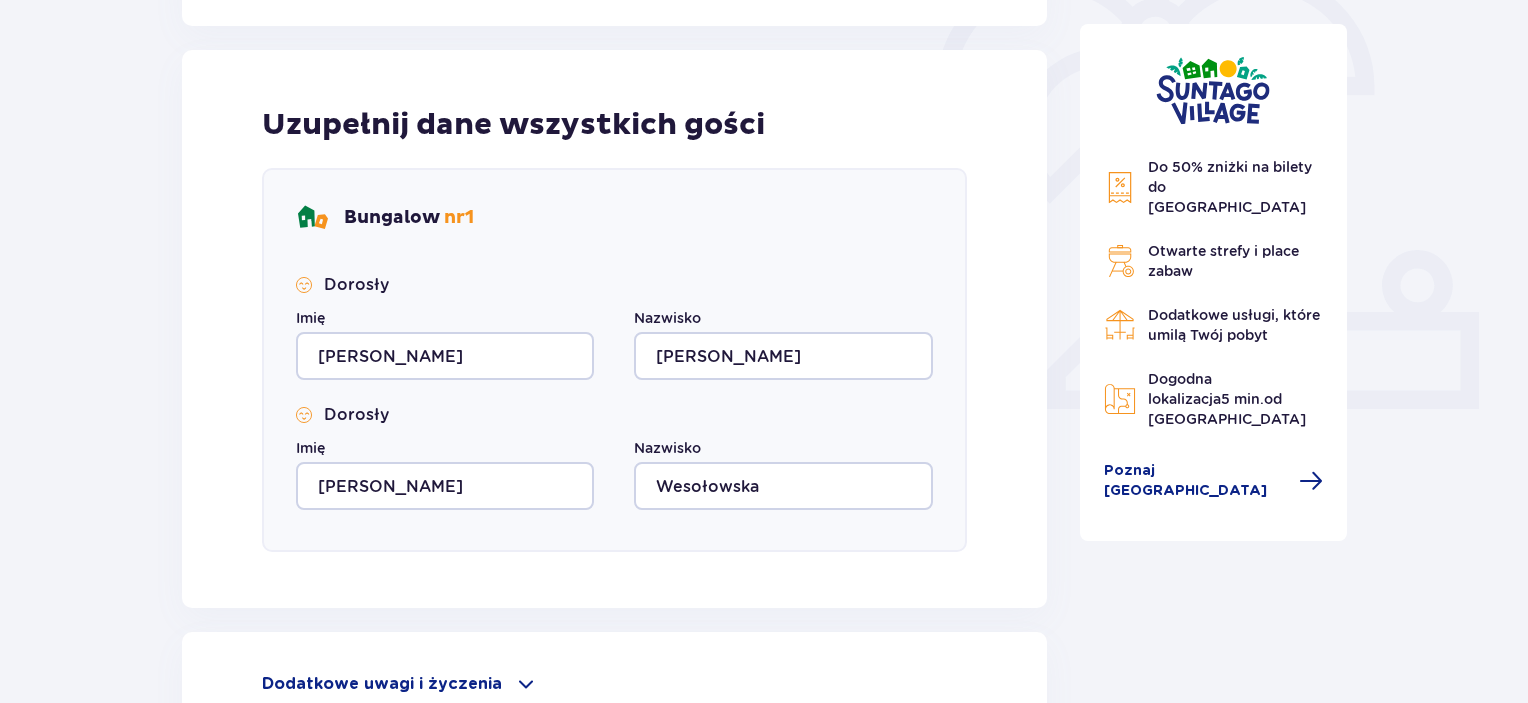 click on "Nocleg Pomiń ten krok Osoba rezerwująca Imię Jan Nazwisko Czerwiński Adres e-mail ja.czerwiski@gmail.com Numer telefonu 789121847 Numer telefonu, wraz z kodem kraju, np. 48 ​123 ​456 ​789 Uzupełnij dane wszystkich gości Bungalow   nr  1 Dorosły Imię Jan Nazwisko Czerwiński Dorosły Imię Marta Nazwisko Wesołowska Dodatkowe uwagi i życzenia Czy możemy Ci jeszcze w czymś pomóc? Daj nam znać! Dołożymy wszelkich starań, aby Twój pobyt u nas był wyjątkowy. 0  /  500 Kontynuuj Do 50% zniżki na bilety do parku Suntago   Otwarte strefy i place zabaw   Dodatkowe usługi, które umilą Twój pobyt   Dogodna lokalizacja  5 min.  od parku Suntago   Poznaj Suntago Village" at bounding box center (764, 230) 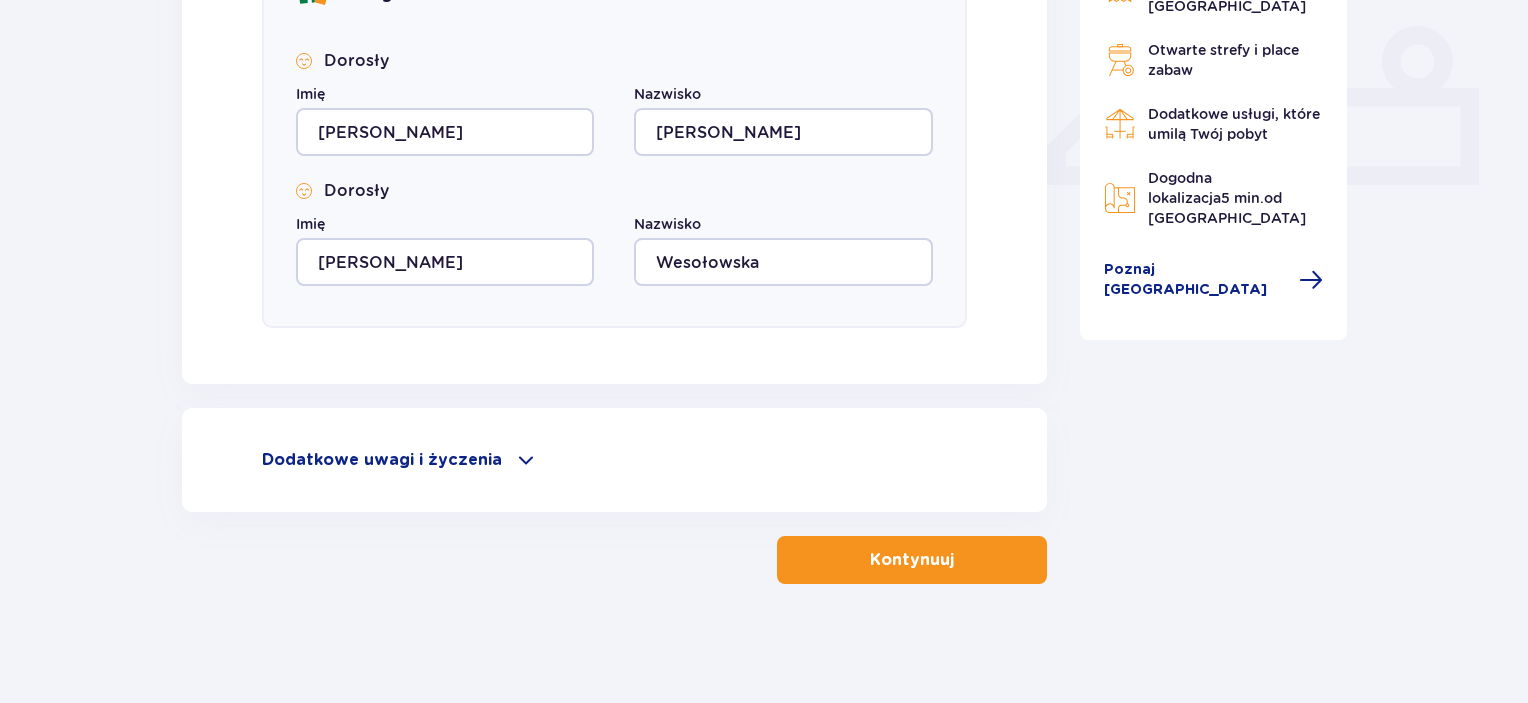 click on "Dodatkowe uwagi i życzenia" at bounding box center [382, 460] 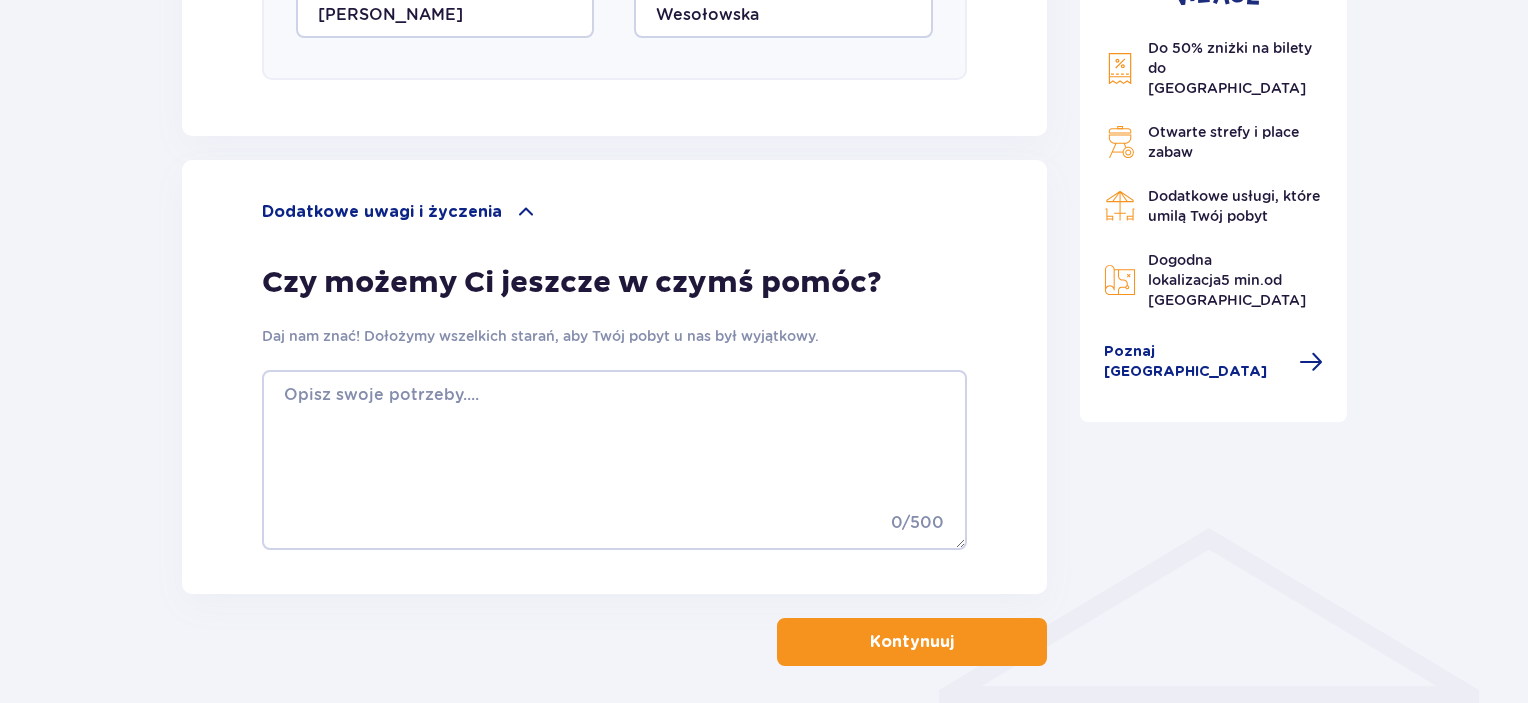 scroll, scrollTop: 1178, scrollLeft: 0, axis: vertical 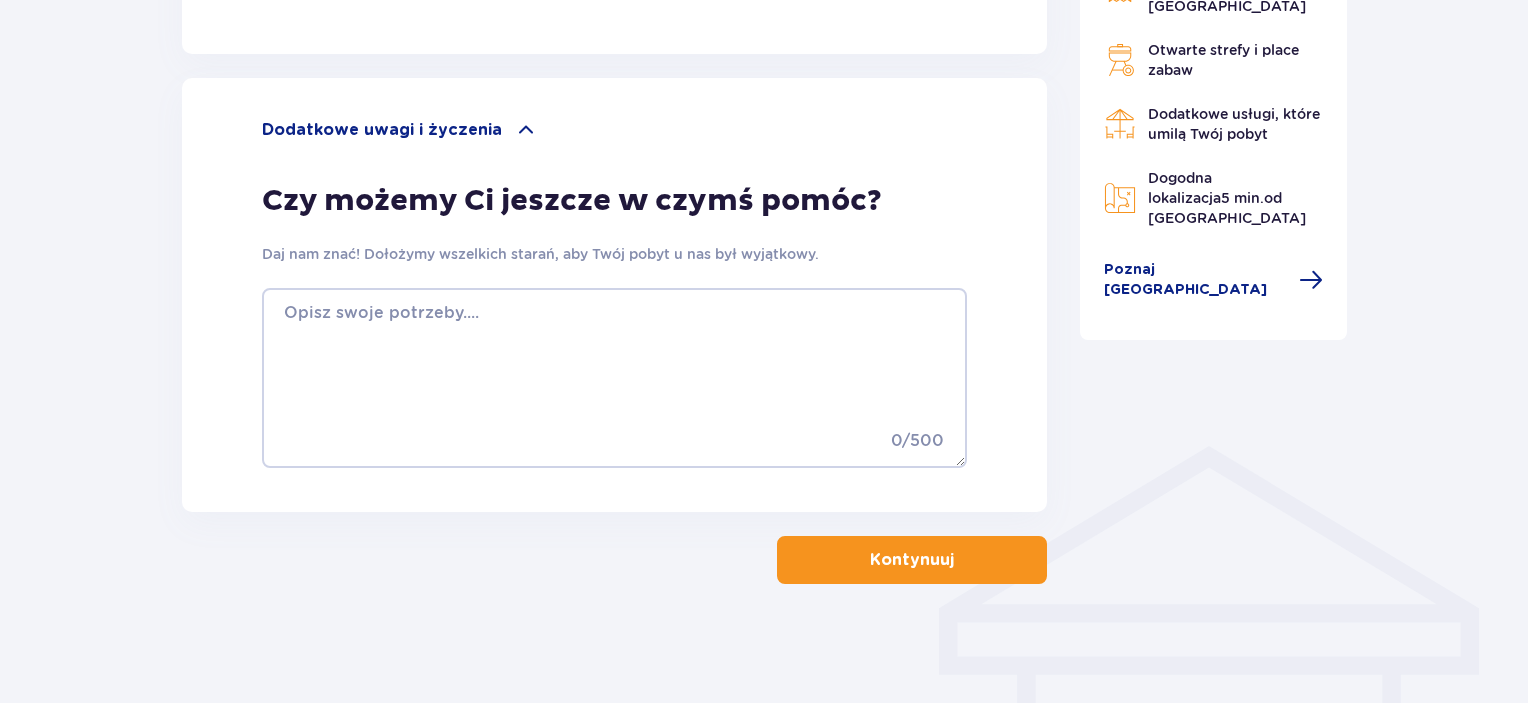 click on "Kontynuuj" at bounding box center (912, 560) 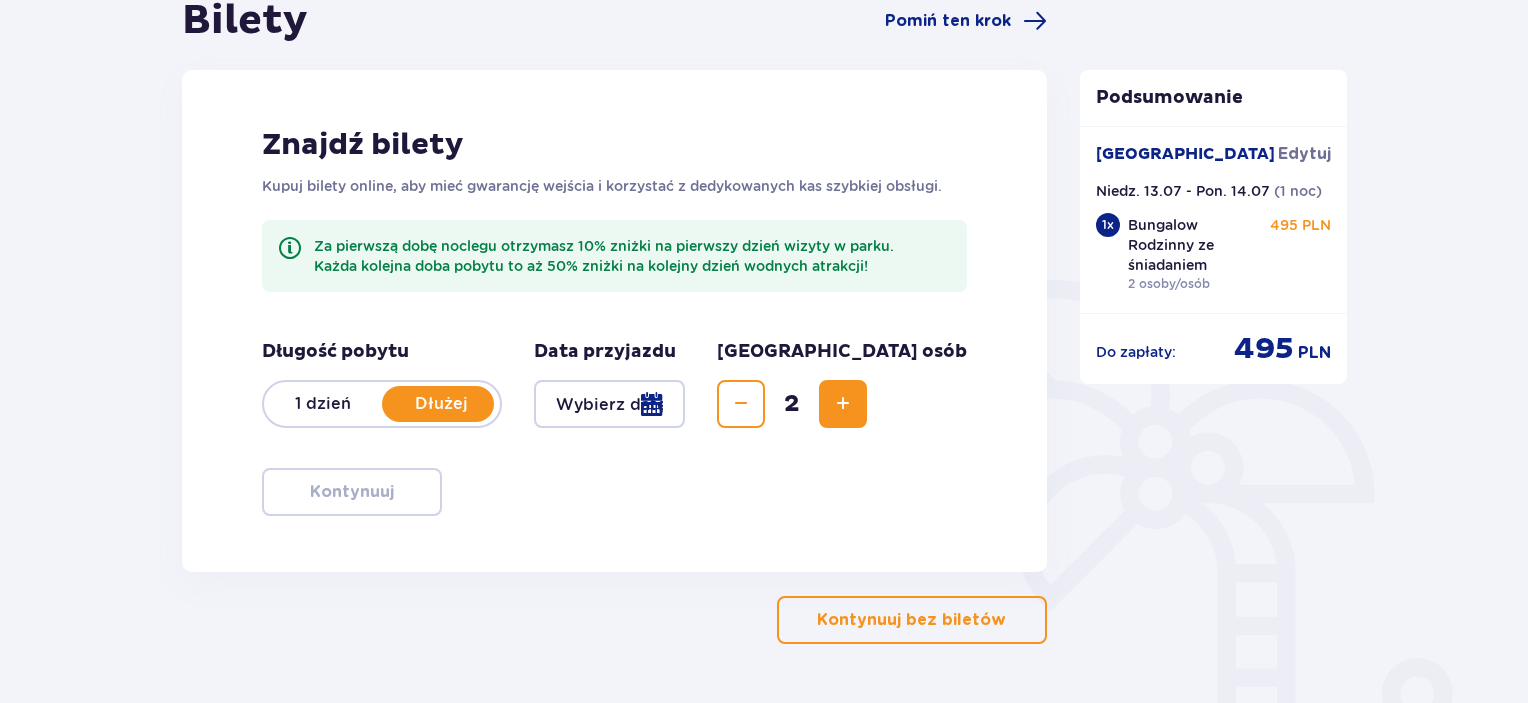 scroll, scrollTop: 218, scrollLeft: 0, axis: vertical 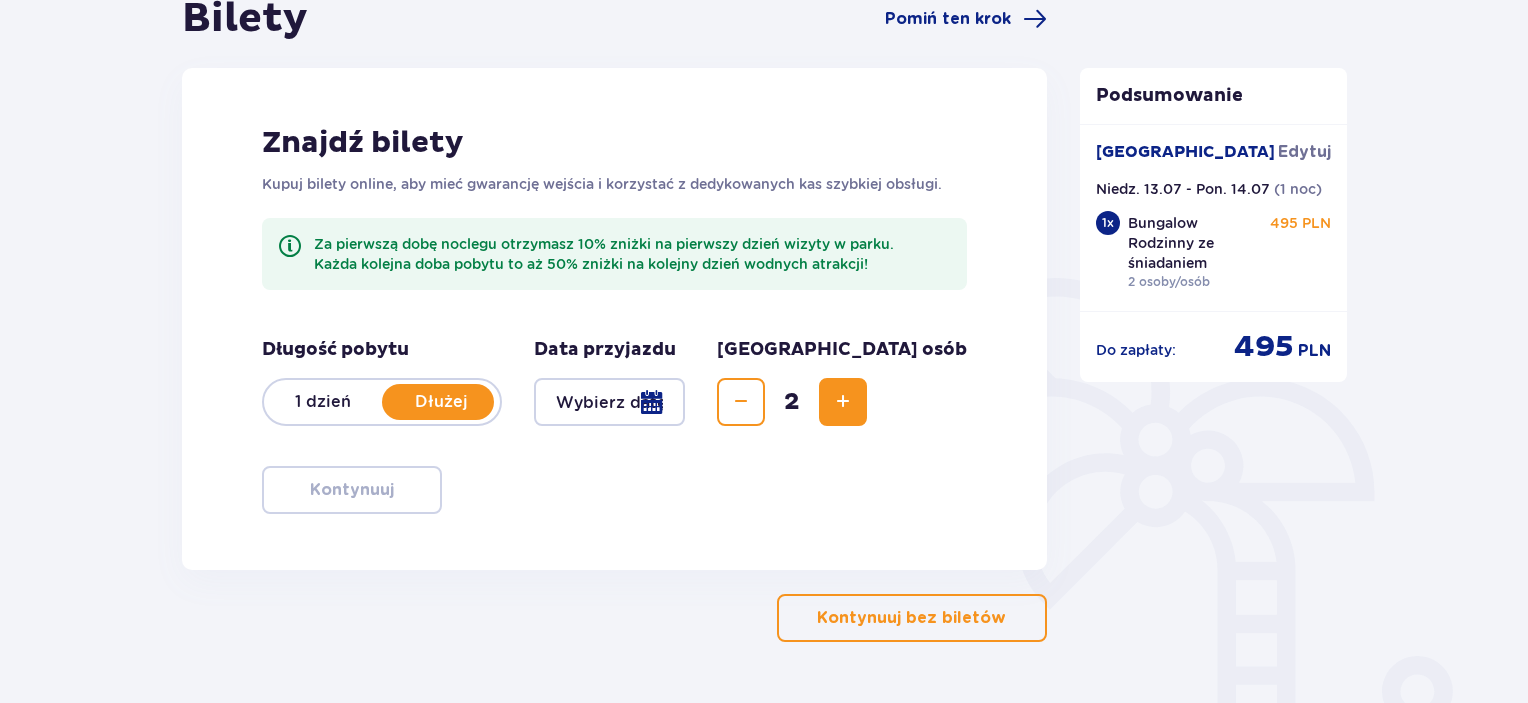 click at bounding box center [609, 402] 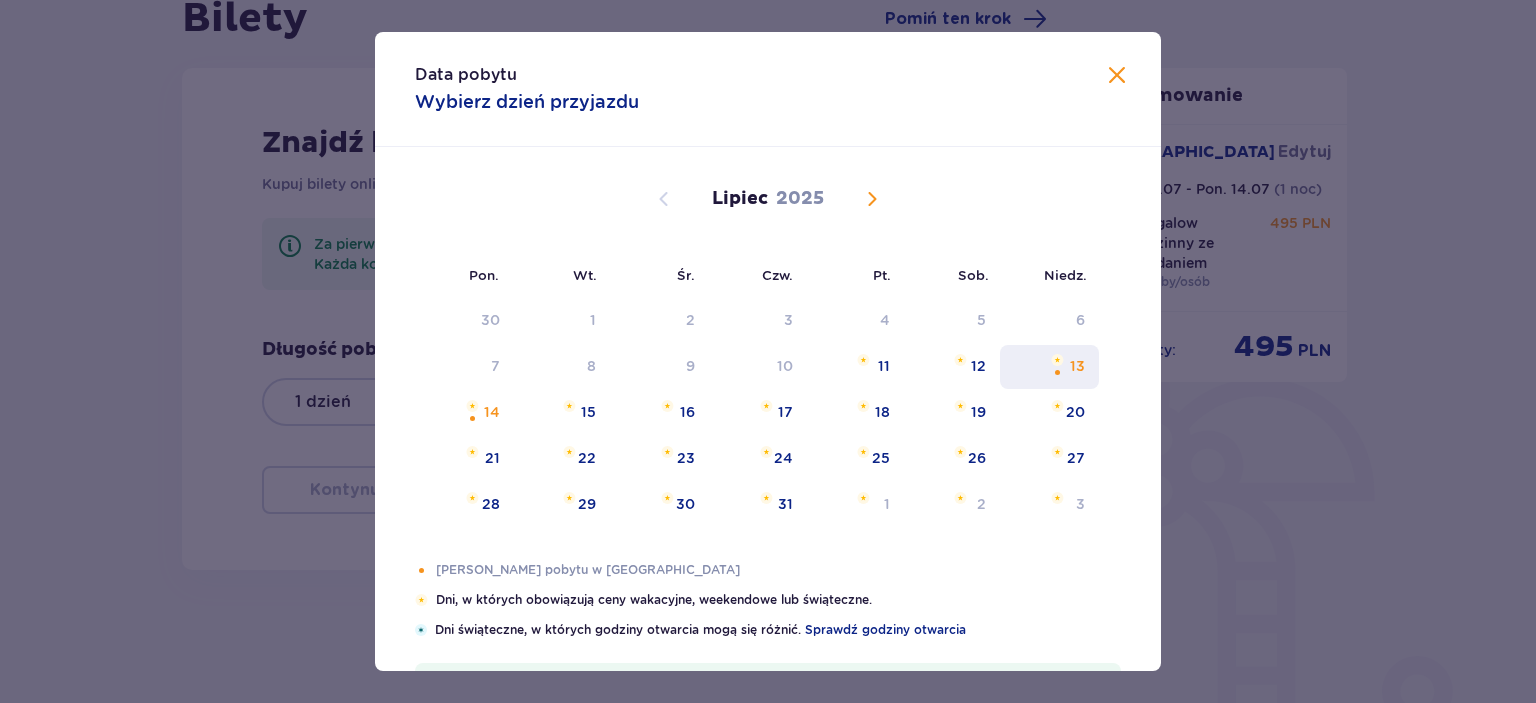 click at bounding box center [1057, 360] 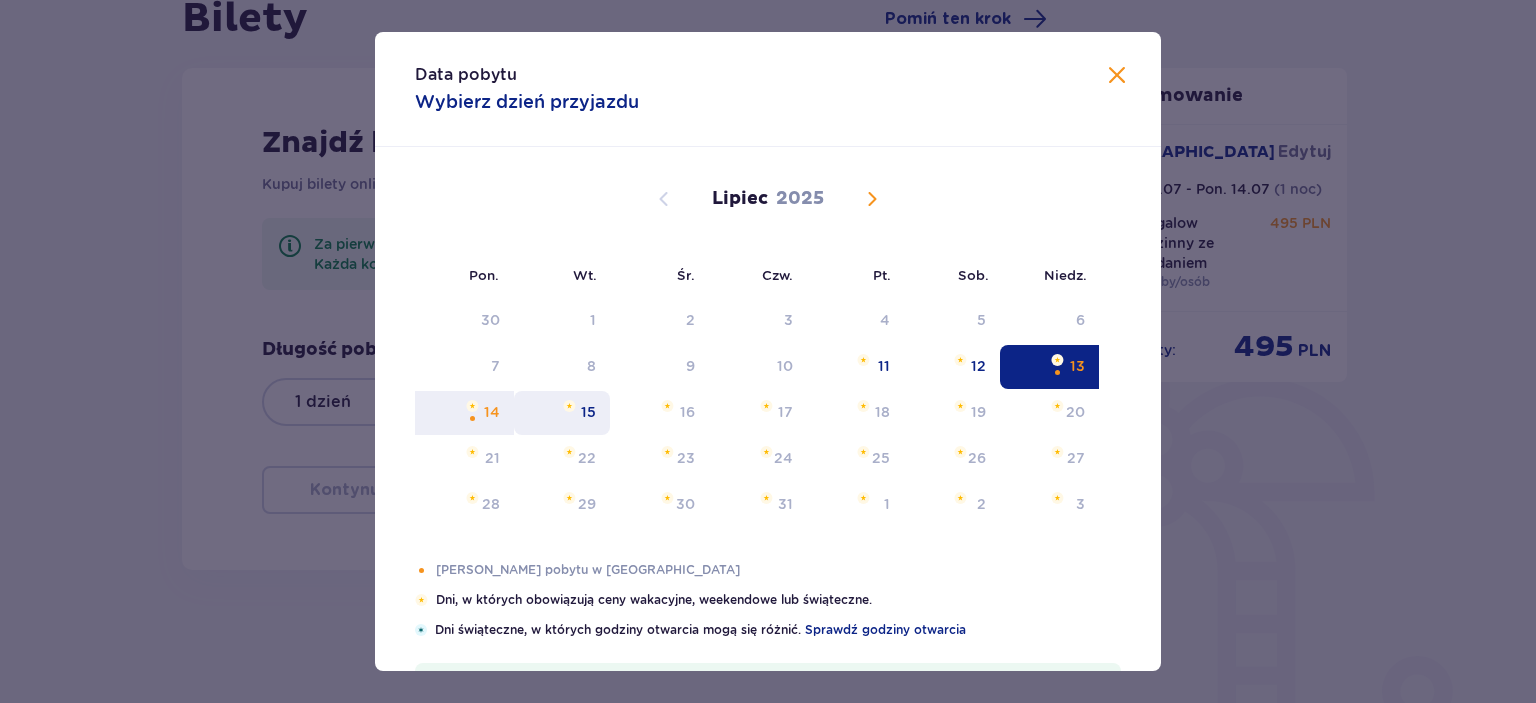 click on "15" at bounding box center (562, 413) 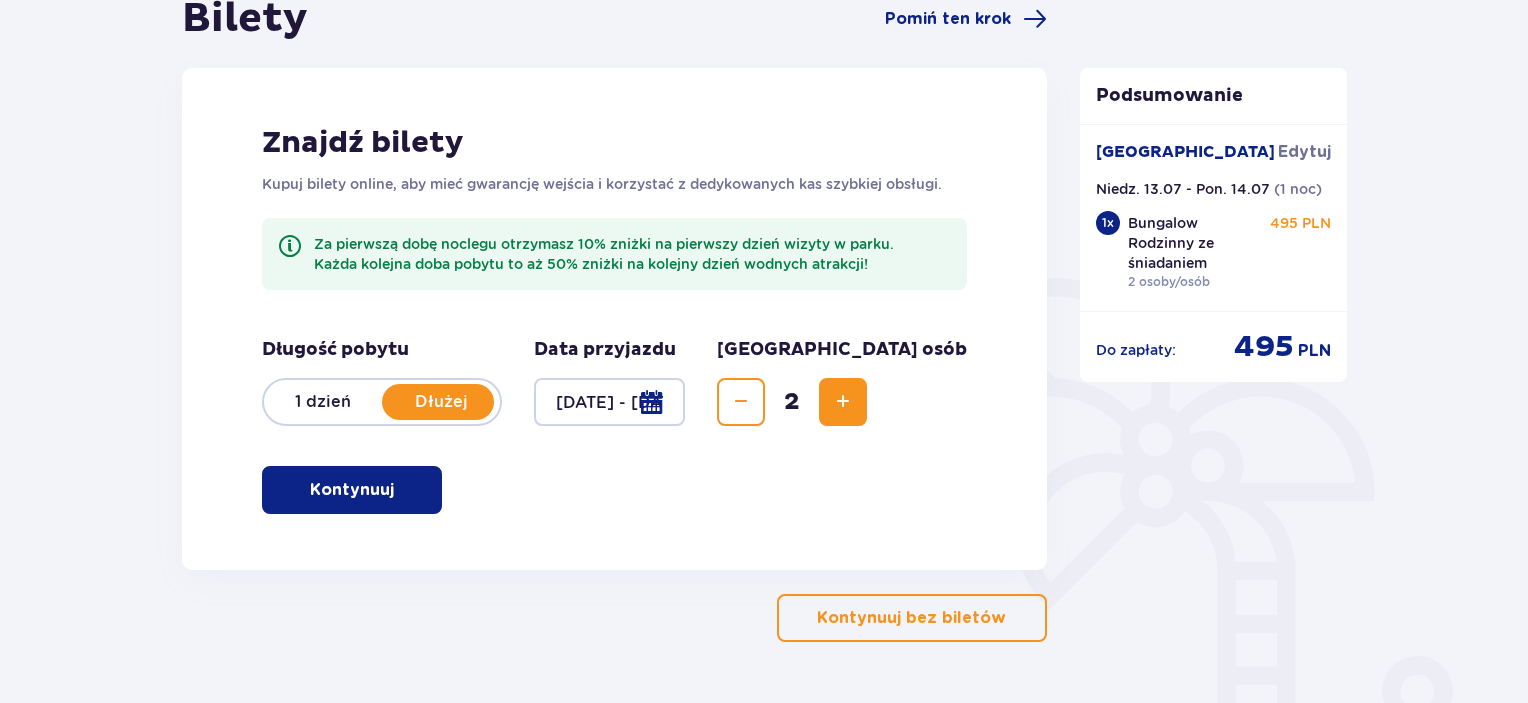 click at bounding box center (609, 402) 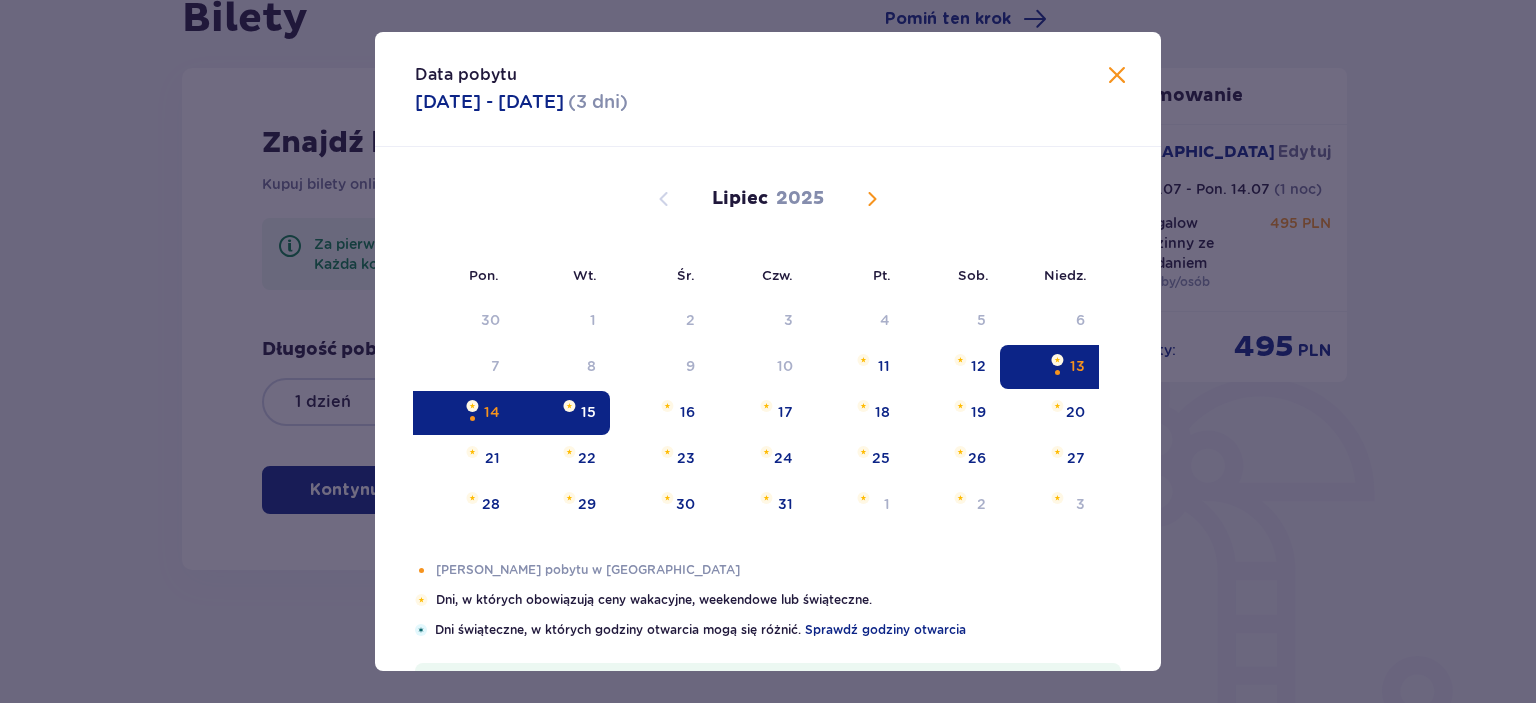 click on "13" at bounding box center [1077, 366] 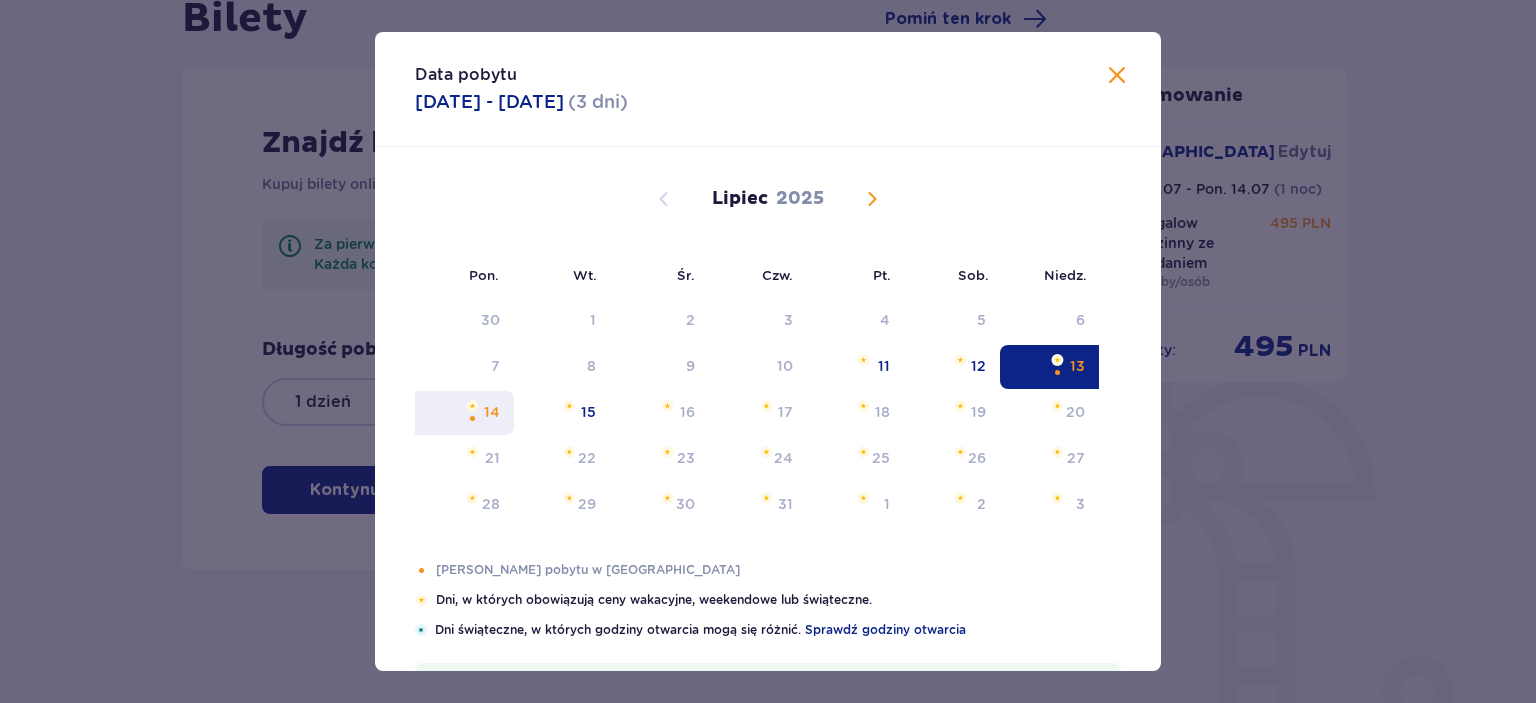 click on "14" at bounding box center (492, 412) 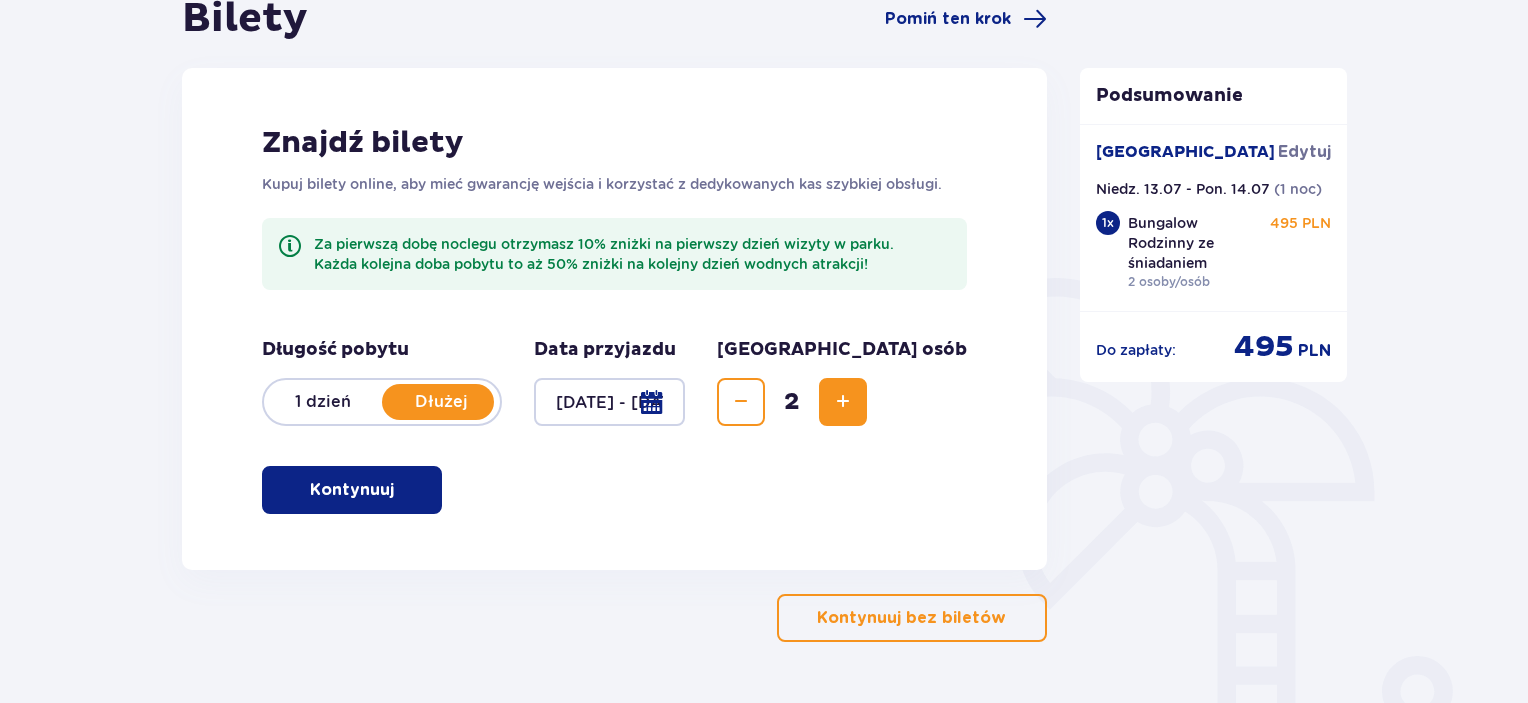 drag, startPoint x: 360, startPoint y: 492, endPoint x: 517, endPoint y: 524, distance: 160.22797 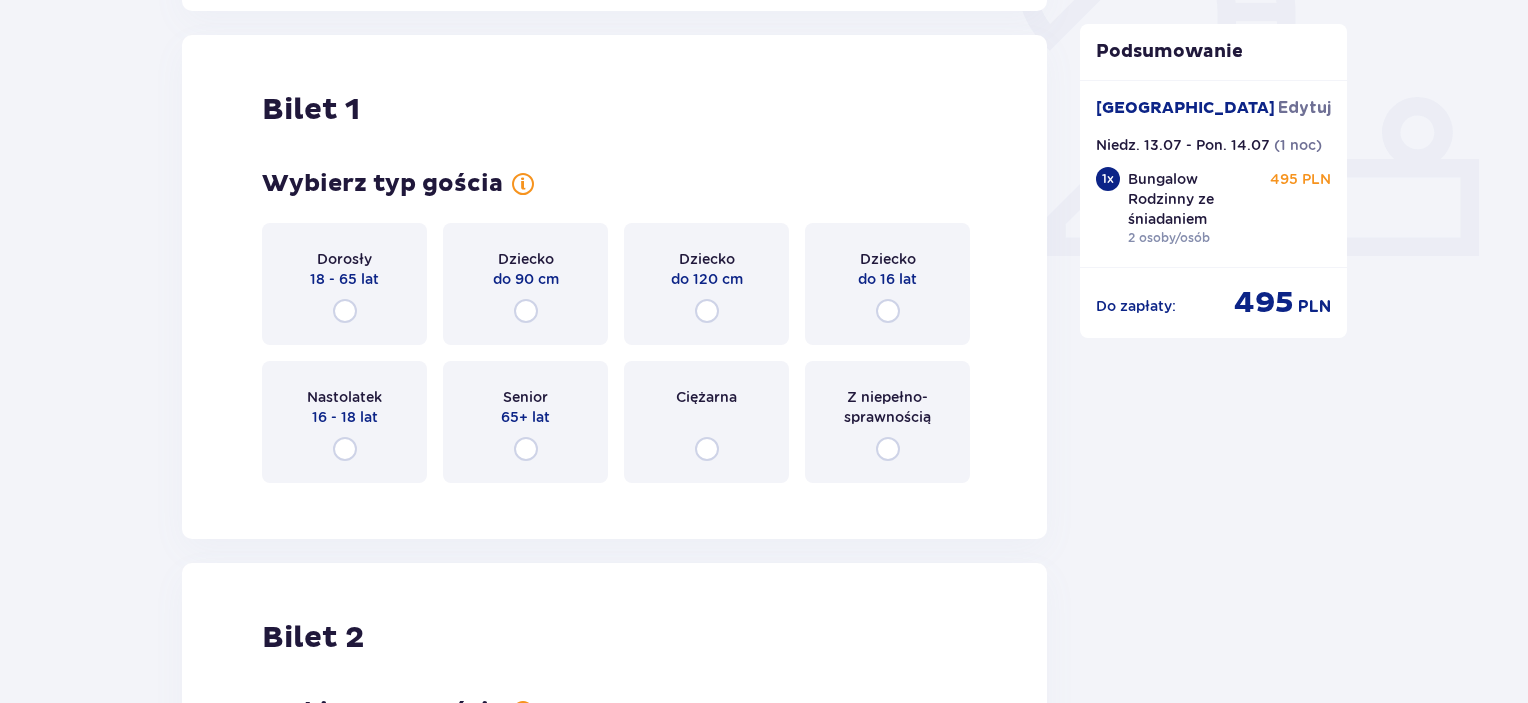 scroll, scrollTop: 788, scrollLeft: 0, axis: vertical 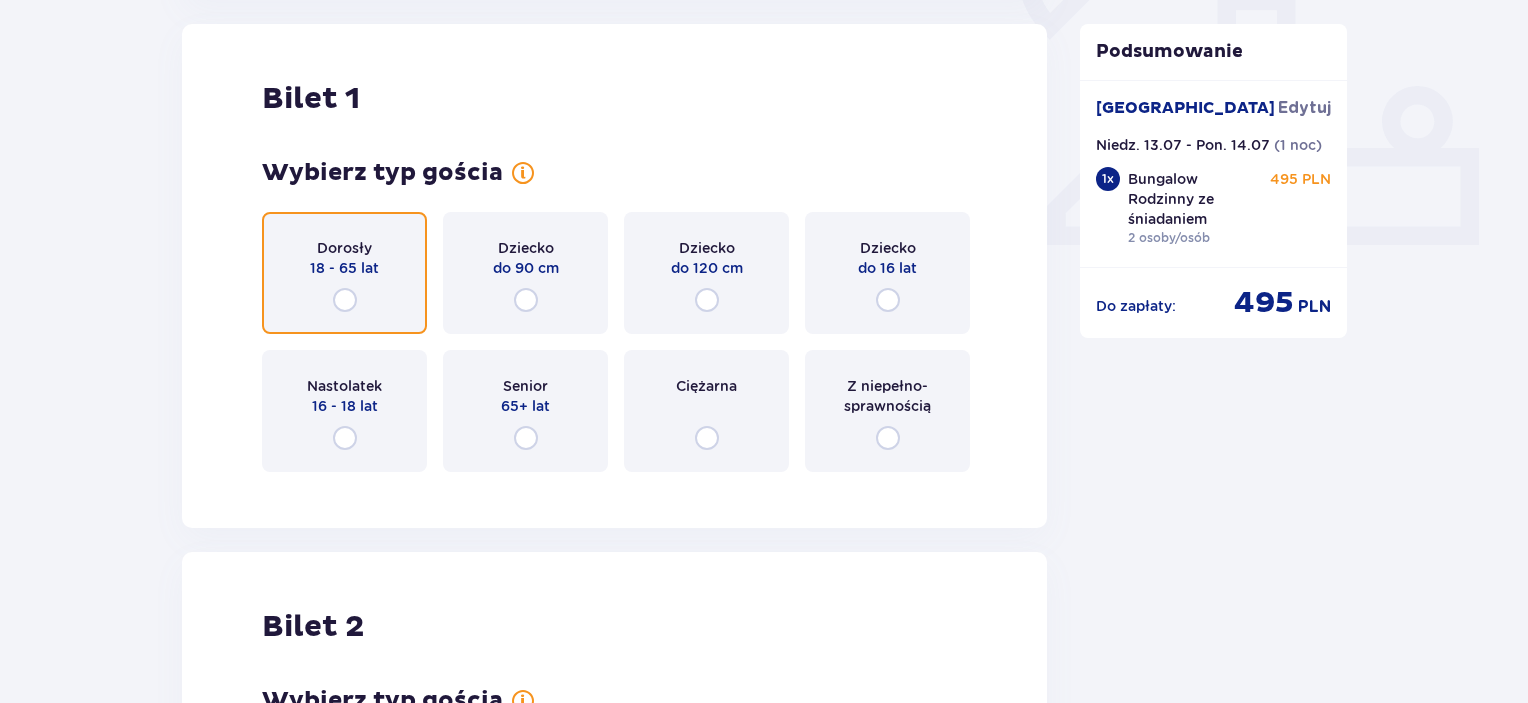 click at bounding box center [345, 300] 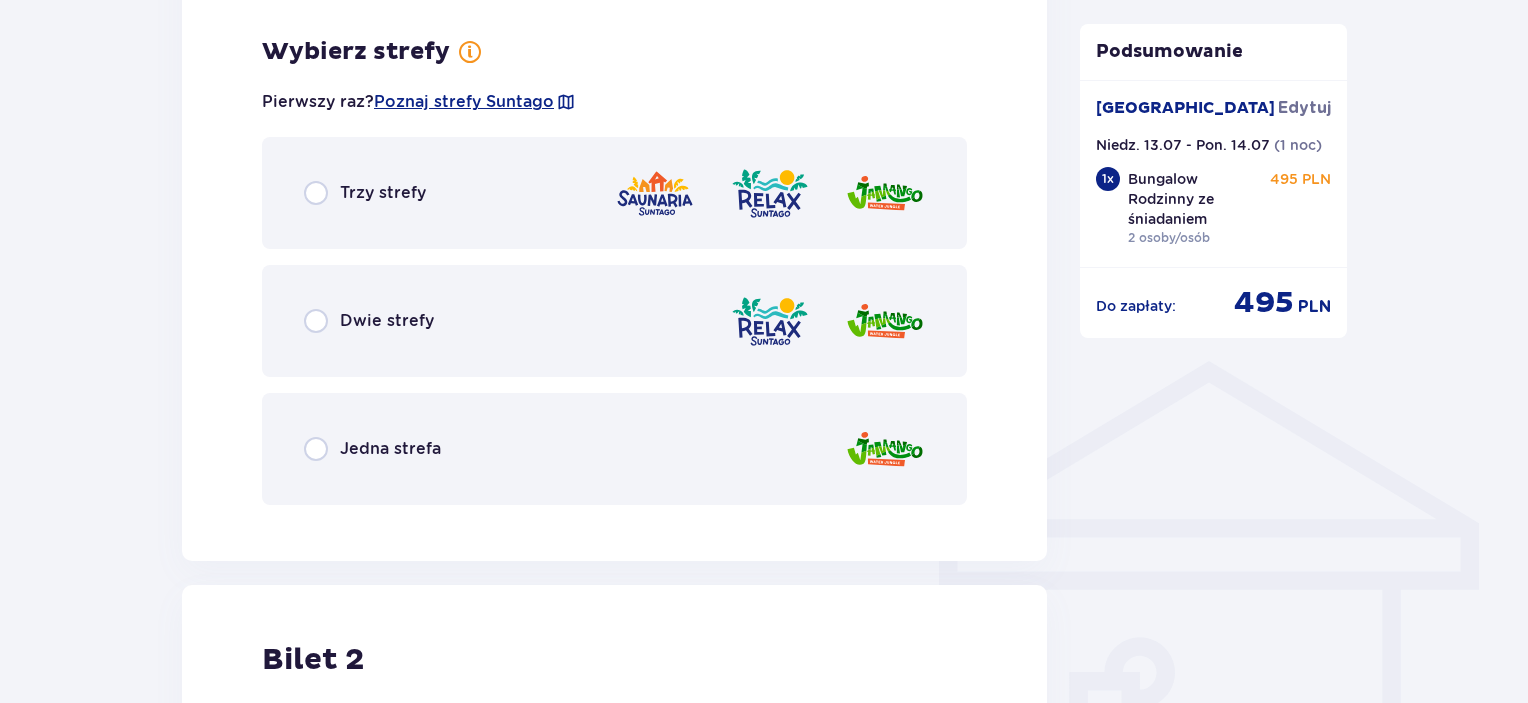 scroll, scrollTop: 1276, scrollLeft: 0, axis: vertical 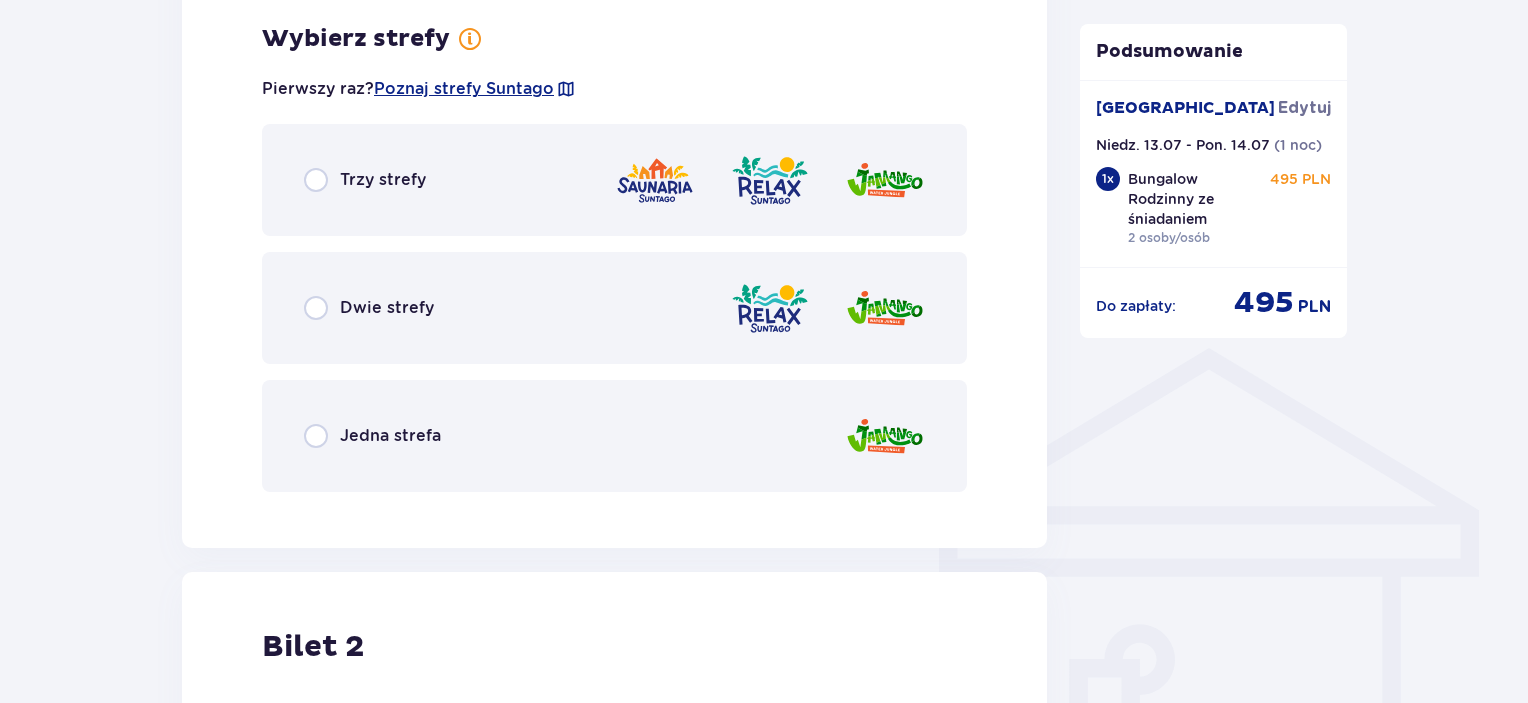 click on "Trzy strefy" at bounding box center (614, 180) 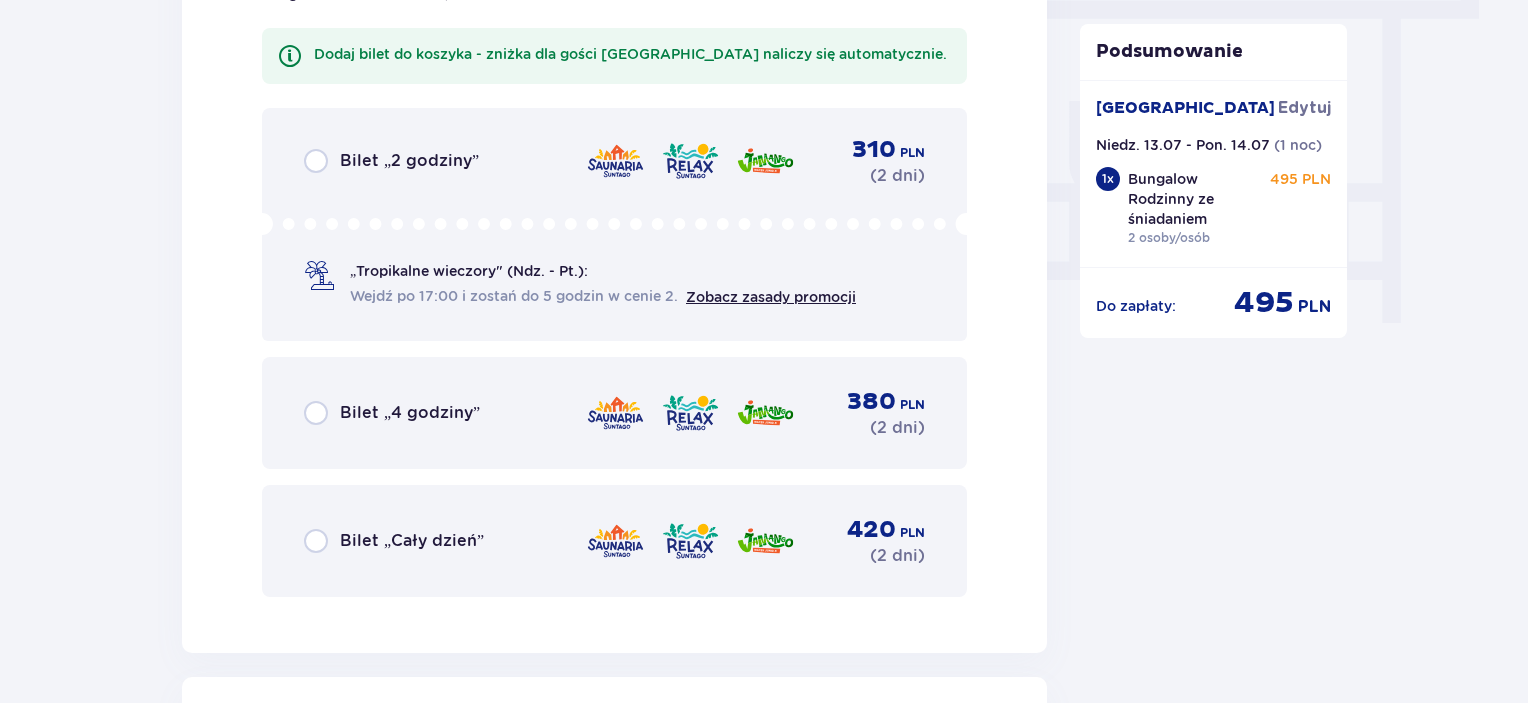 scroll, scrollTop: 1835, scrollLeft: 0, axis: vertical 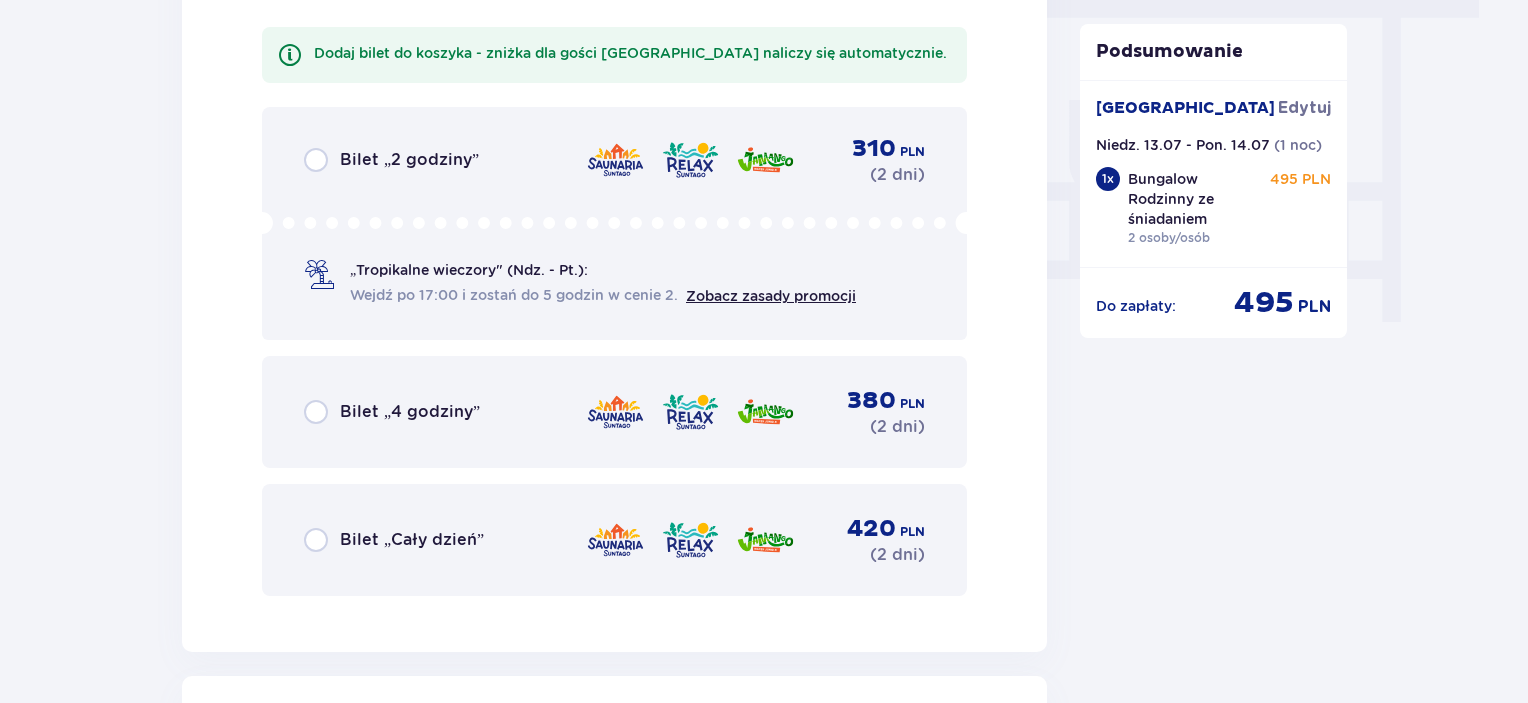 click on "Bilet „Cały dzień”" at bounding box center [412, 540] 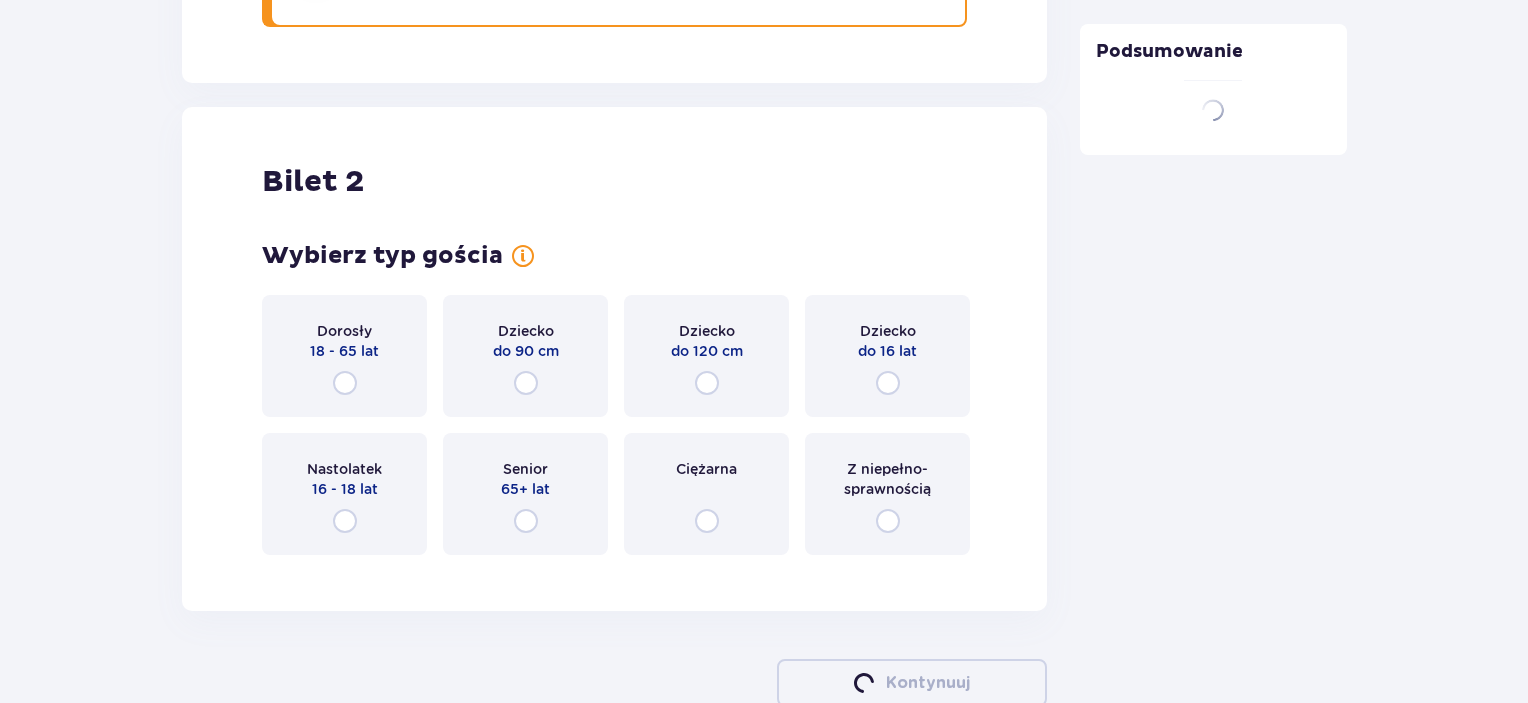 scroll, scrollTop: 2486, scrollLeft: 0, axis: vertical 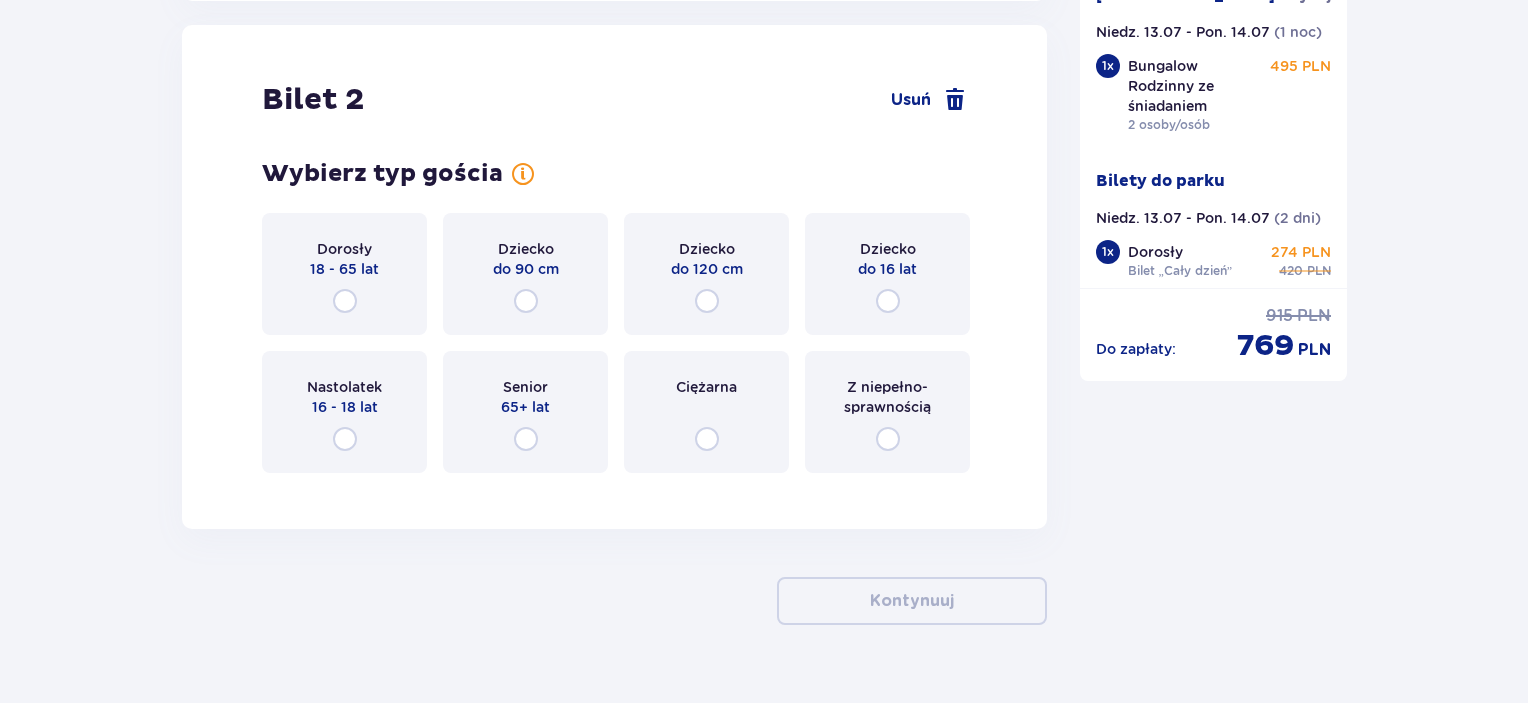 click on "Dorosły 18 - 65 lat" at bounding box center (344, 274) 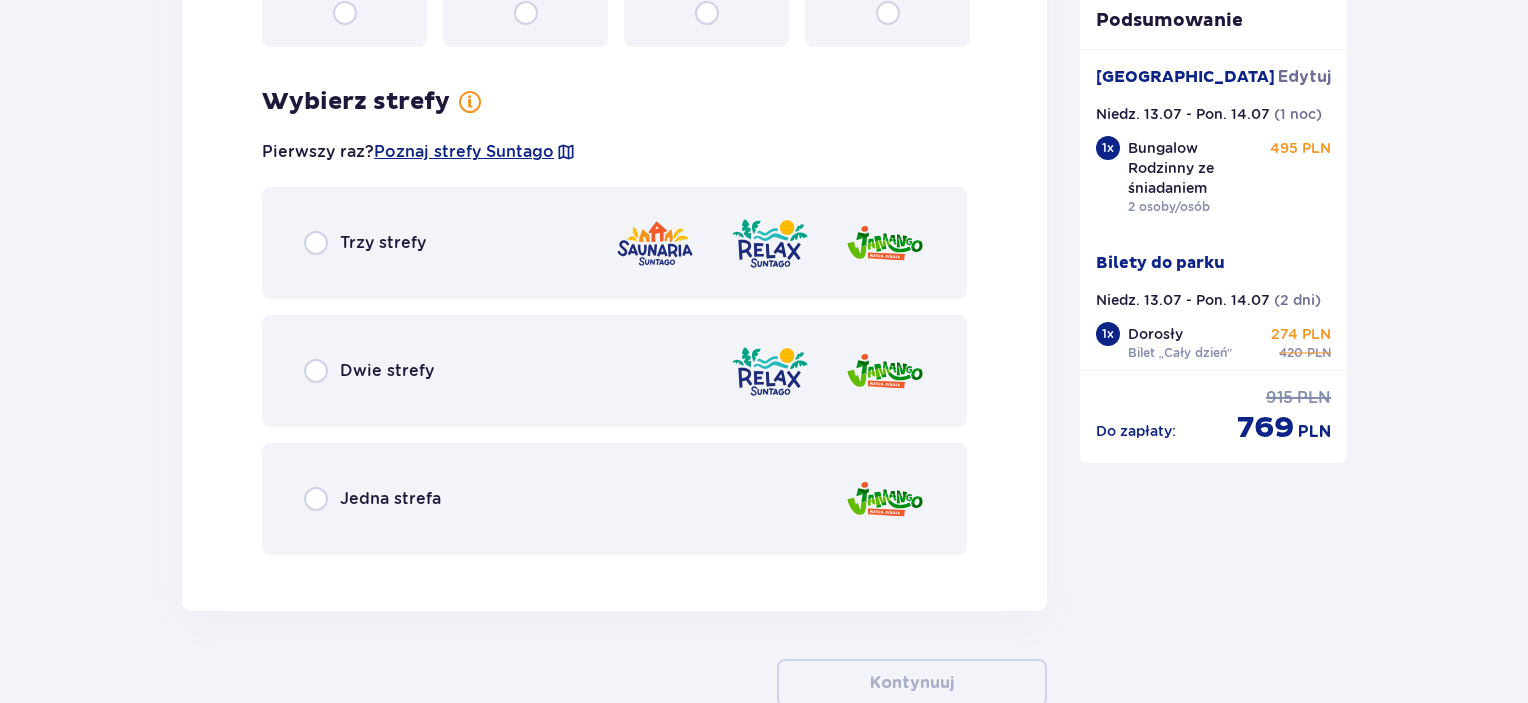 scroll, scrollTop: 2974, scrollLeft: 0, axis: vertical 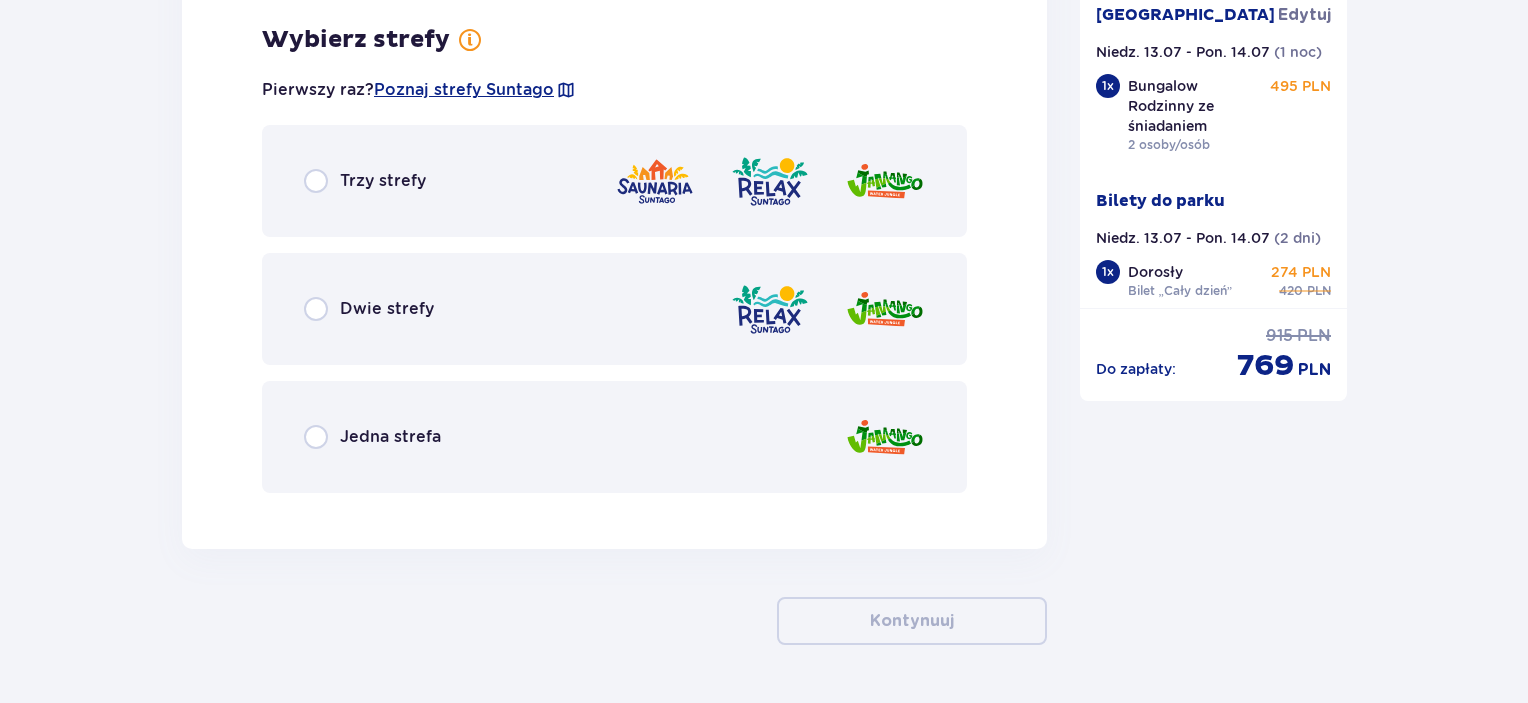 click on "Wybierz strefy Pierwszy raz?  Poznaj strefy Suntago Trzy strefy Dwie strefy Jedna strefa" at bounding box center (614, 259) 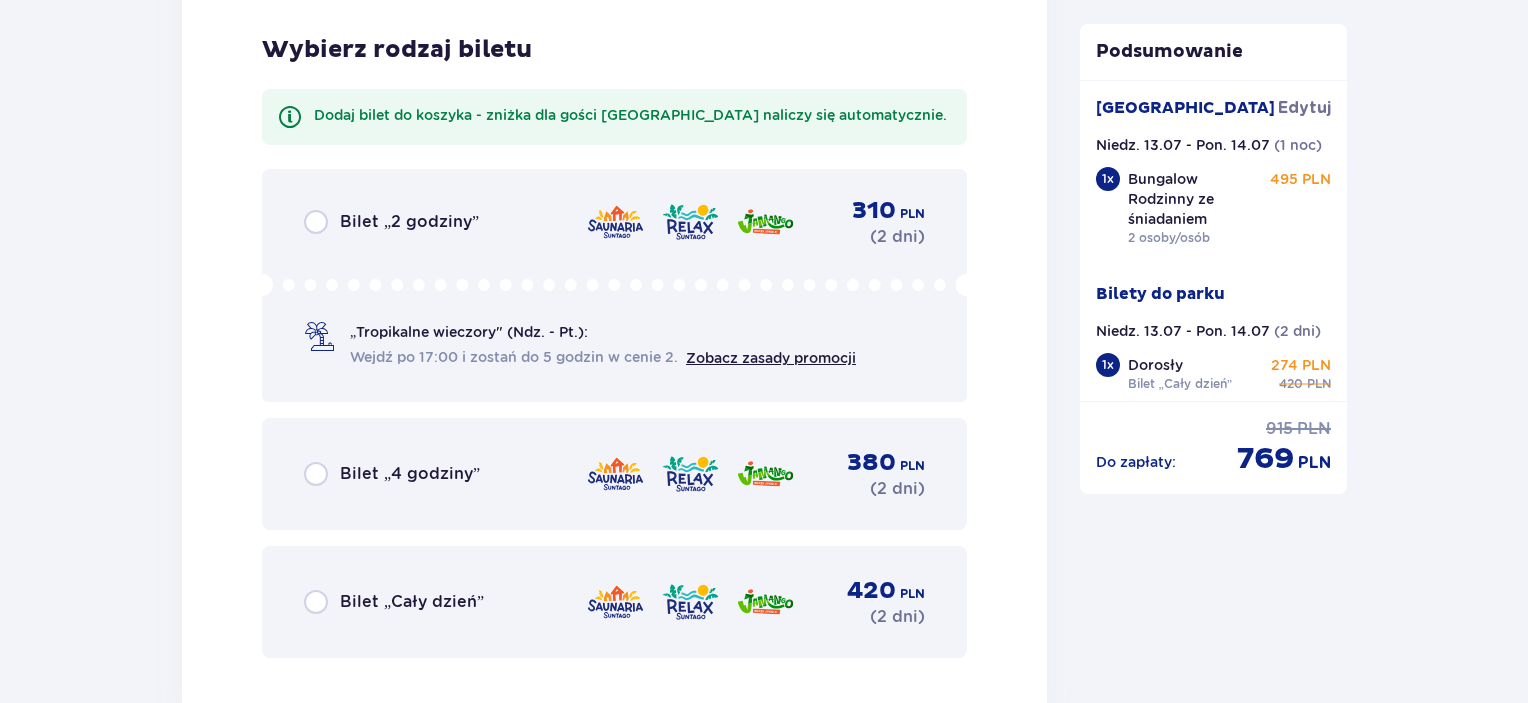 scroll, scrollTop: 3482, scrollLeft: 0, axis: vertical 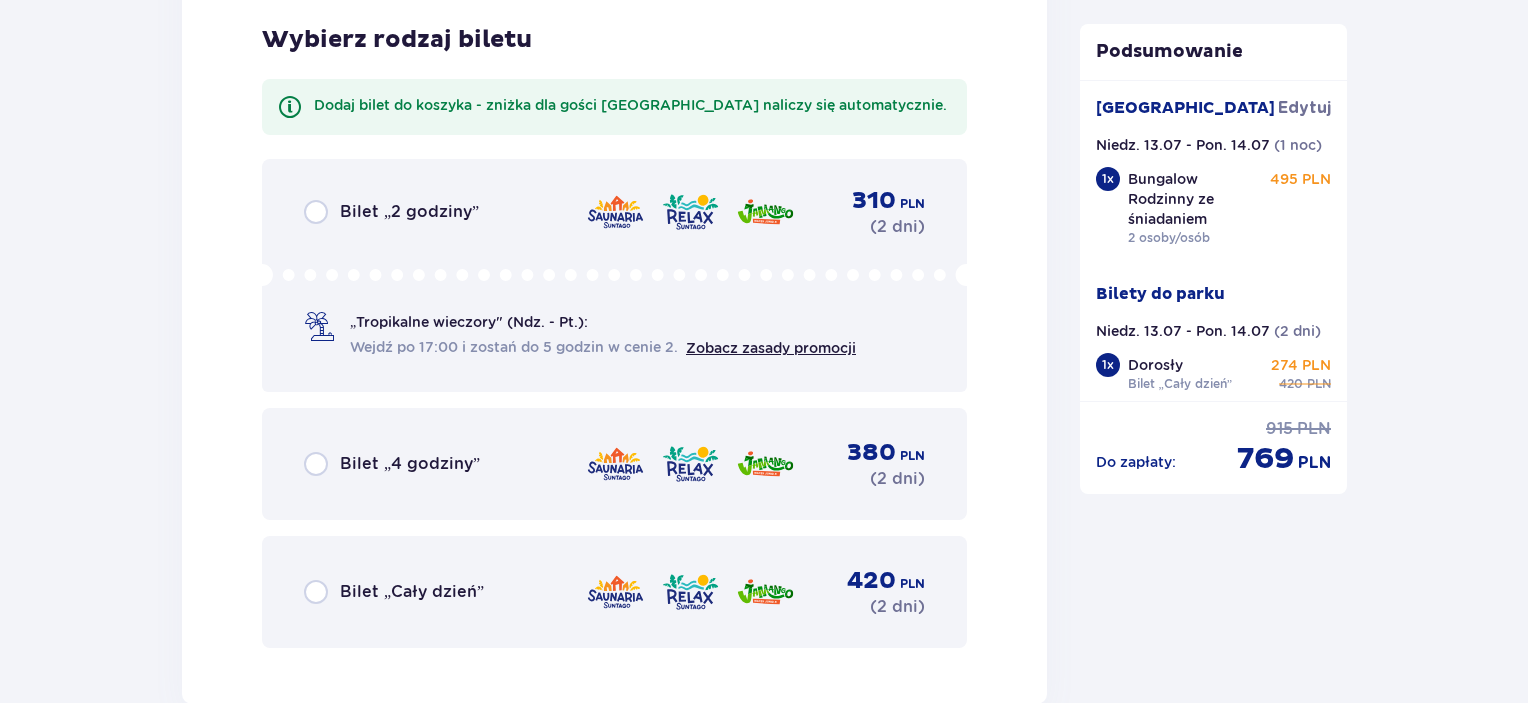 click at bounding box center (615, 592) 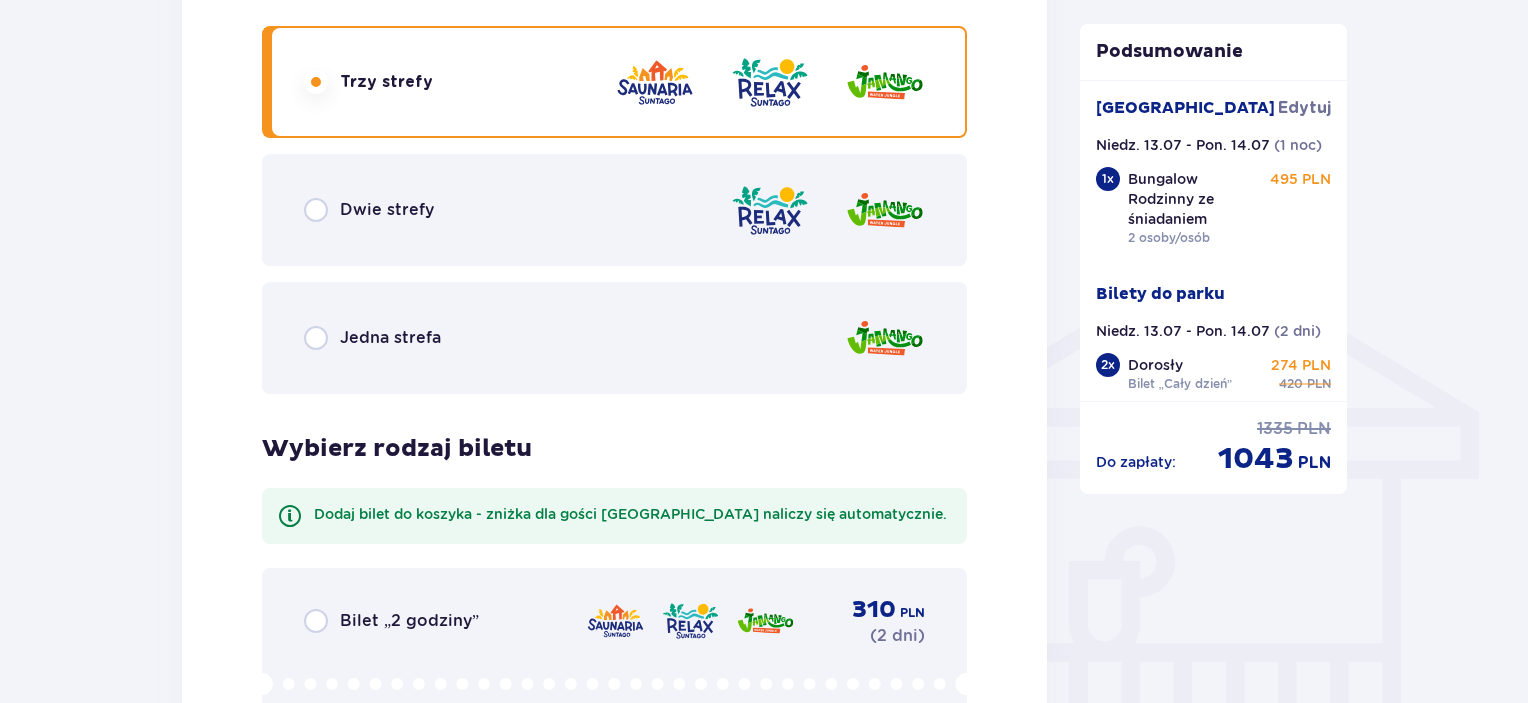 scroll, scrollTop: 1596, scrollLeft: 0, axis: vertical 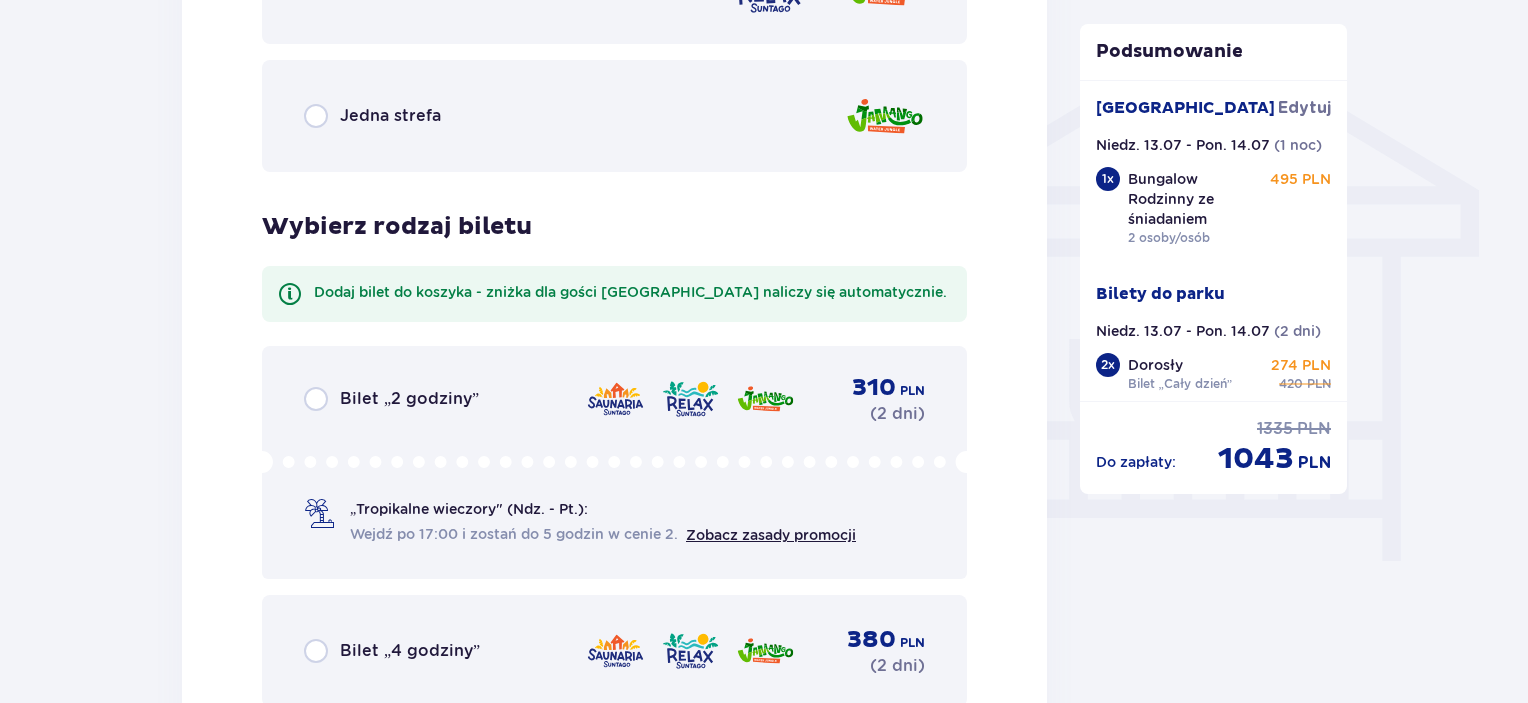 click on "Bilet „2 godziny” 310 PLN ( 2 dni ) „Tropikalne wieczory" (Ndz. - Pt.): Wejdź po 17:00 i zostań do 5 godzin w cenie 2. Zobacz zasady promocji" at bounding box center (614, 462) 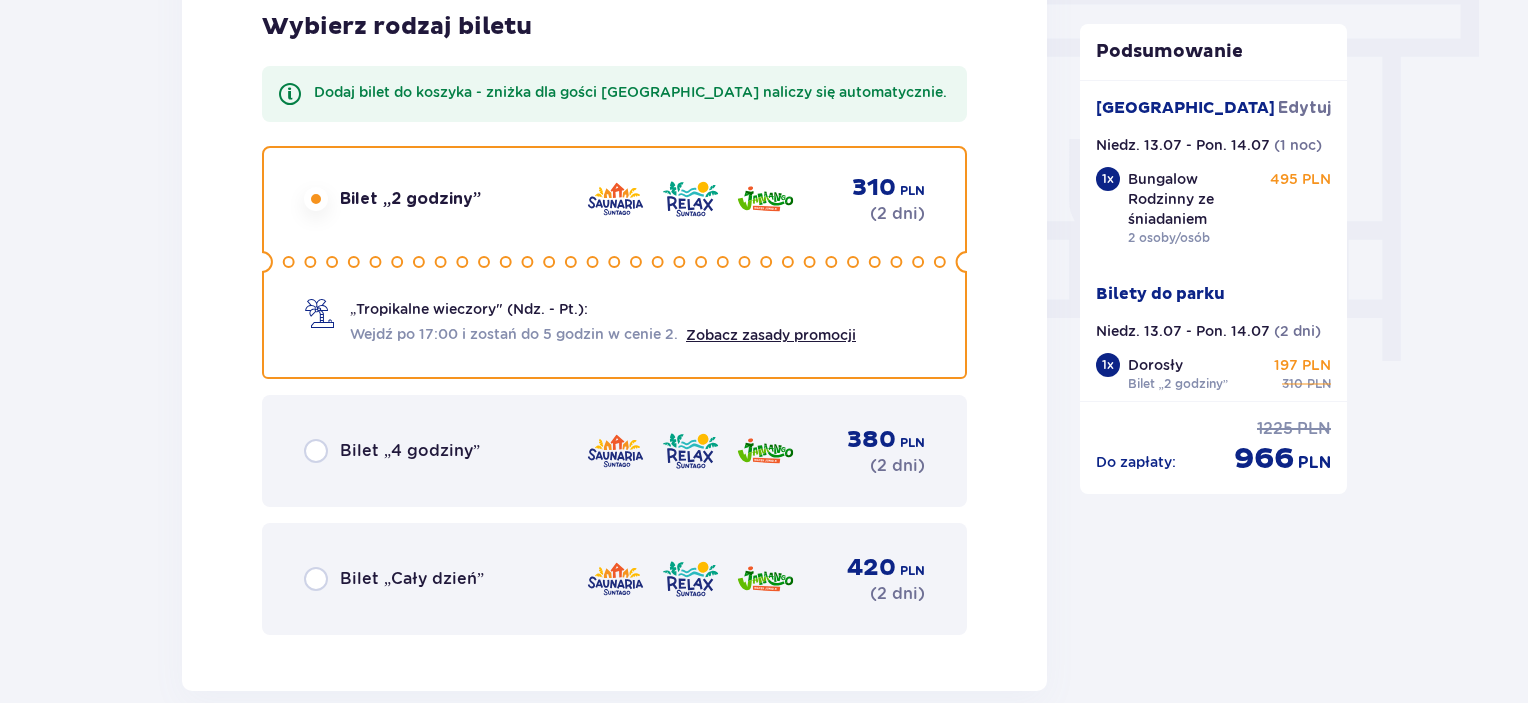 scroll, scrollTop: 1797, scrollLeft: 0, axis: vertical 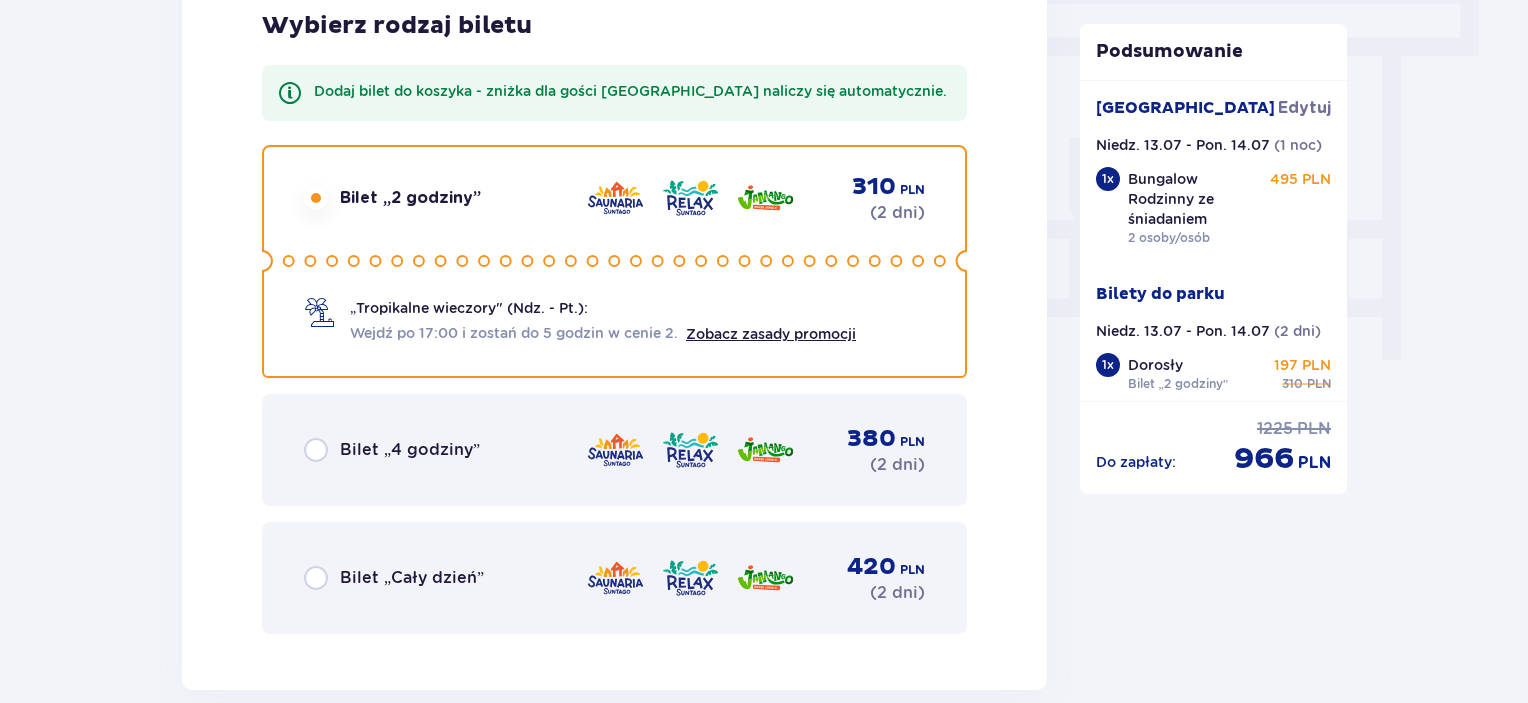 click on "420" at bounding box center [871, 567] 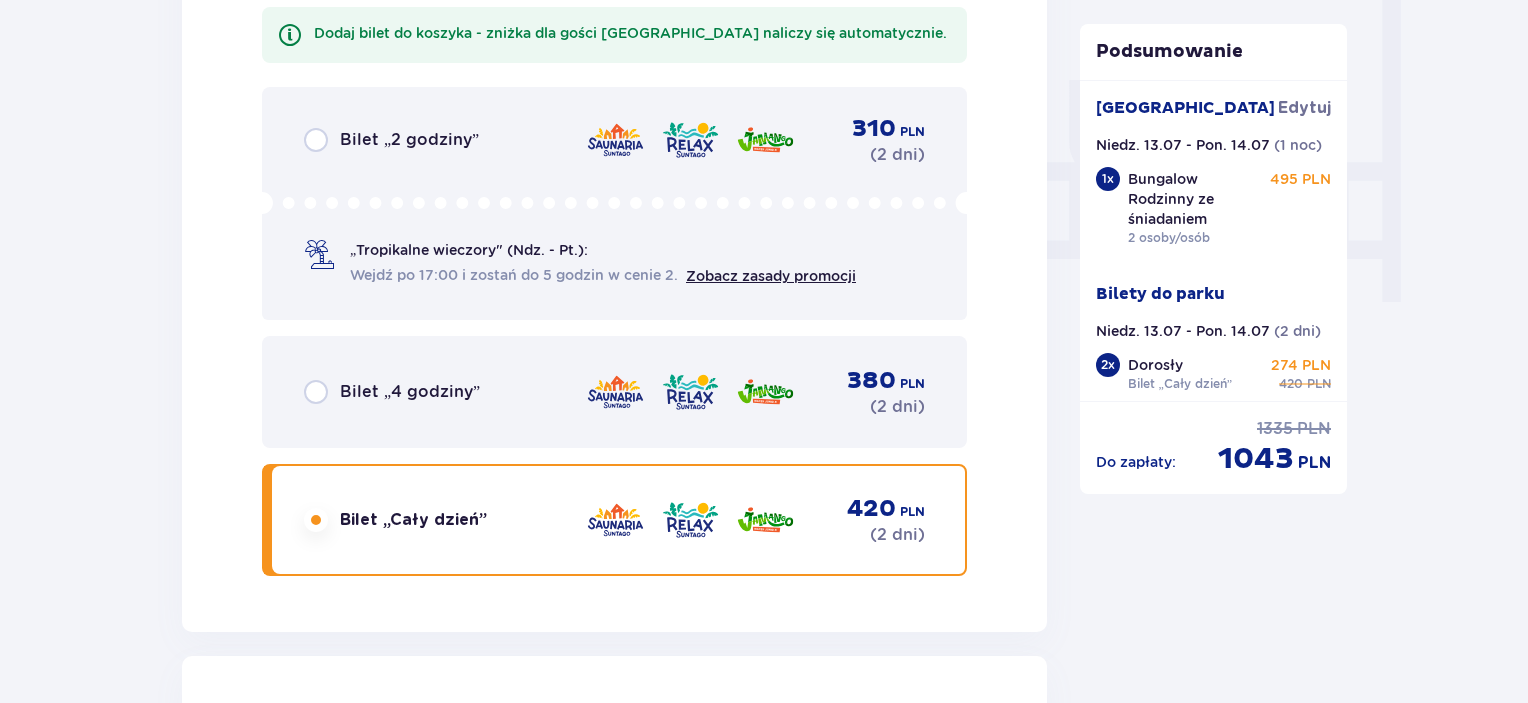 scroll, scrollTop: 1848, scrollLeft: 0, axis: vertical 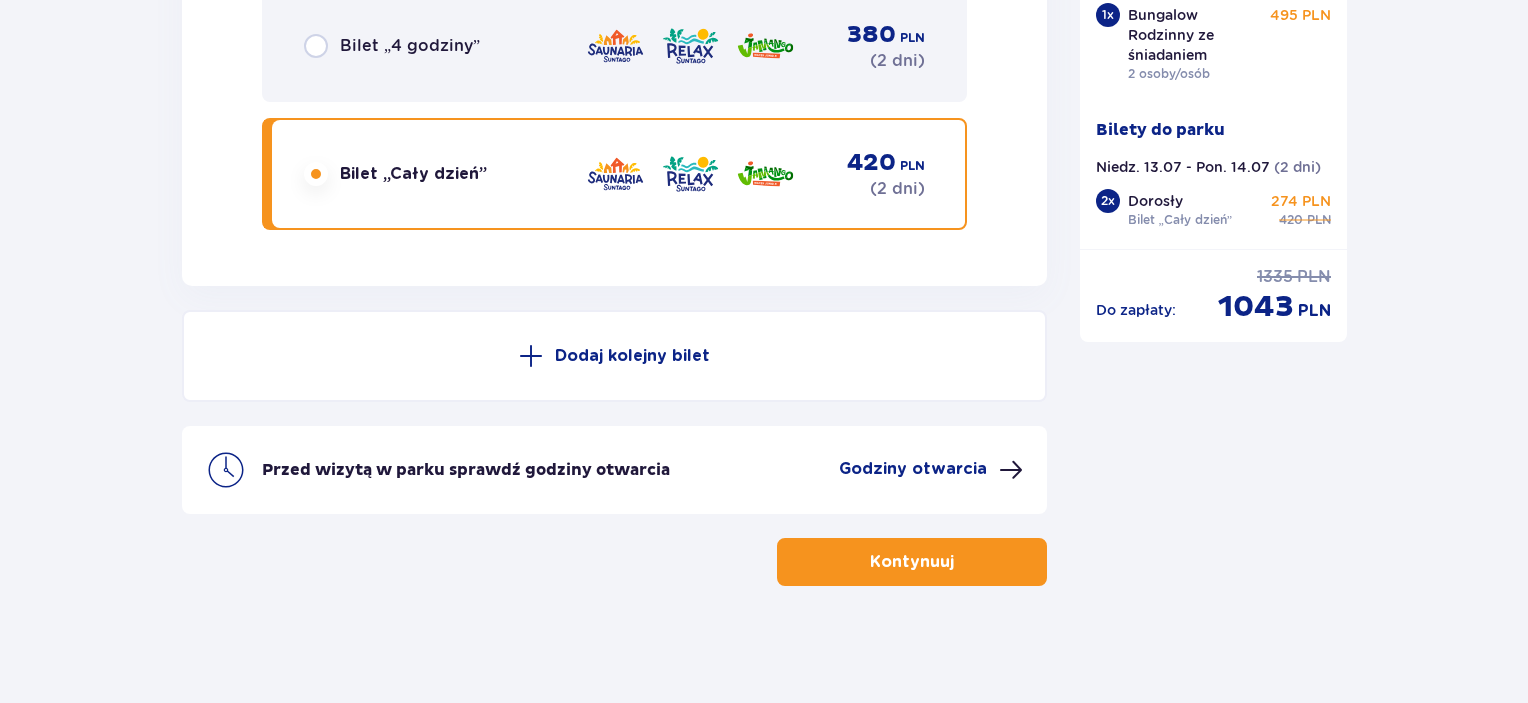 click on "Kontynuuj" at bounding box center [912, 562] 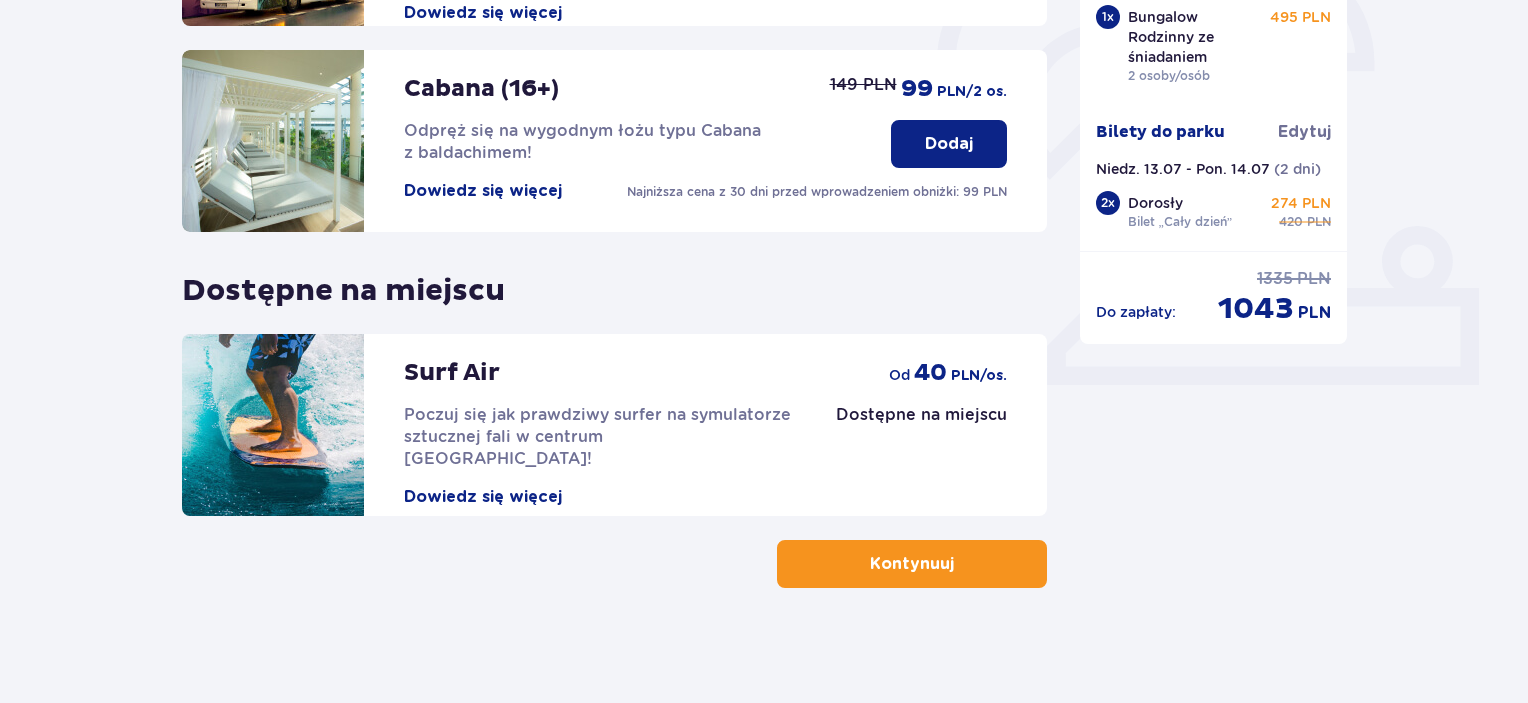 scroll, scrollTop: 647, scrollLeft: 0, axis: vertical 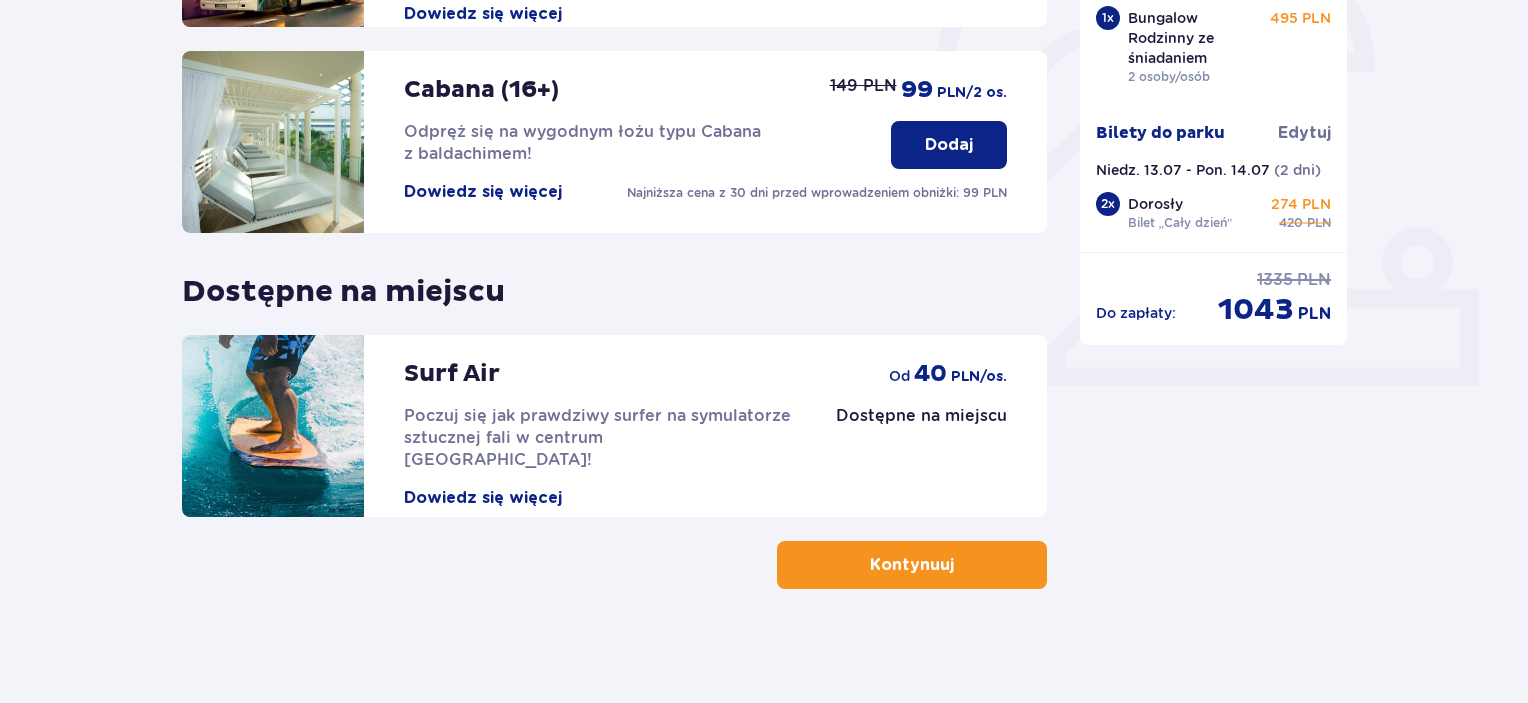 click on "Dowiedz się więcej" at bounding box center [483, 498] 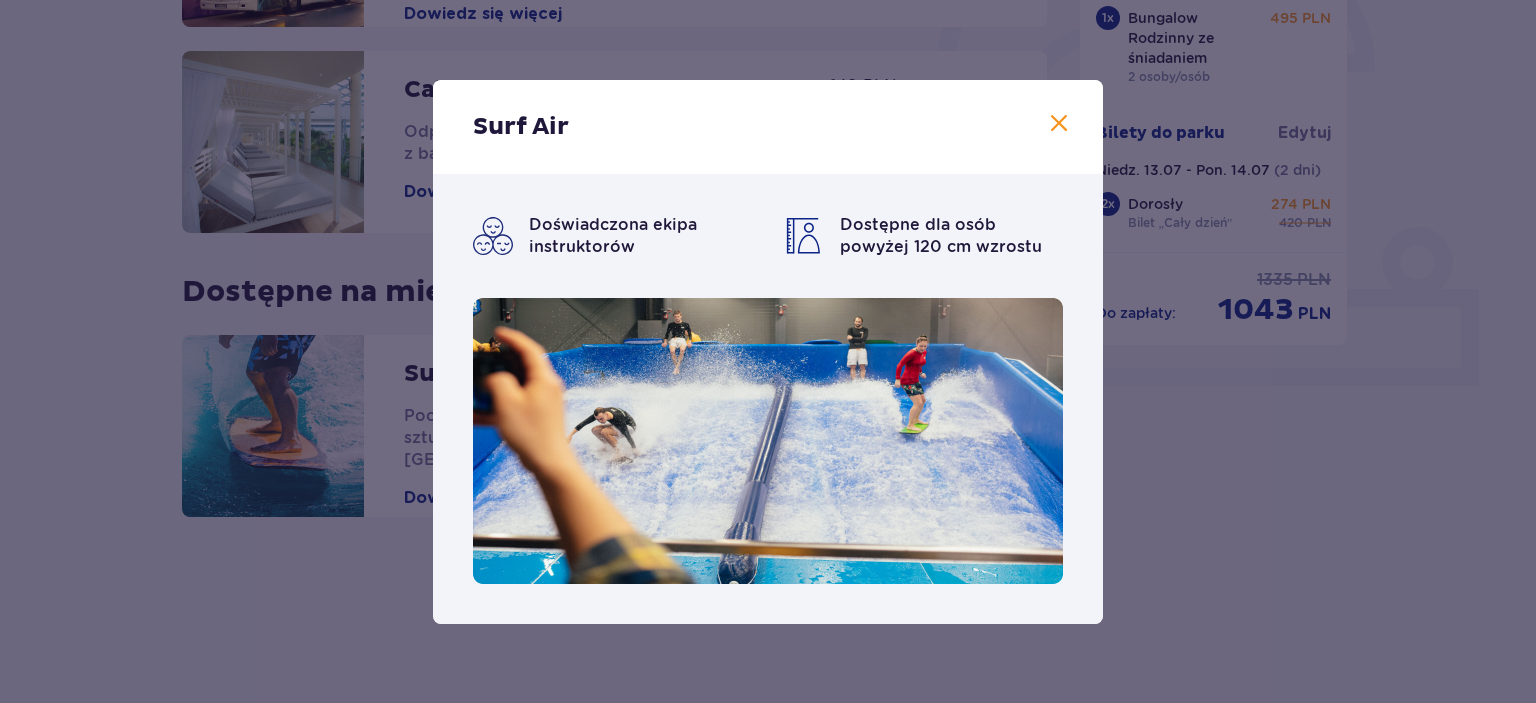 click at bounding box center (1059, 124) 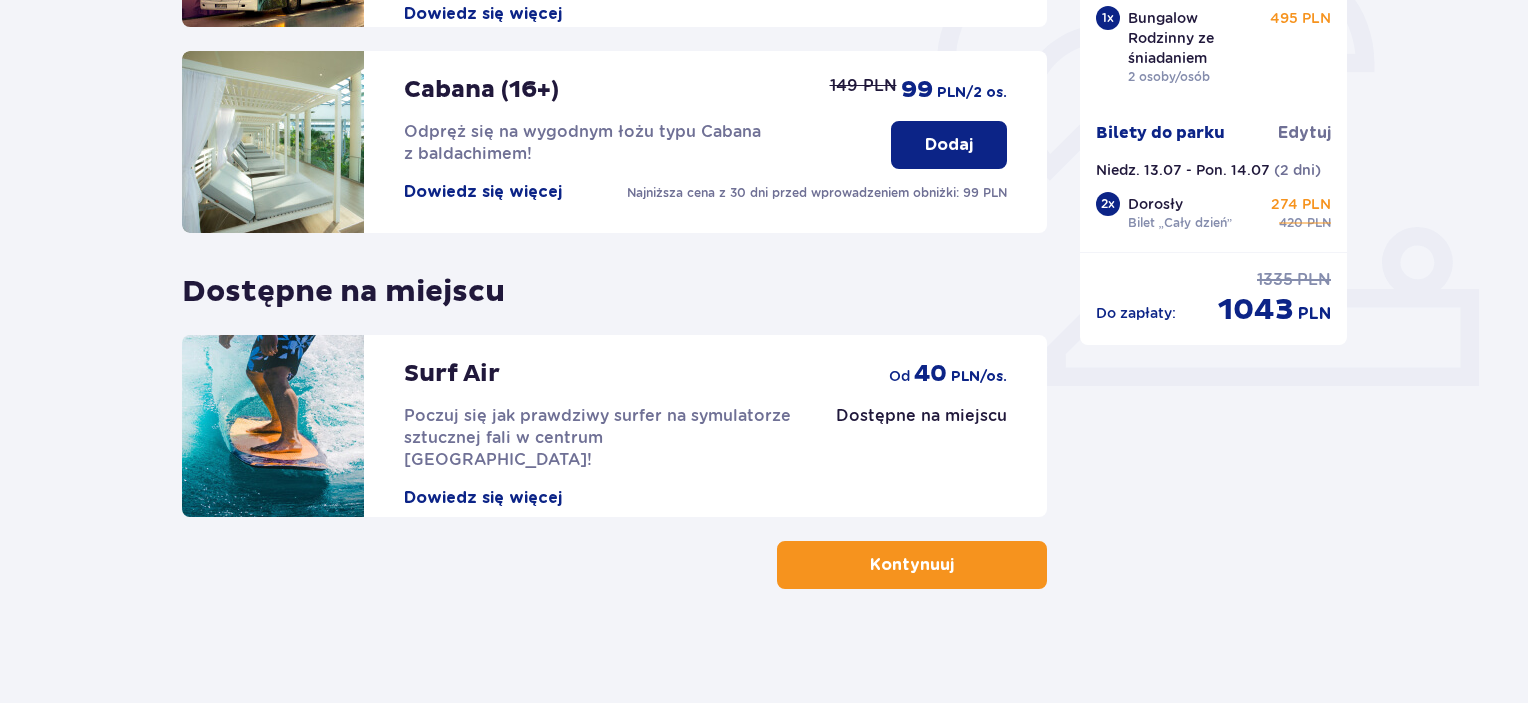 click on "40" at bounding box center [930, 374] 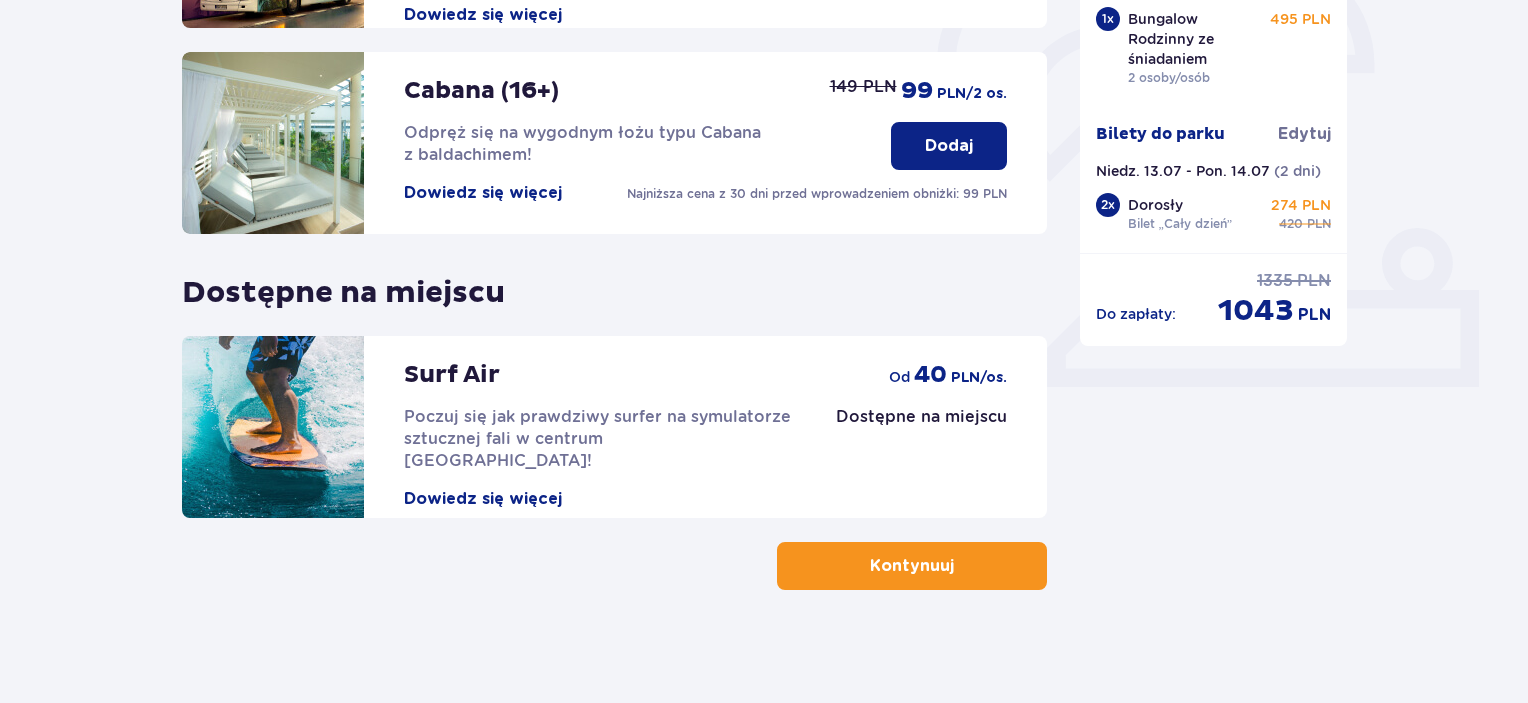 scroll, scrollTop: 652, scrollLeft: 0, axis: vertical 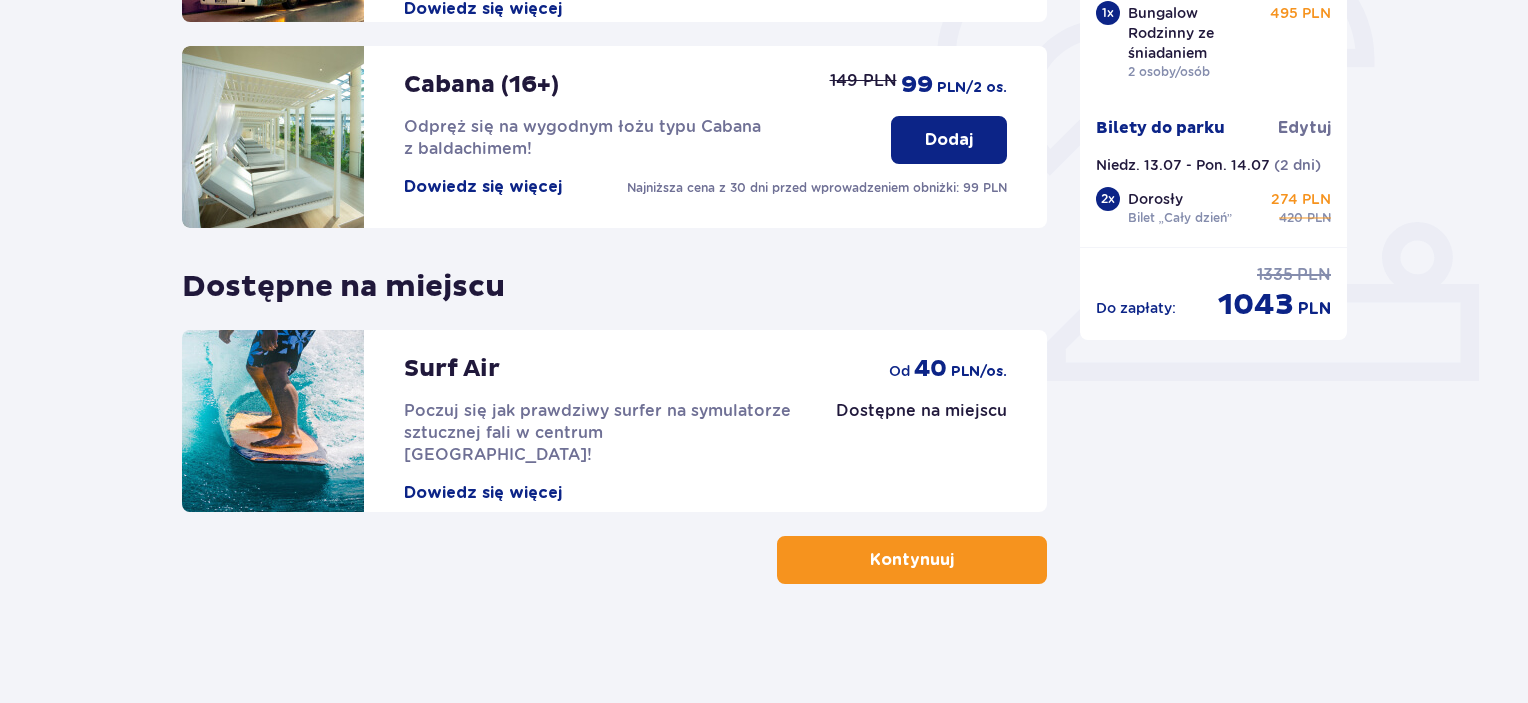 click on "Kontynuuj" at bounding box center [912, 560] 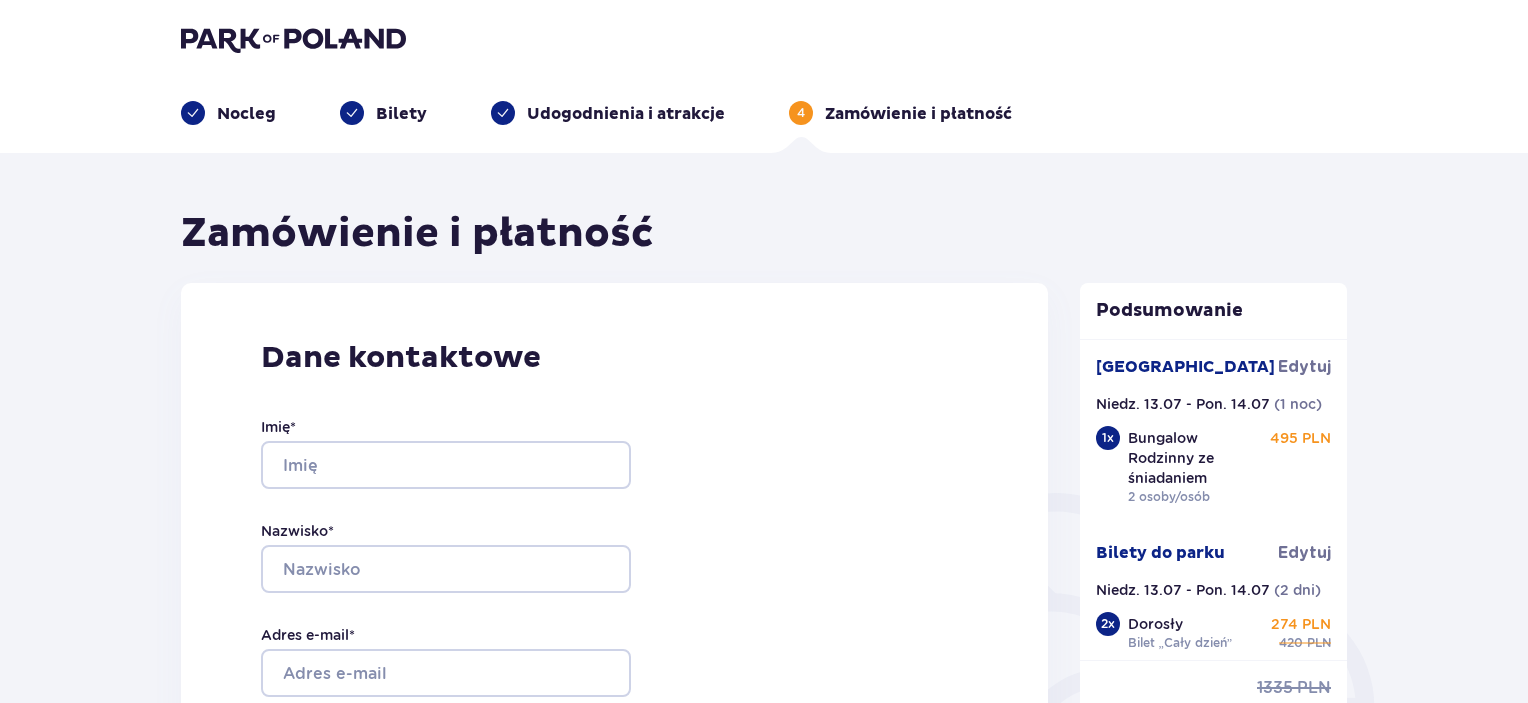 scroll, scrollTop: 0, scrollLeft: 0, axis: both 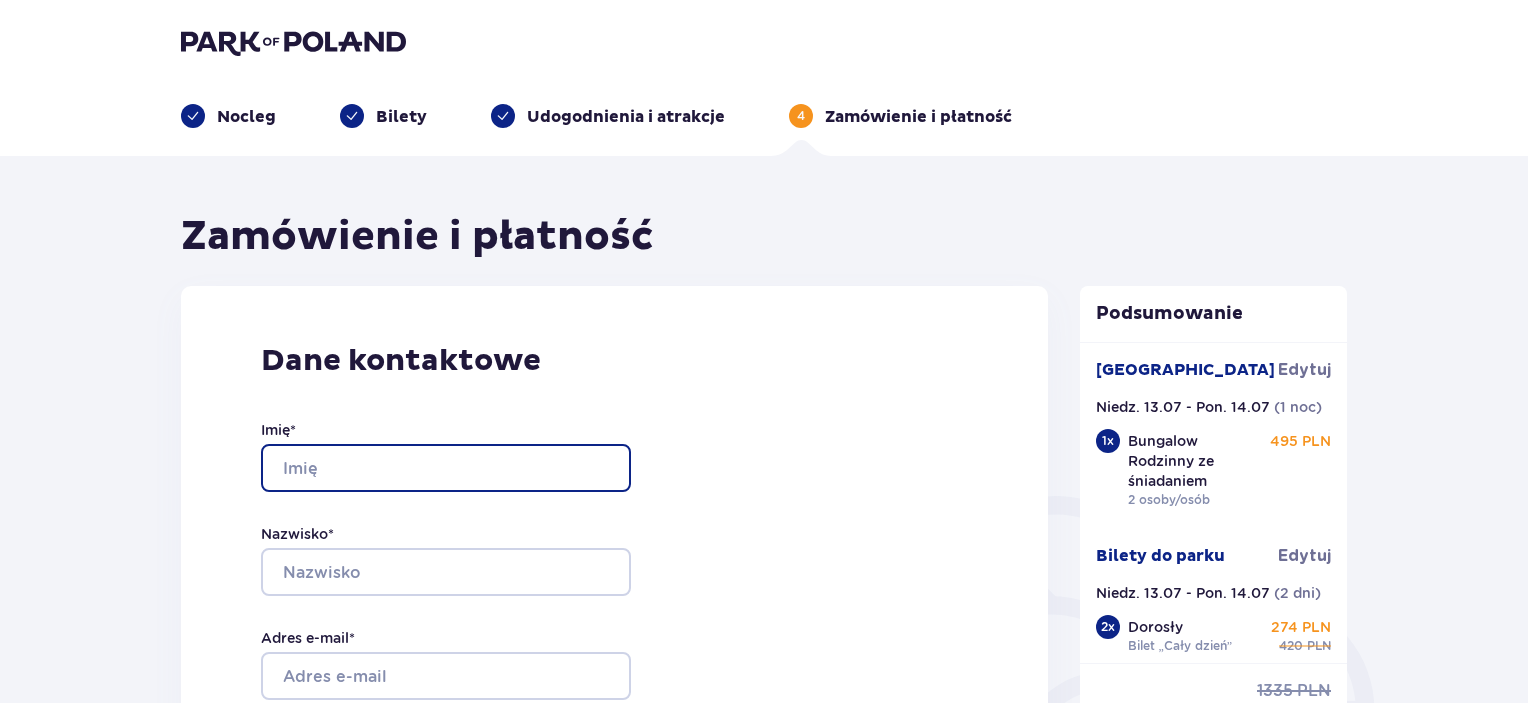 click on "Imię *" at bounding box center [446, 468] 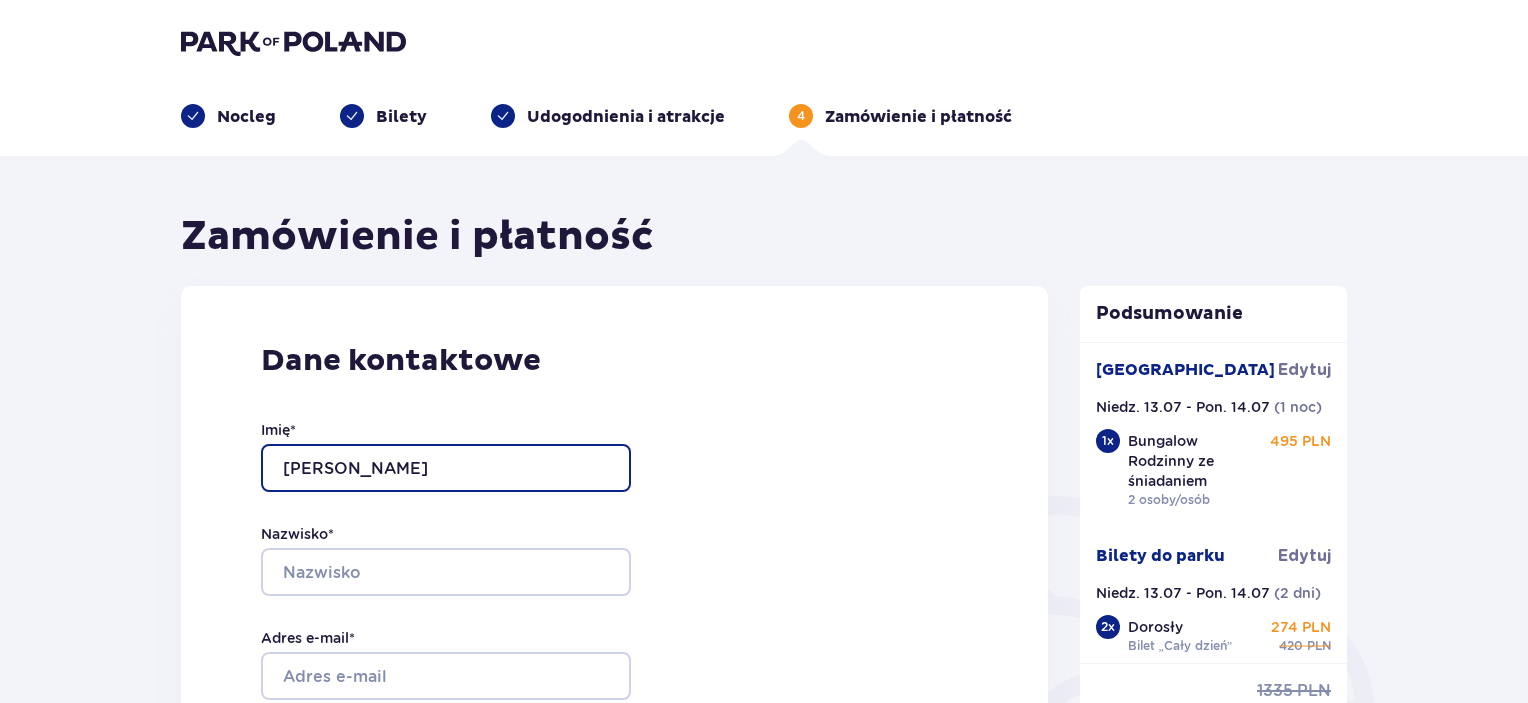 type on "Jan" 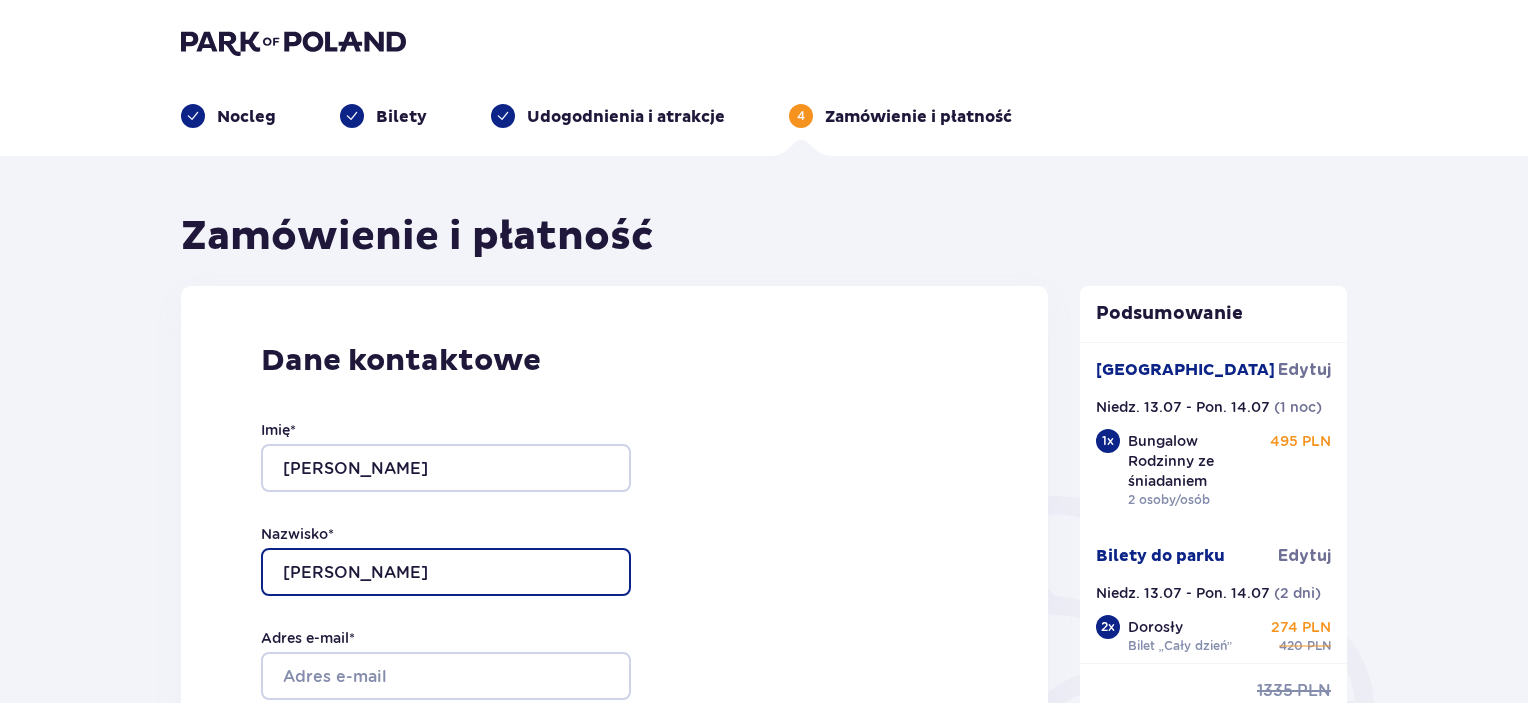 type on "Czerwiński" 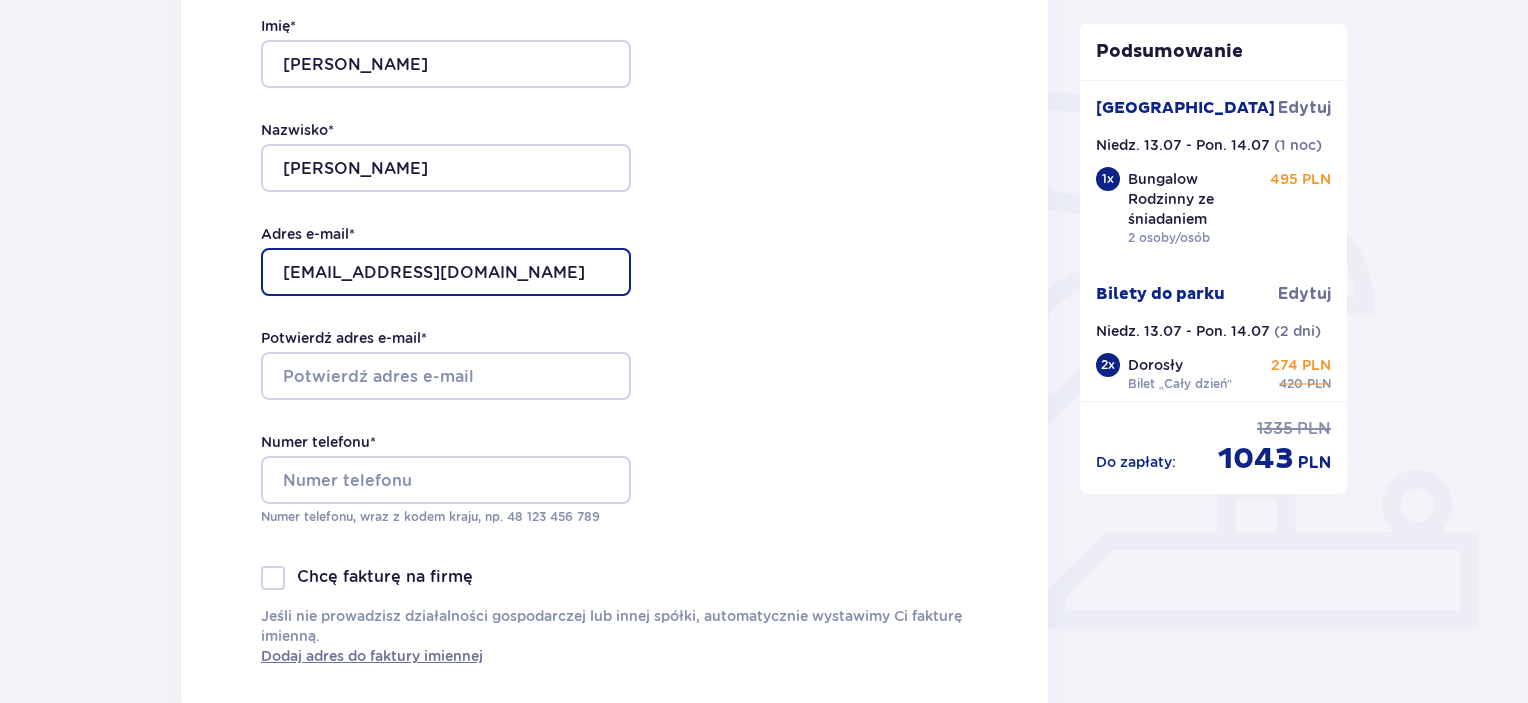 scroll, scrollTop: 406, scrollLeft: 0, axis: vertical 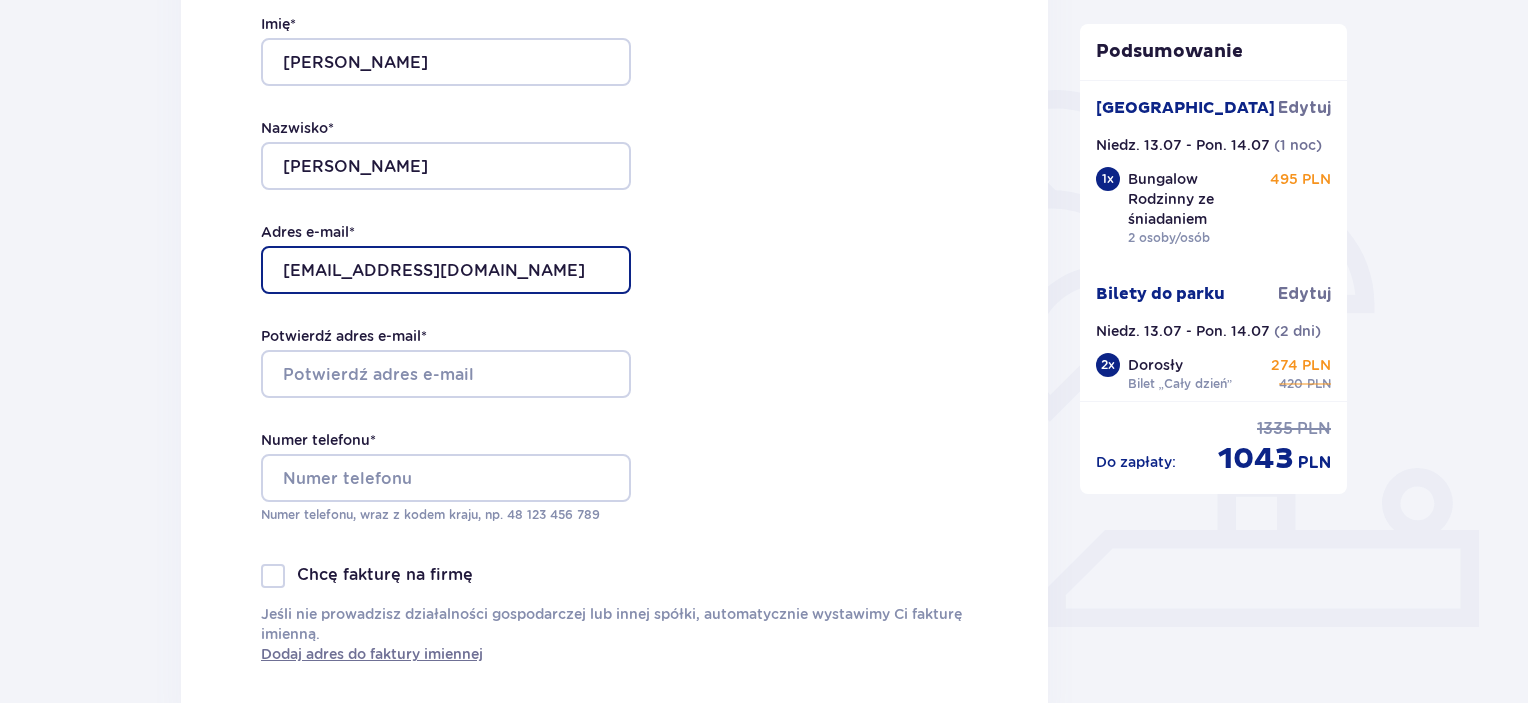 type on "[EMAIL_ADDRESS][DOMAIN_NAME]" 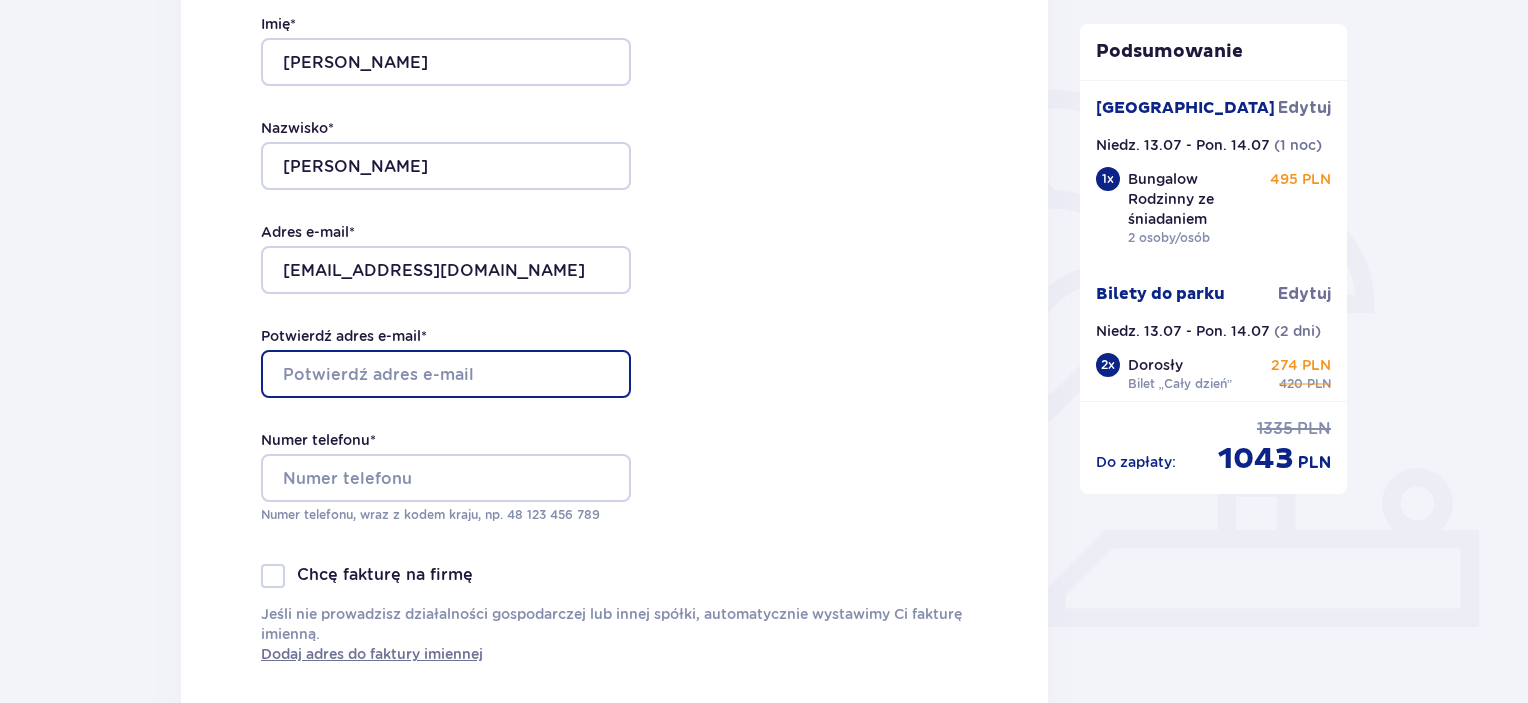 click on "Potwierdź adres e-mail *" at bounding box center [446, 374] 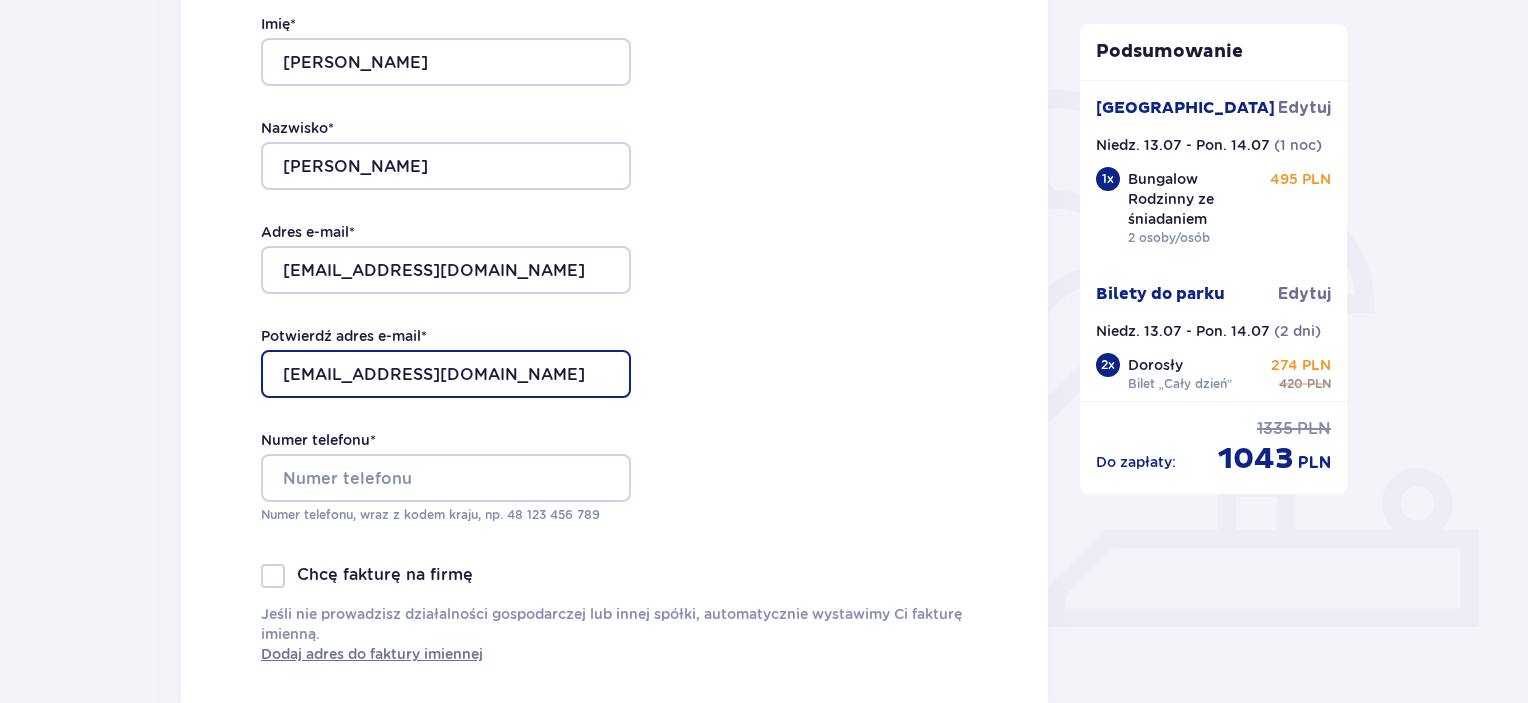 type on "[EMAIL_ADDRESS][DOMAIN_NAME]" 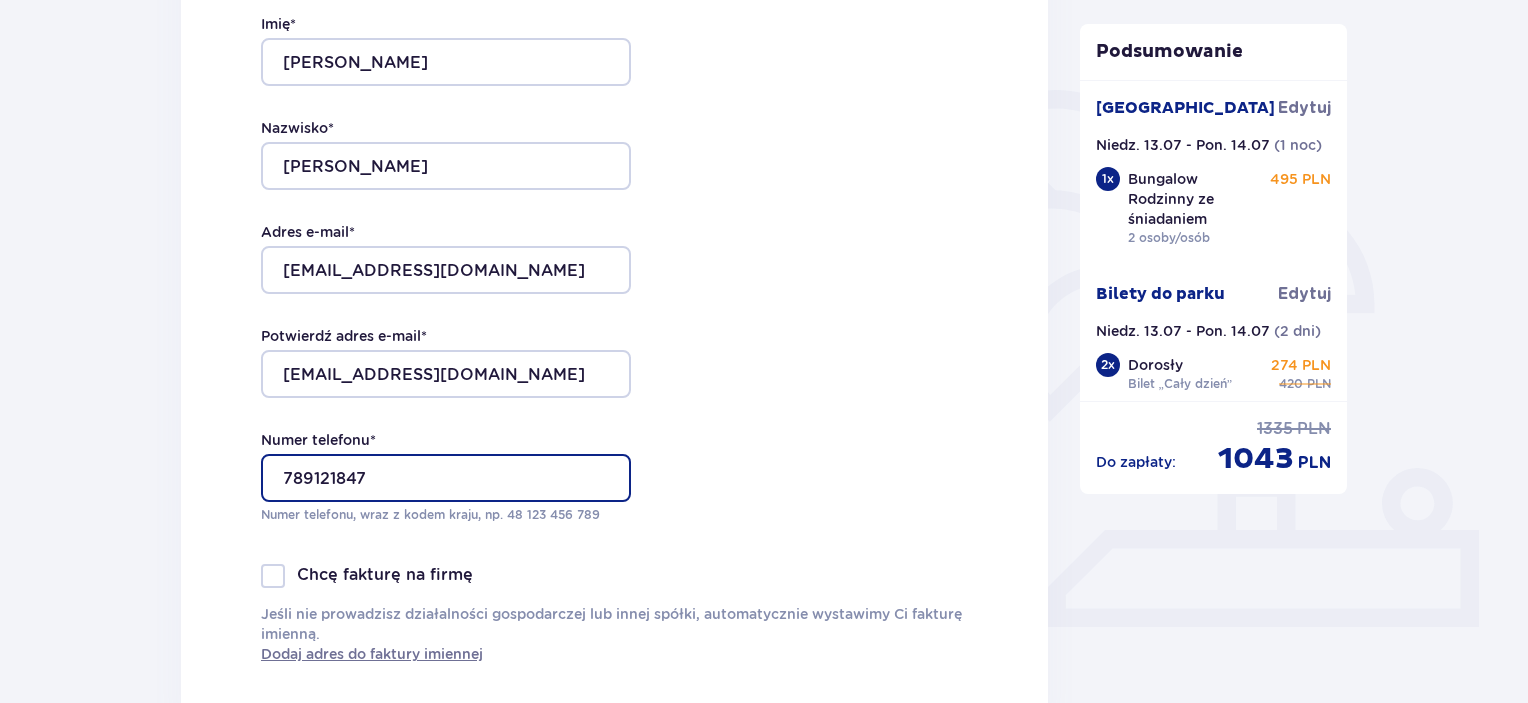 type on "789121847" 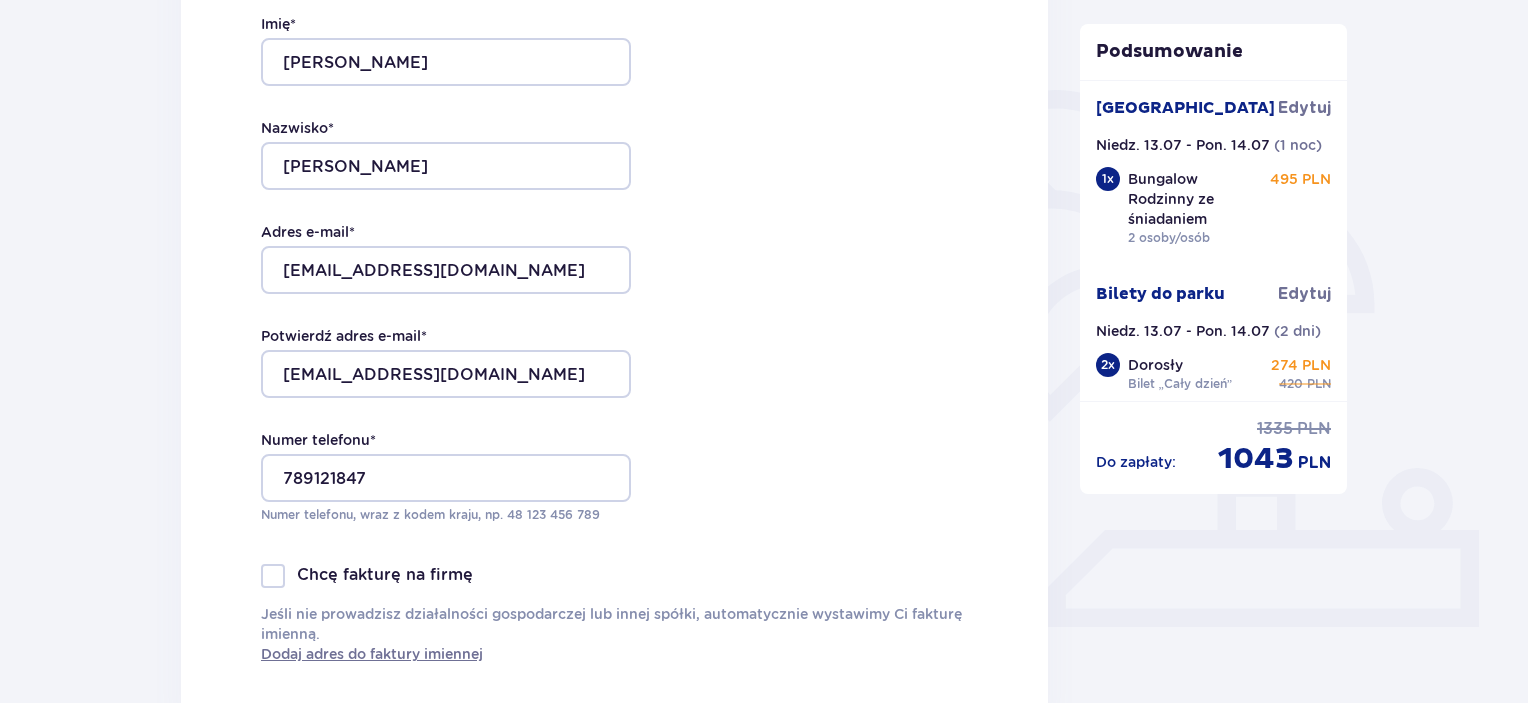 click on "Dane kontaktowe Imię * Jan Nazwisko * Czerwiński Adres e-mail * ja.czerwiski@gmail.com Potwierdź adres e-mail * ja.czerwiski@gmail.com Numer telefonu * 789121847 Numer telefonu, wraz z kodem kraju, np. 48 ​123 ​456 ​789 Chcę fakturę na firmę Jeśli nie prowadzisz działalności gospodarczej lub innej spółki, automatycznie wystawimy Ci fakturę imienną. Dodaj adres do faktury imiennej" at bounding box center (614, 300) 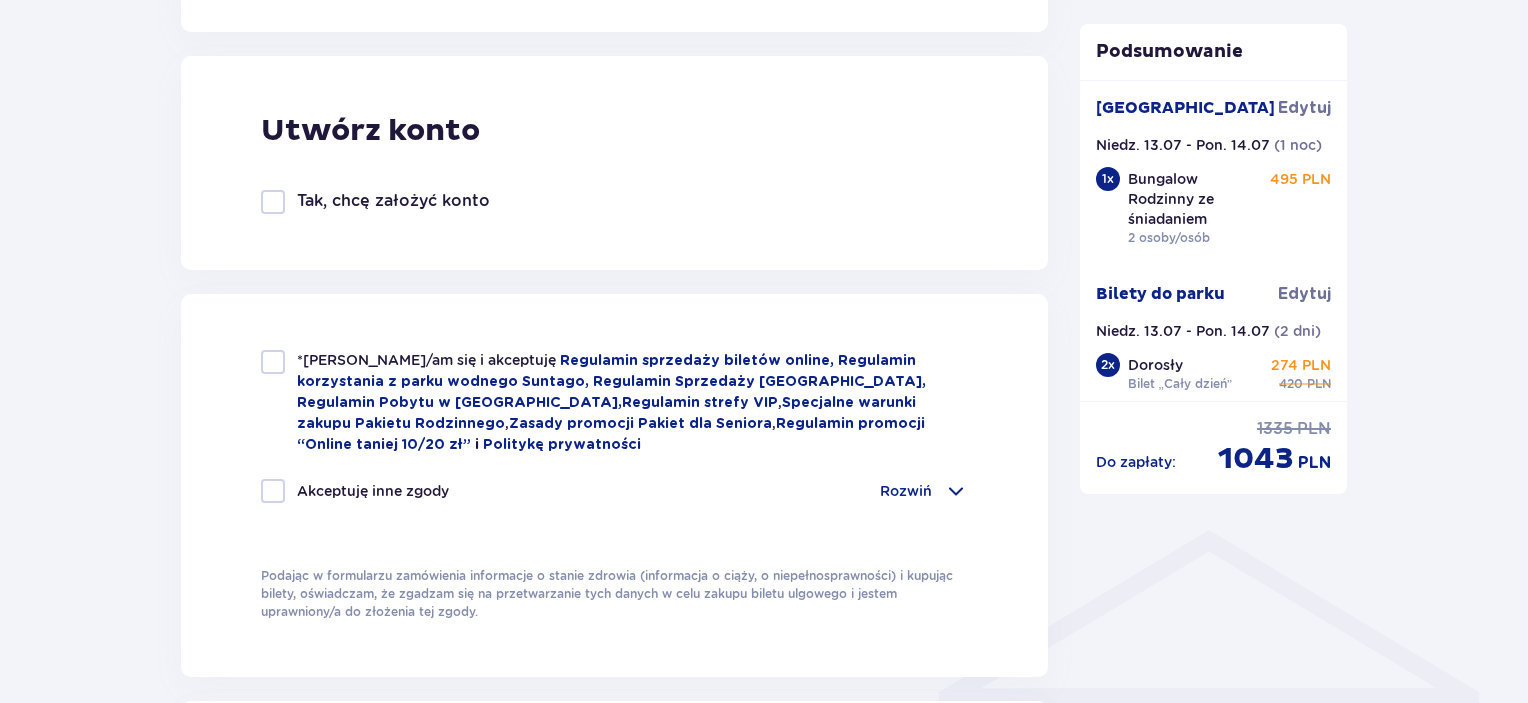 scroll, scrollTop: 1095, scrollLeft: 0, axis: vertical 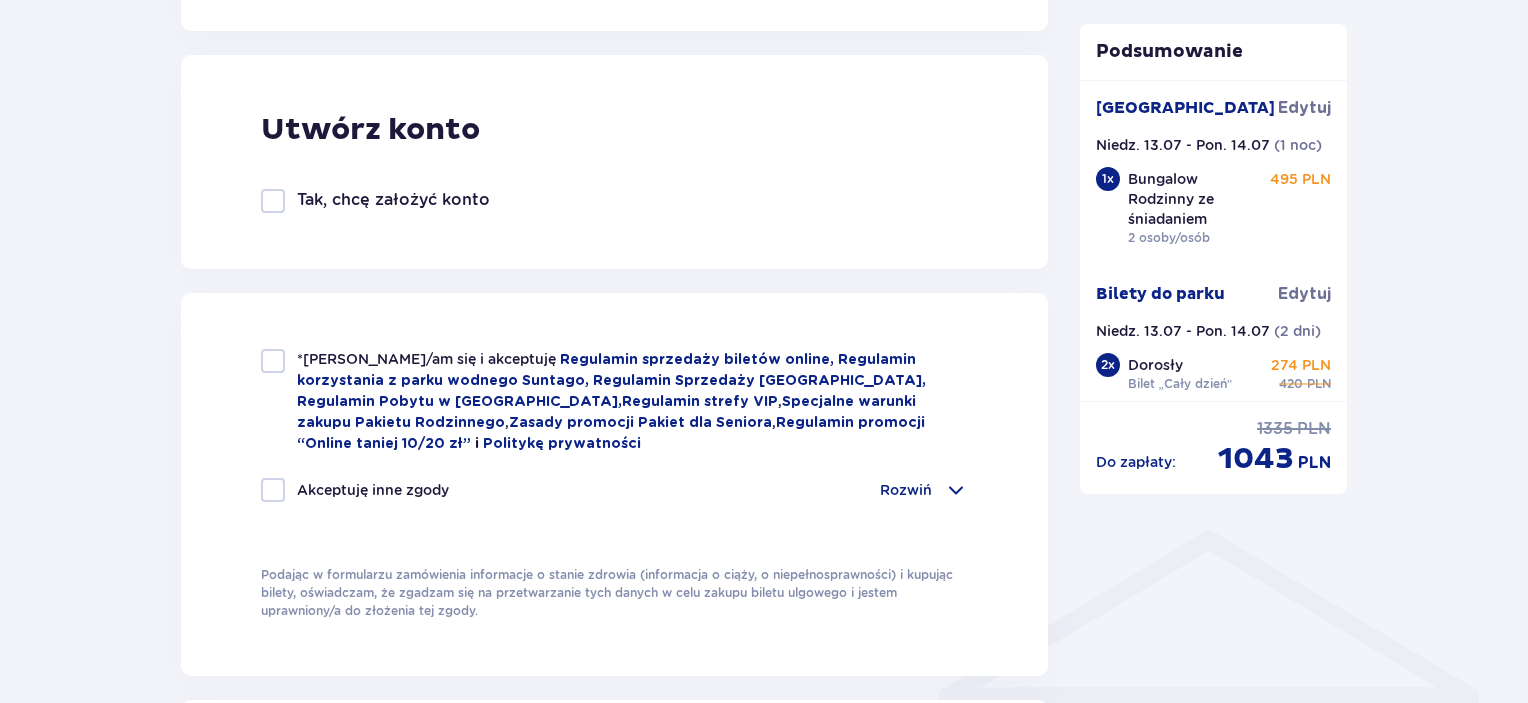 click on "*Zapoznałem/am się i akceptuję   Regulamin sprzedaży biletów online,   Regulamin korzystania z parku wodnego Suntago,   Regulamin Sprzedaży Suntago Village,   Regulamin Pobytu w Suntago Village ,  Regulamin strefy VIP ,  Specjalne warunki zakupu Pakietu Rodzinnego ,  Zasady promocji Pakiet dla Seniora ,  Regulamin promocji “Online taniej 10/20 zł”   i   Politykę prywatności Akceptuję inne zgody Rozwiń Chcę otrzymywać od Global Parks Poland Sp. z o.o. z siedzibą przy ul. Fosa 41/11, 02-768 Warszawa, informacje o ofertach tej Spółki drogą elektroniczną, dlatego w tym celu zgadzam się na przetwarzanie przez tę Spółkę moich danych osobowych Chcę otrzymywać od Global Parks Poland Sp. z o.o., informacje o ofertach tej Spółki drogą telefoniczną, dlatego w tym celu zgadzam się na przetwarzanie przez tę Spółkę moich danych osobowych" at bounding box center (614, 484) 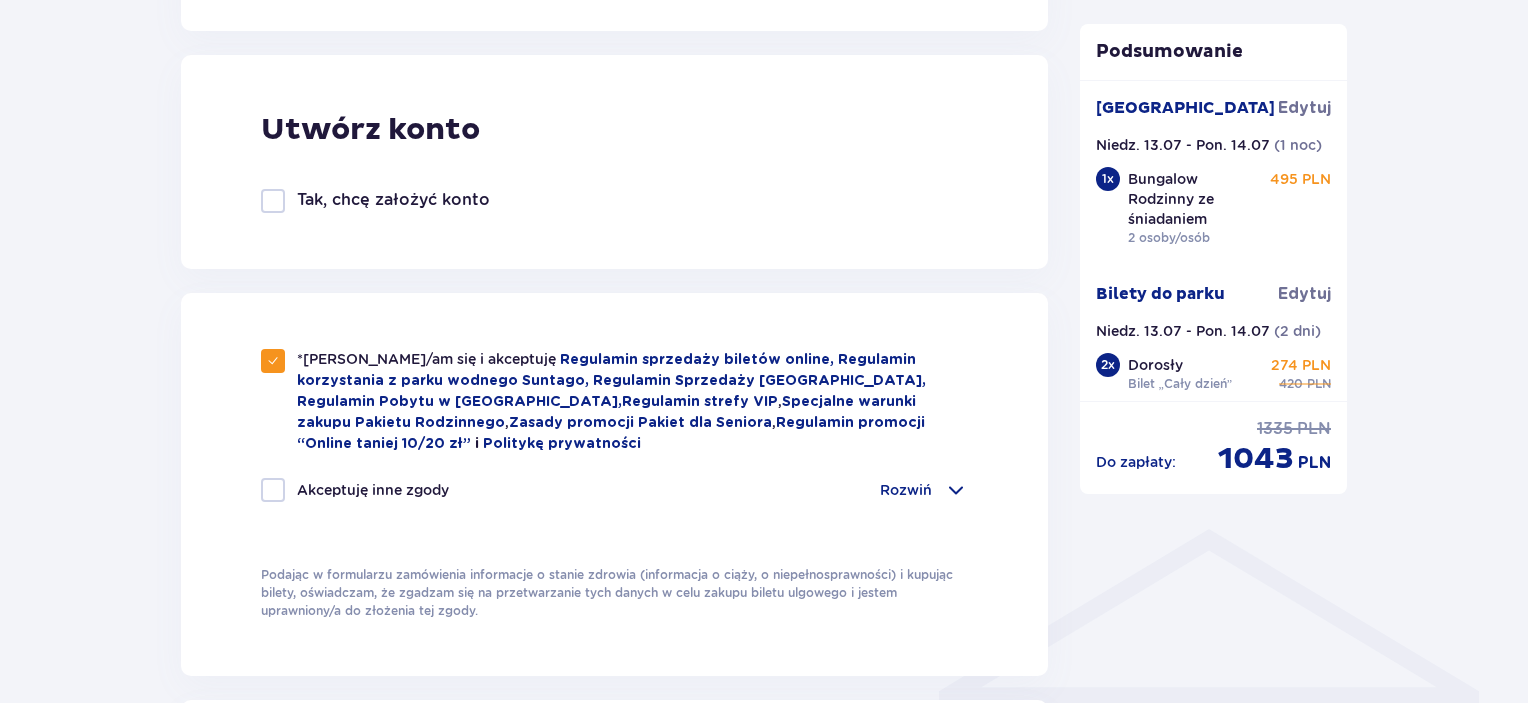 click at bounding box center [273, 490] 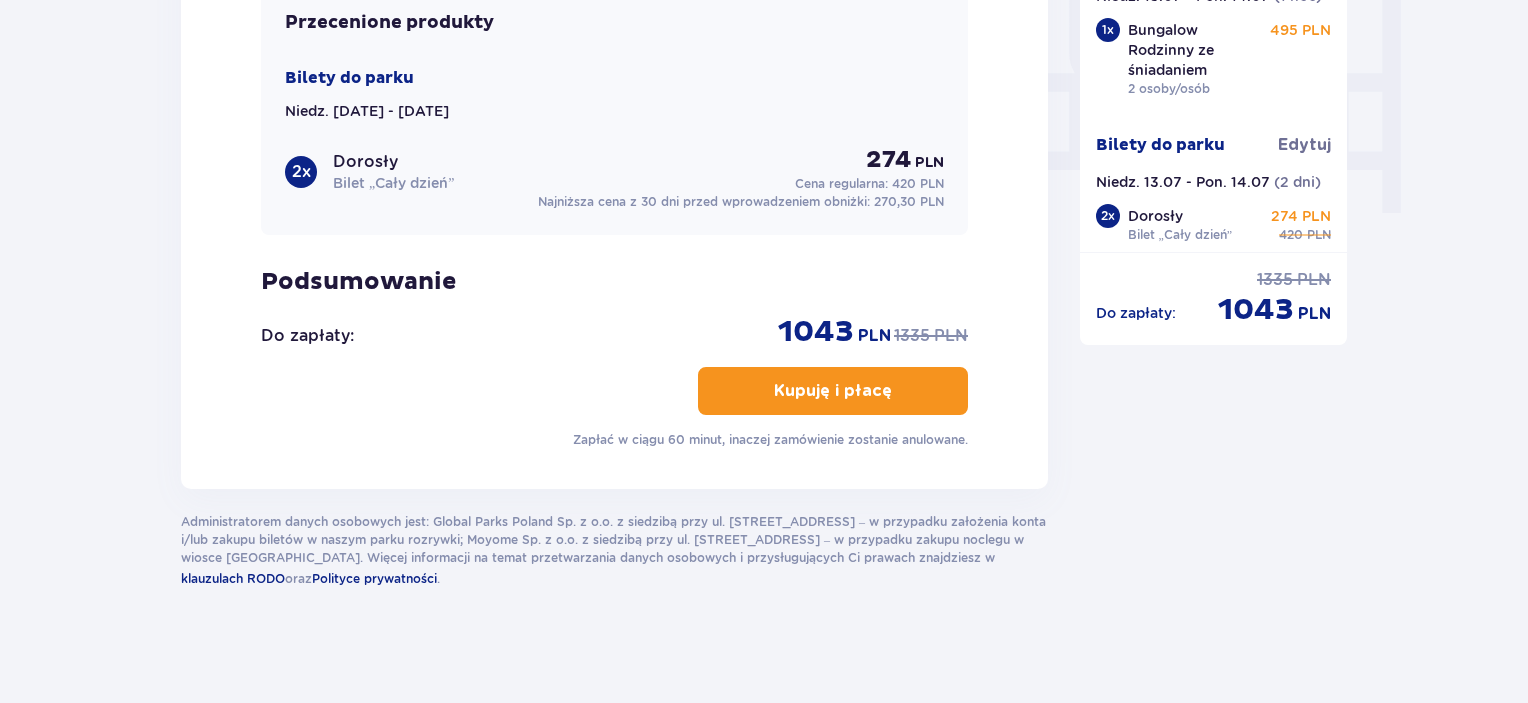 scroll, scrollTop: 1944, scrollLeft: 0, axis: vertical 